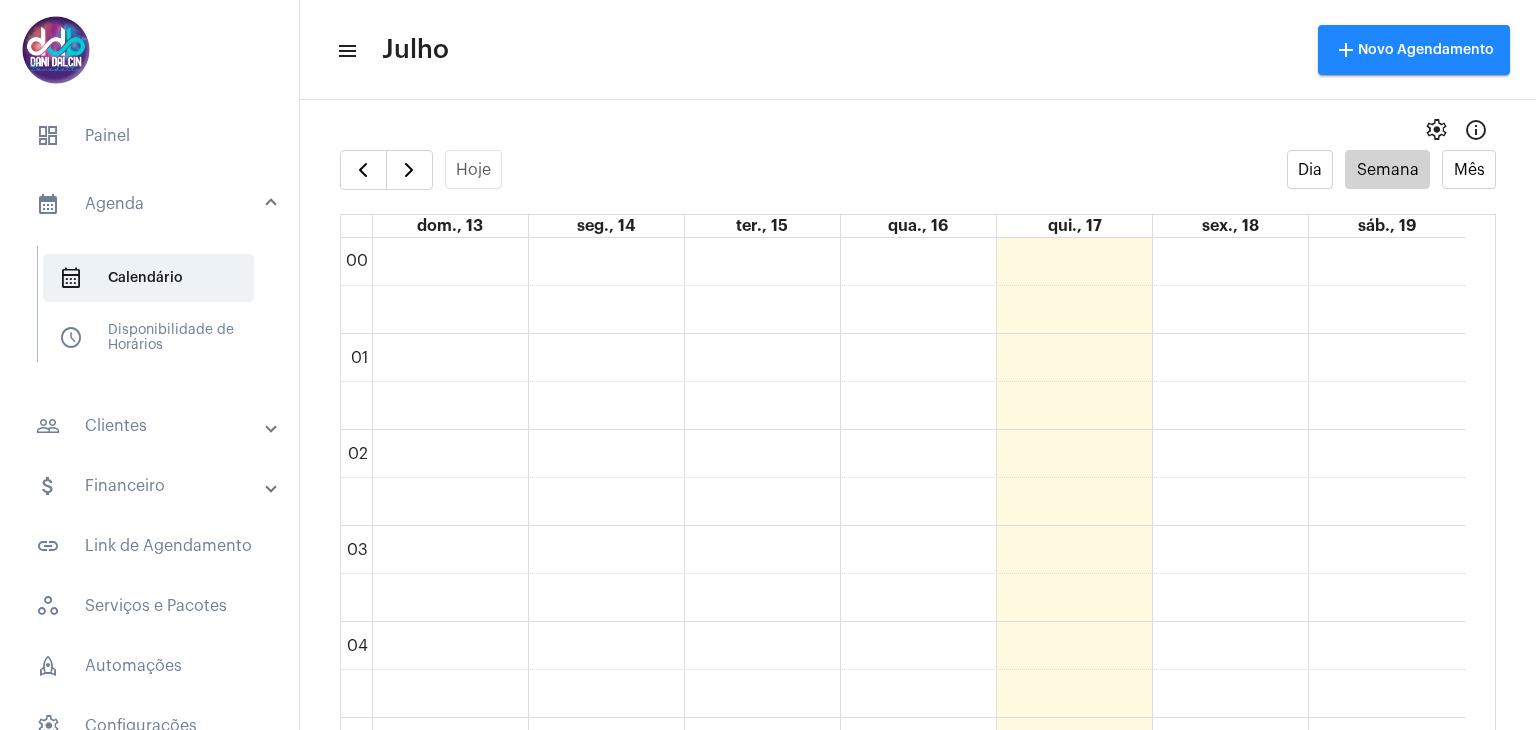 scroll, scrollTop: 0, scrollLeft: 0, axis: both 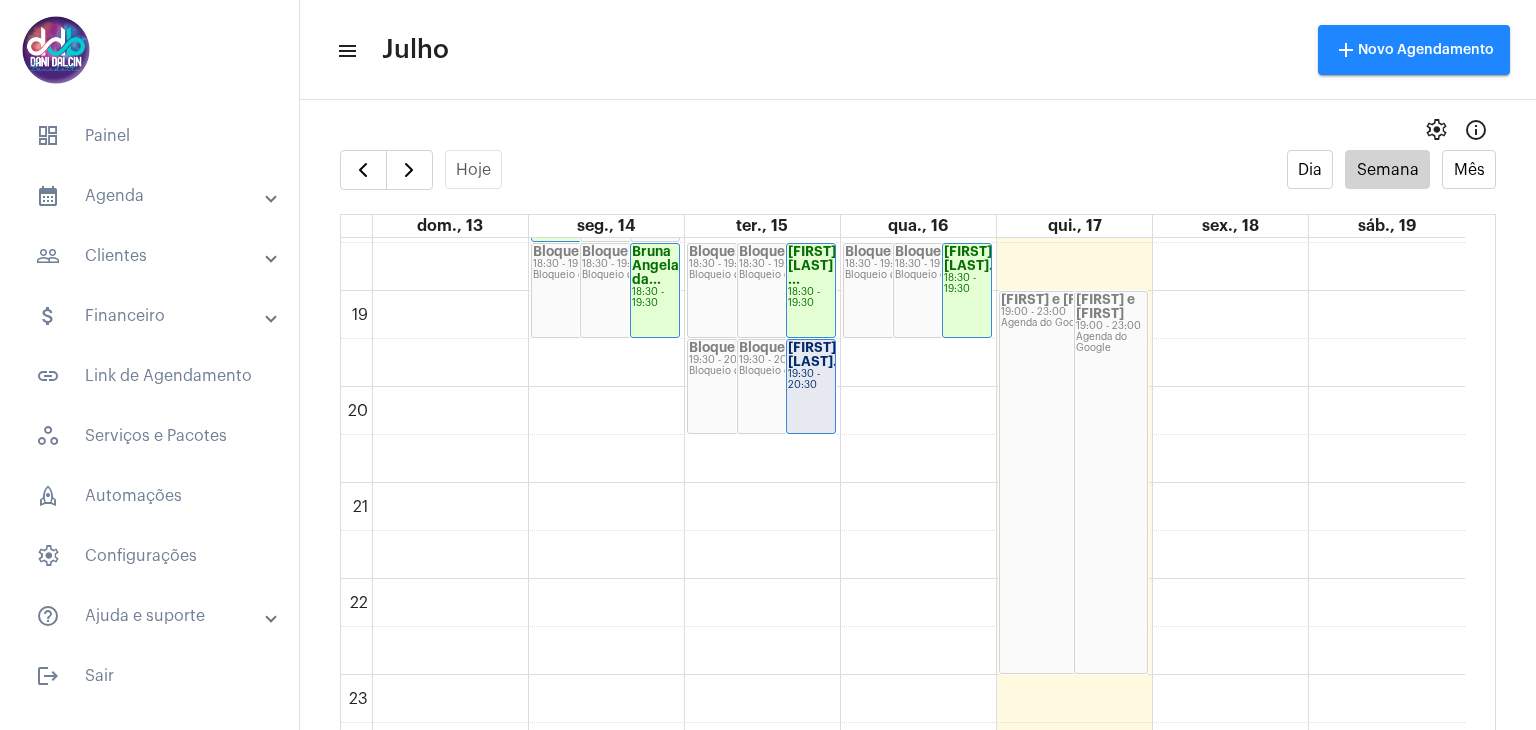 click on "19:30 - 20:30" 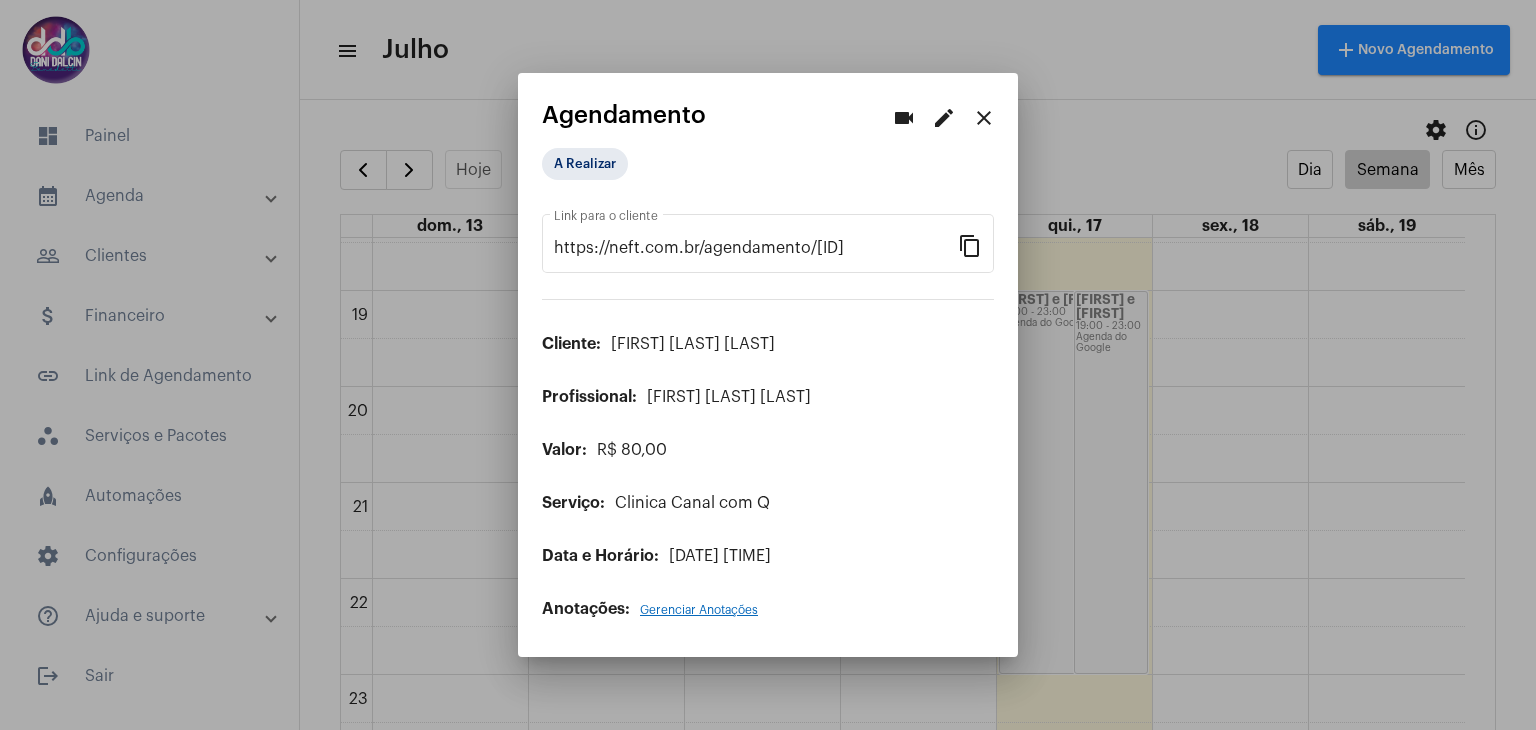 click on "edit" at bounding box center (944, 118) 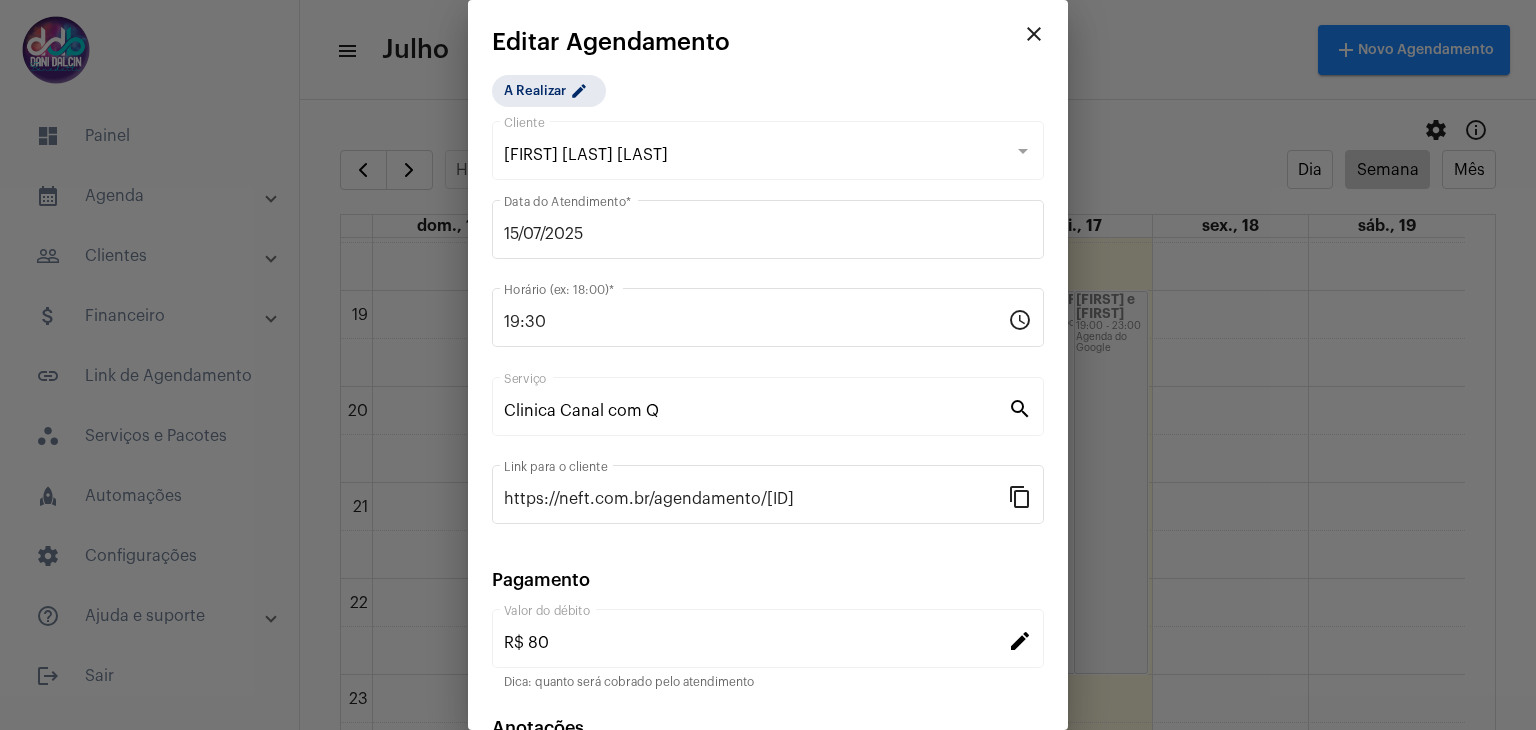 scroll, scrollTop: 128, scrollLeft: 0, axis: vertical 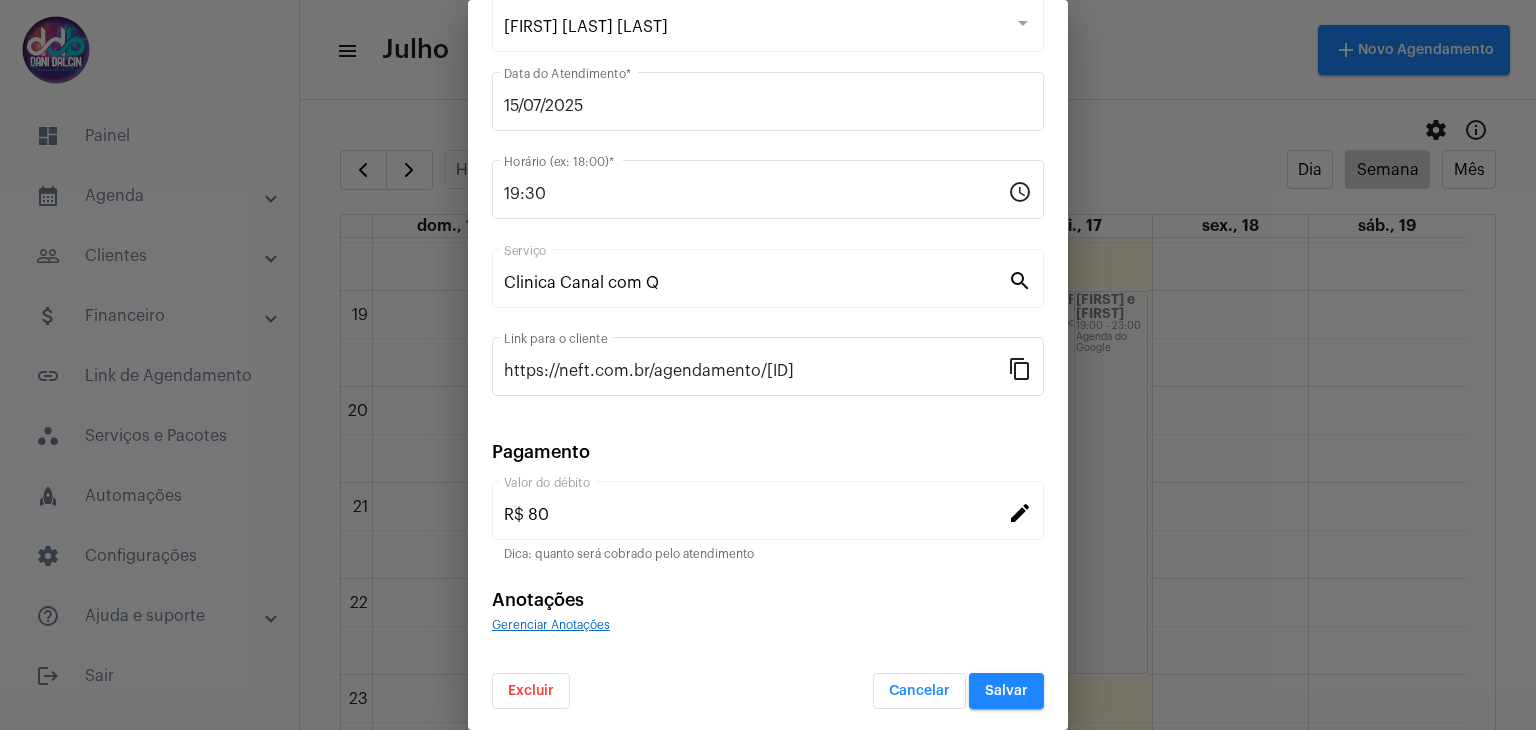 click on "Excluir" at bounding box center (531, 691) 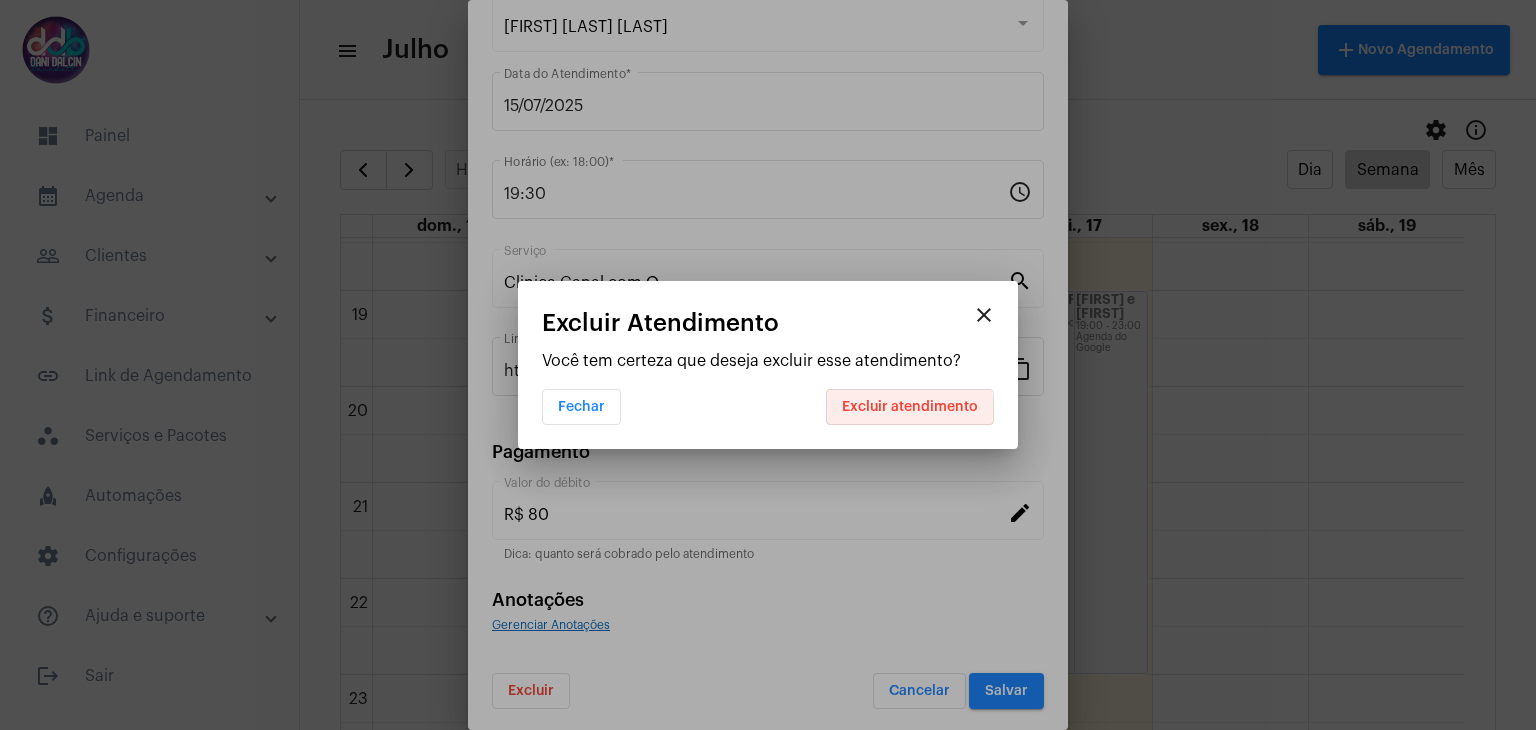 click on "Excluir atendimento" at bounding box center (910, 407) 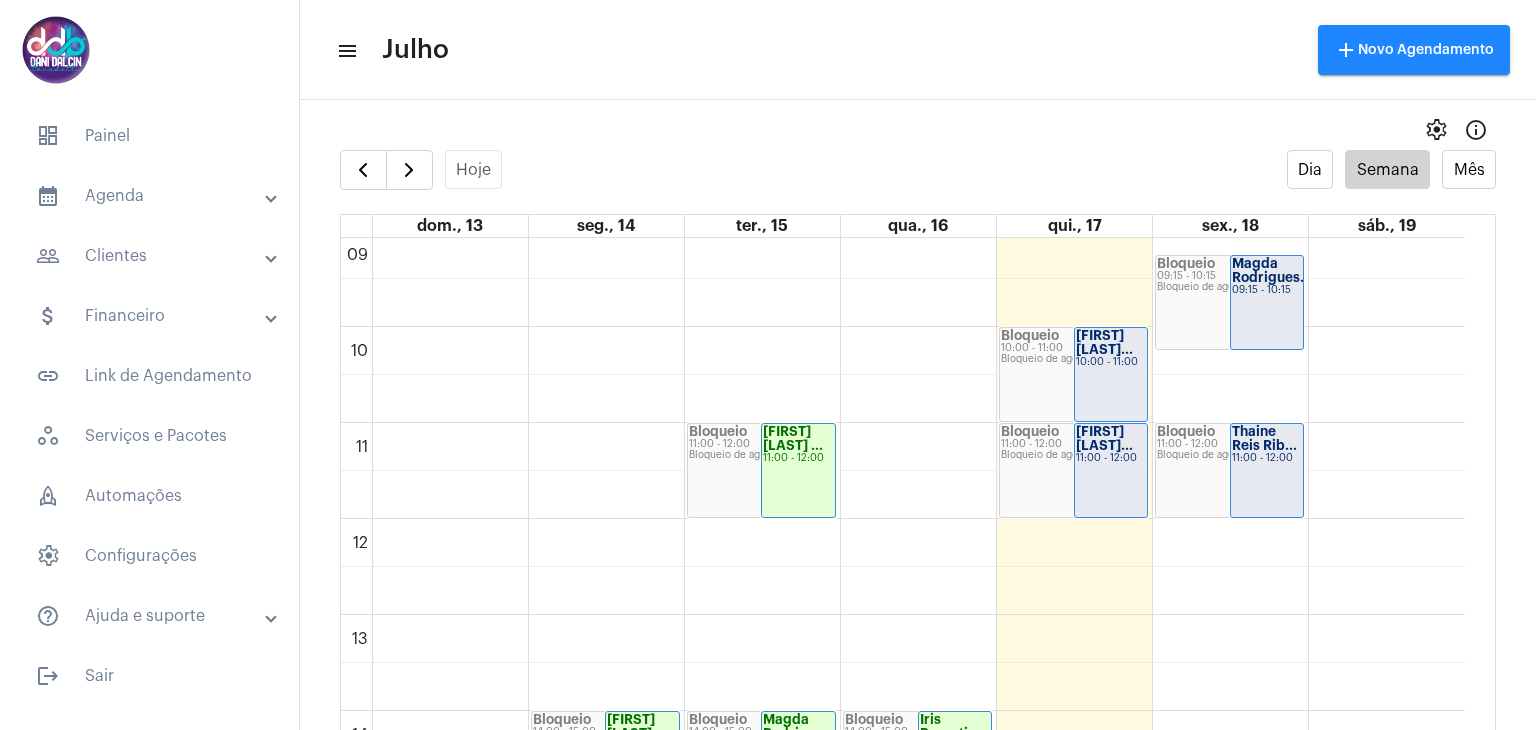 scroll, scrollTop: 671, scrollLeft: 0, axis: vertical 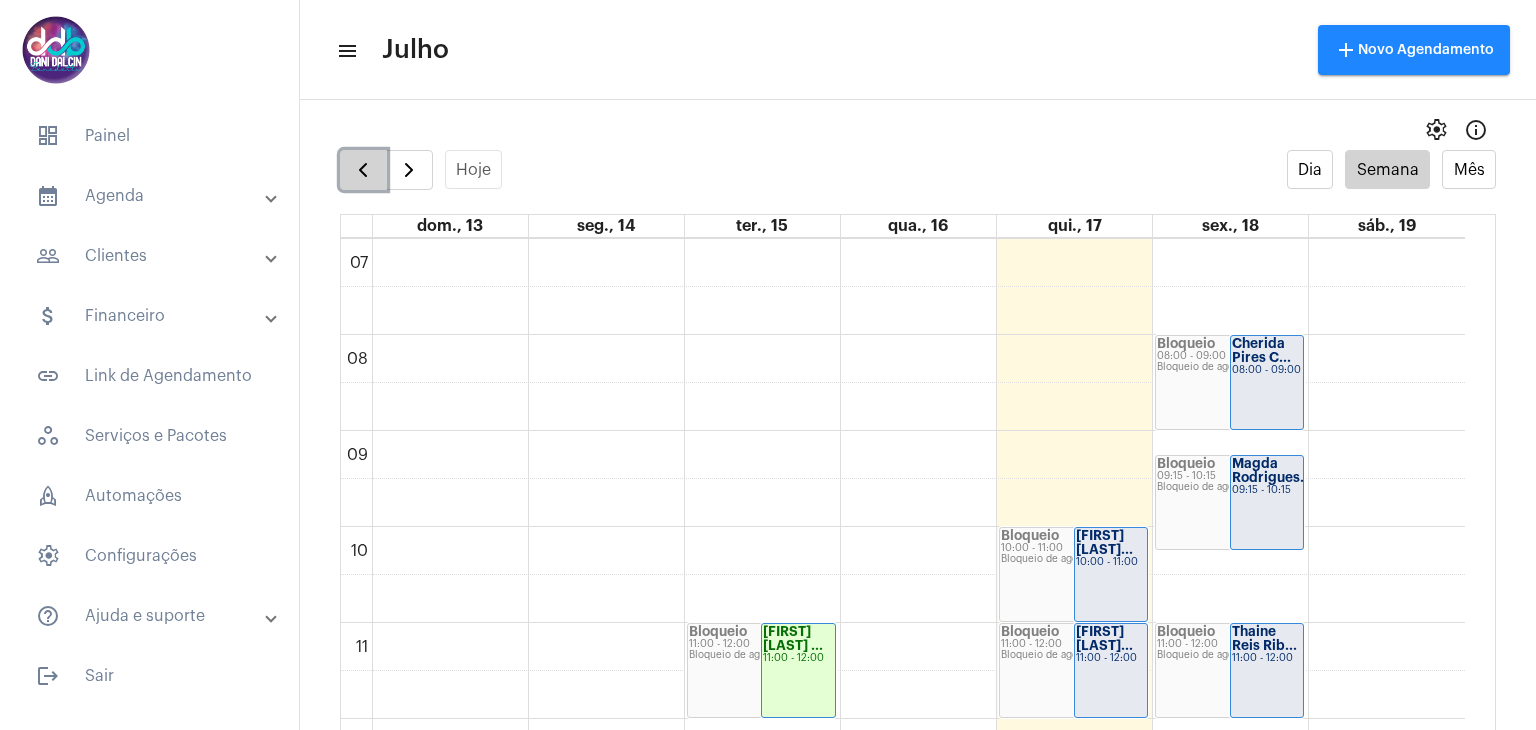 click 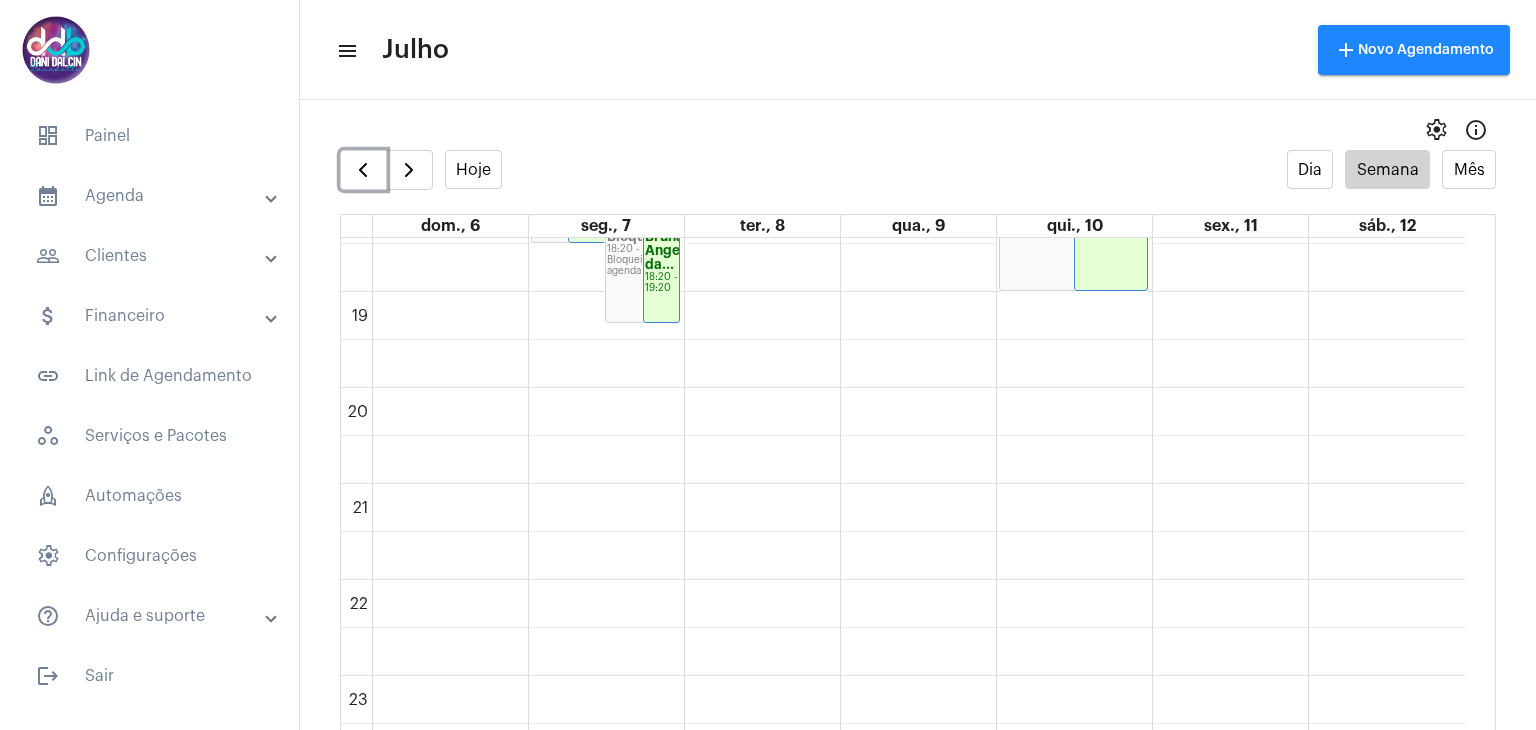 scroll, scrollTop: 1771, scrollLeft: 0, axis: vertical 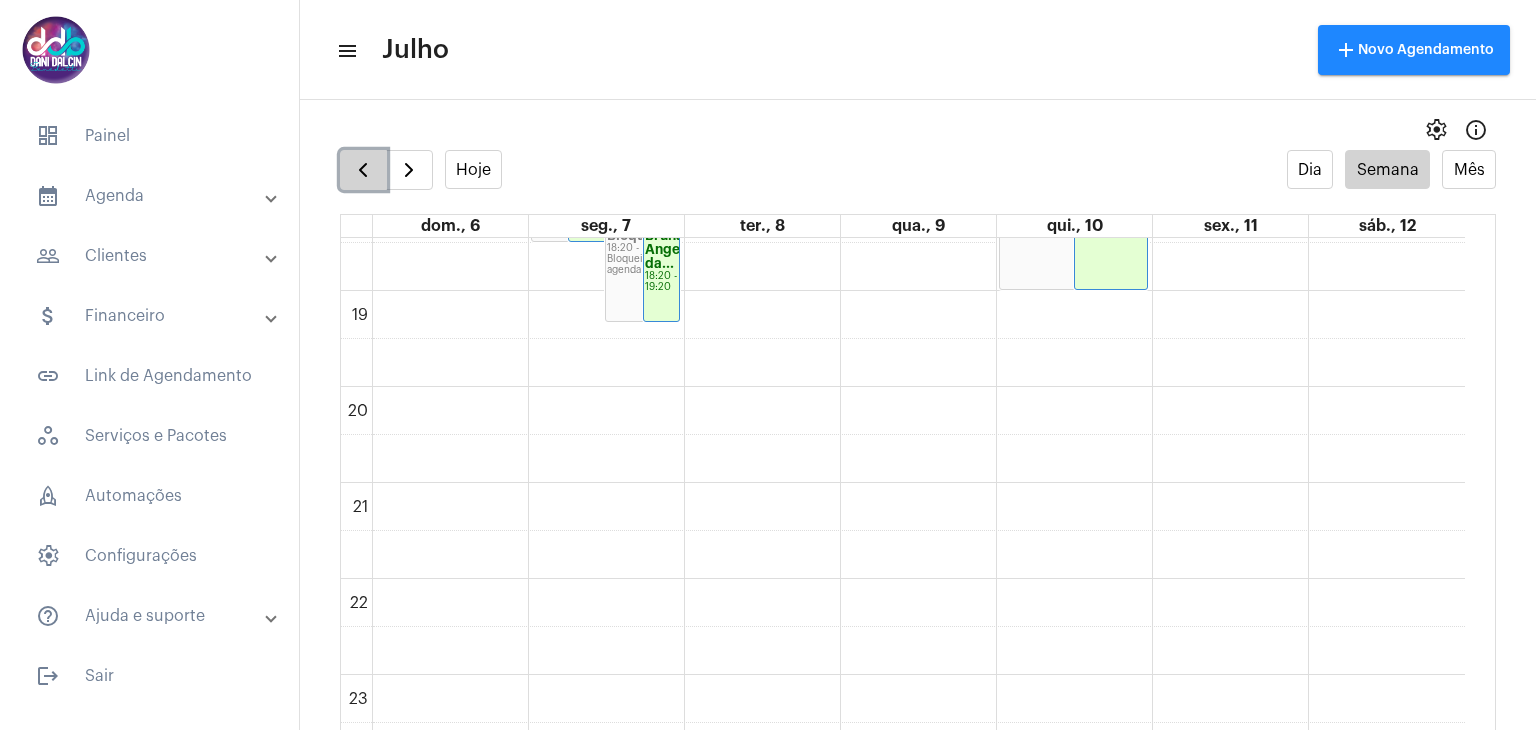 click 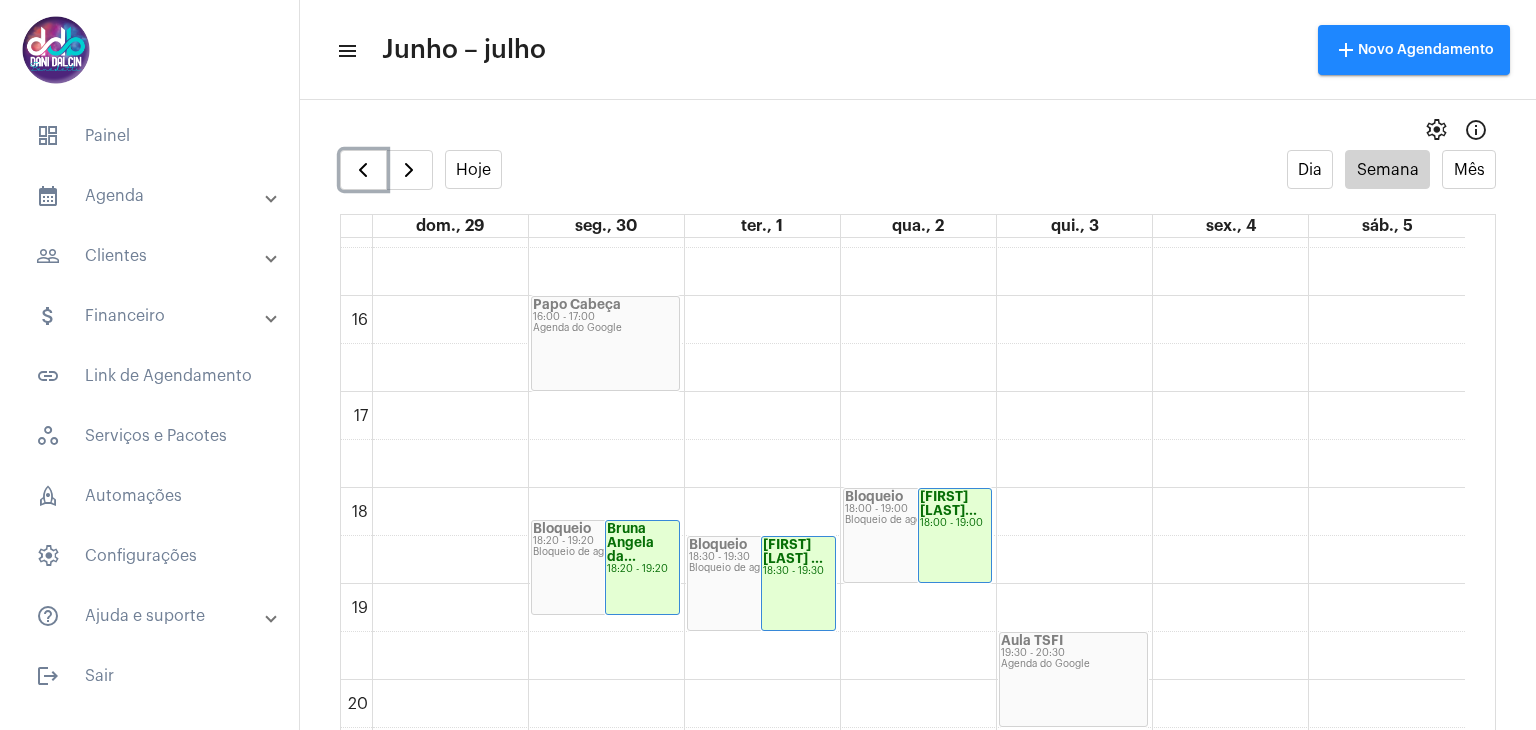 scroll, scrollTop: 1771, scrollLeft: 0, axis: vertical 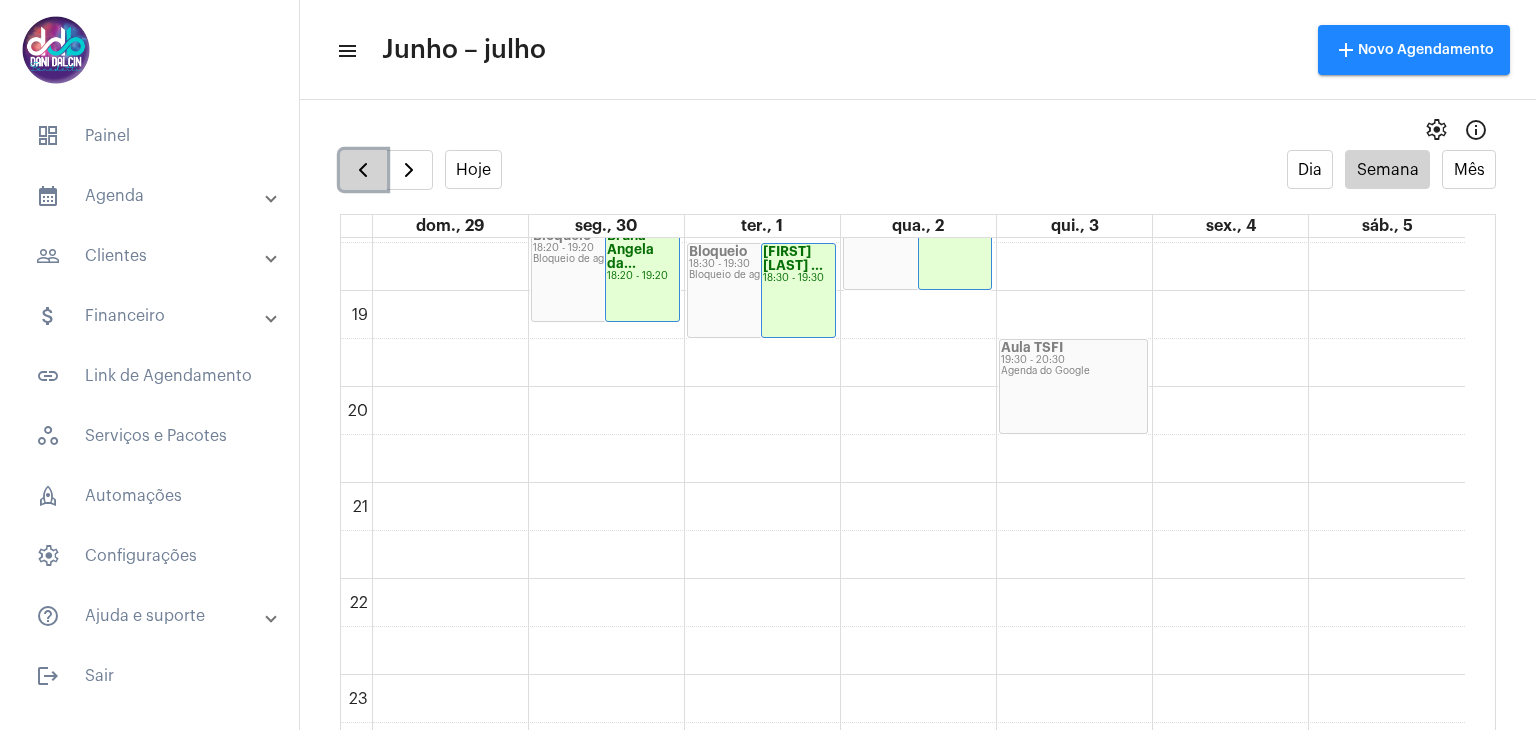 click 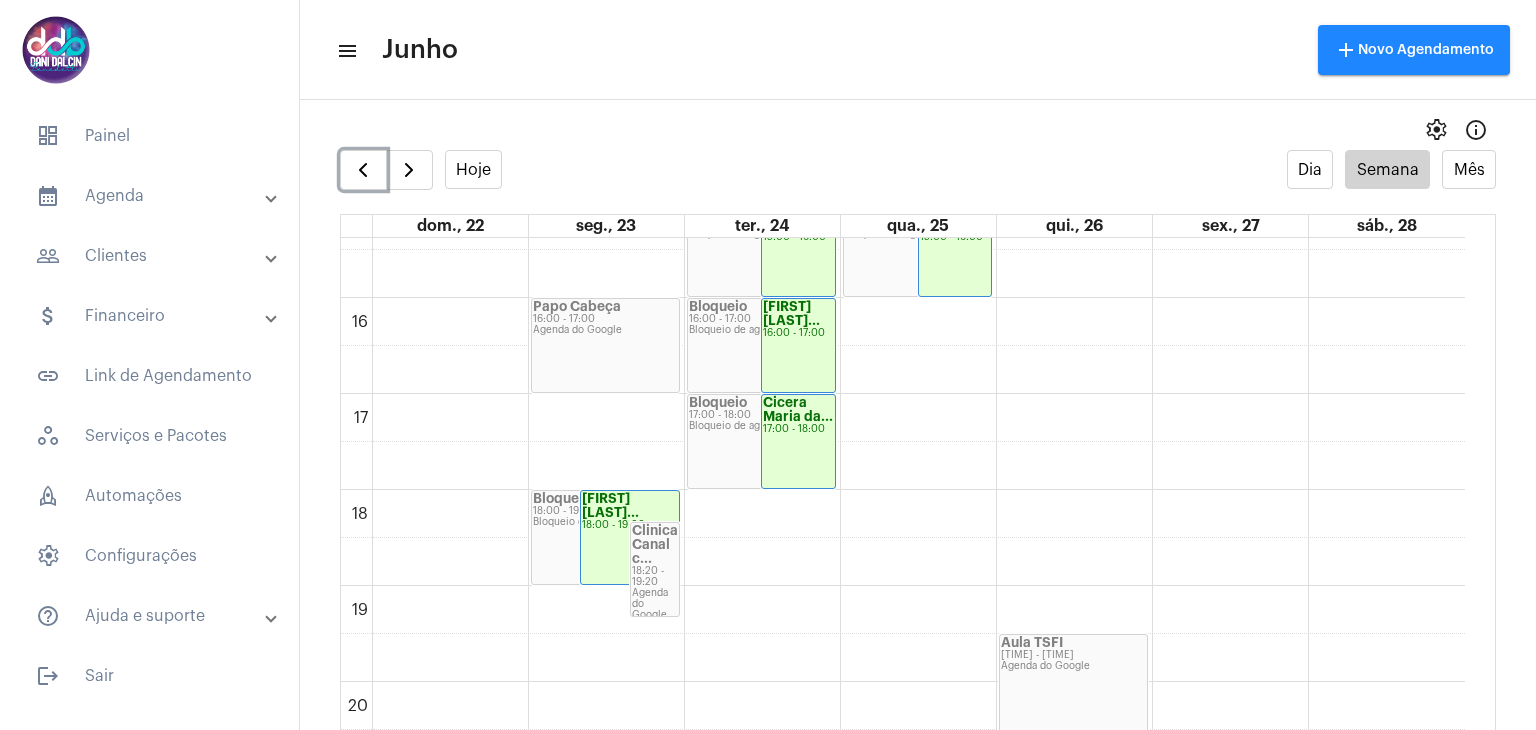 scroll, scrollTop: 1676, scrollLeft: 0, axis: vertical 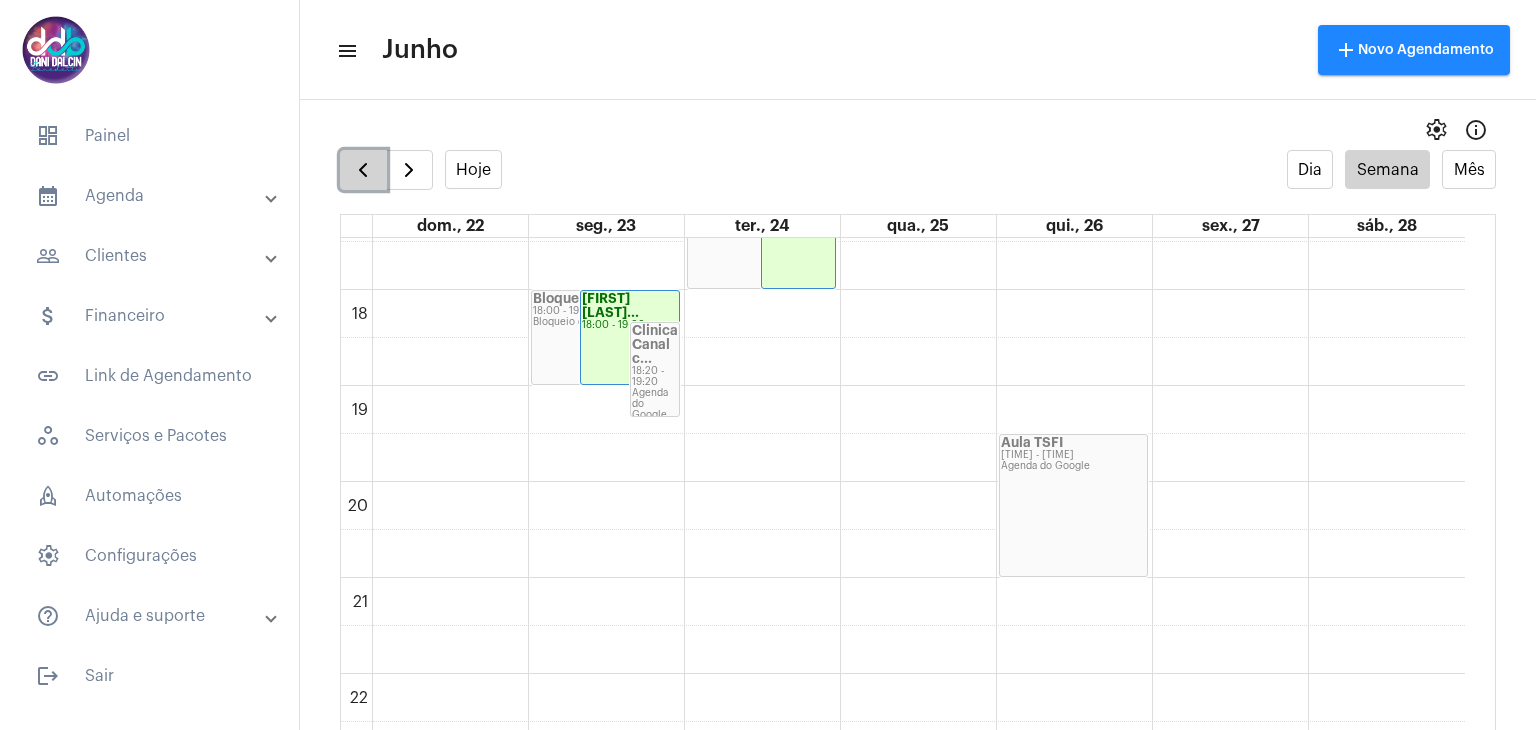 click 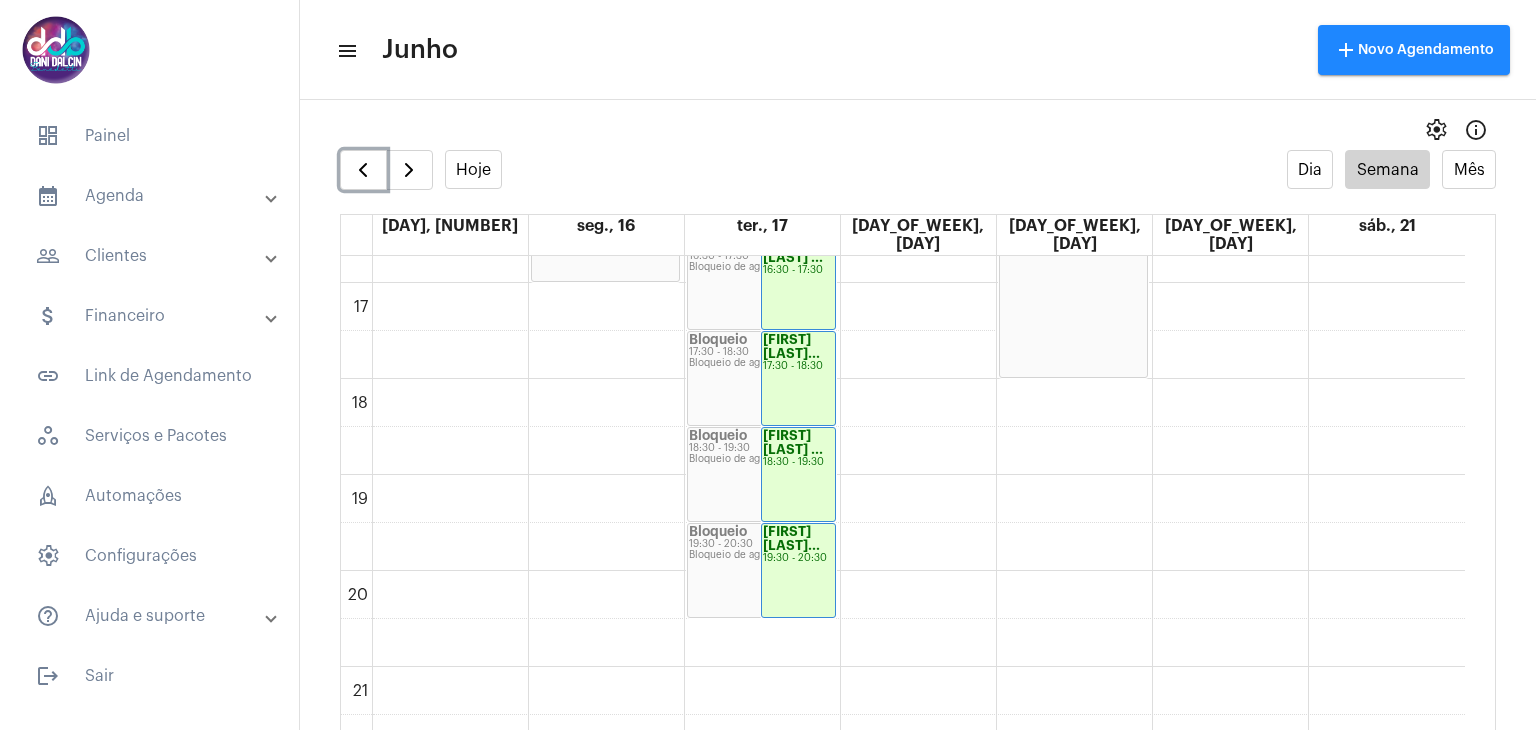 scroll, scrollTop: 1771, scrollLeft: 0, axis: vertical 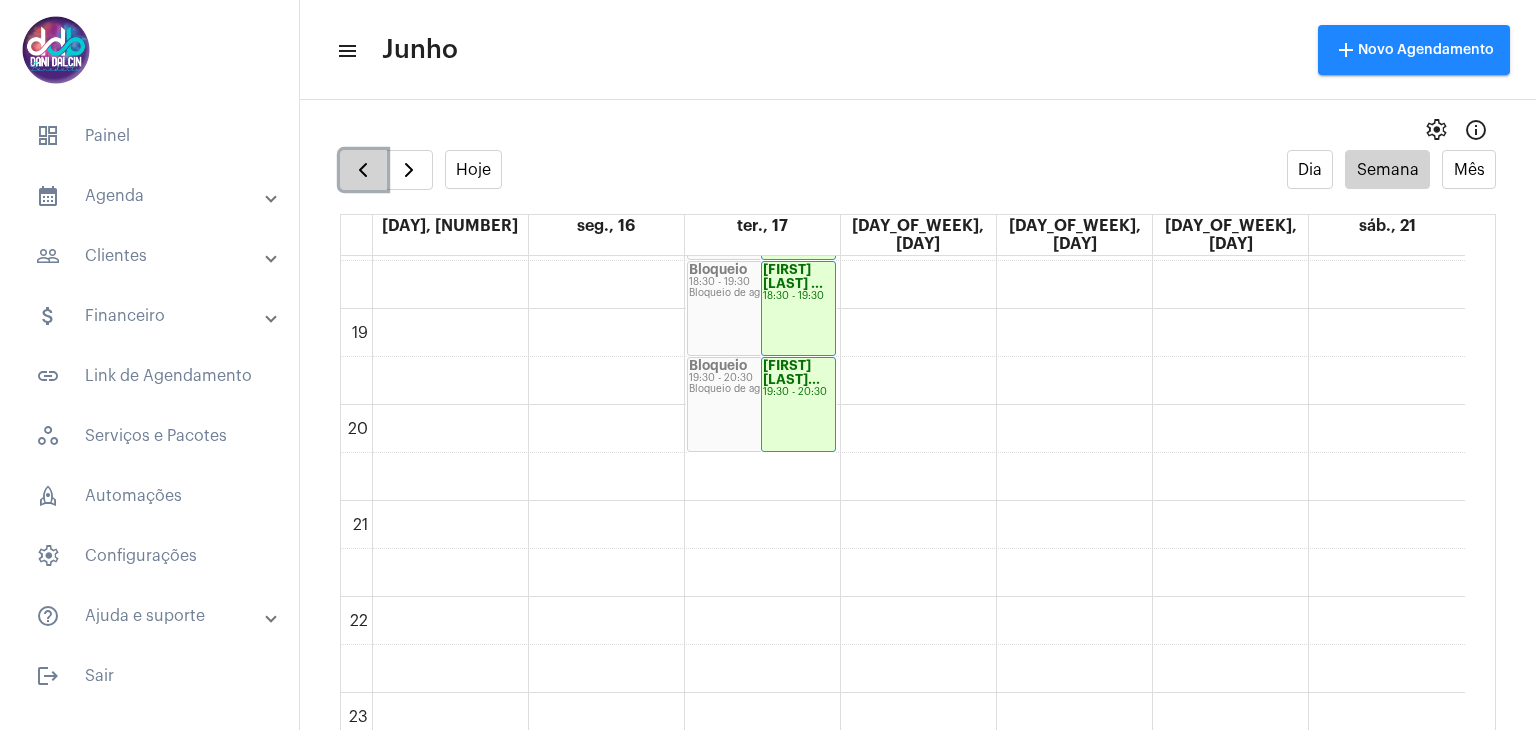 click 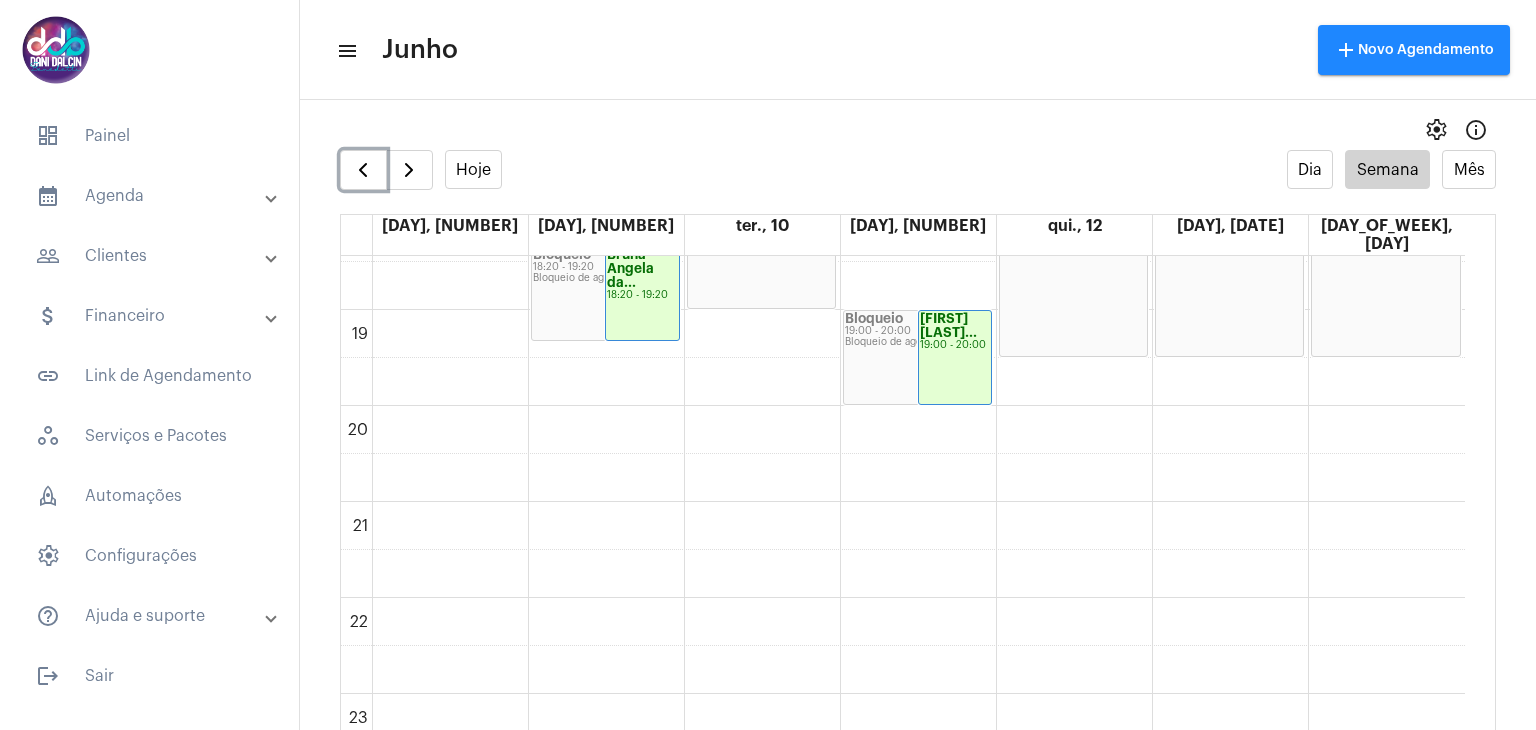 scroll, scrollTop: 1771, scrollLeft: 0, axis: vertical 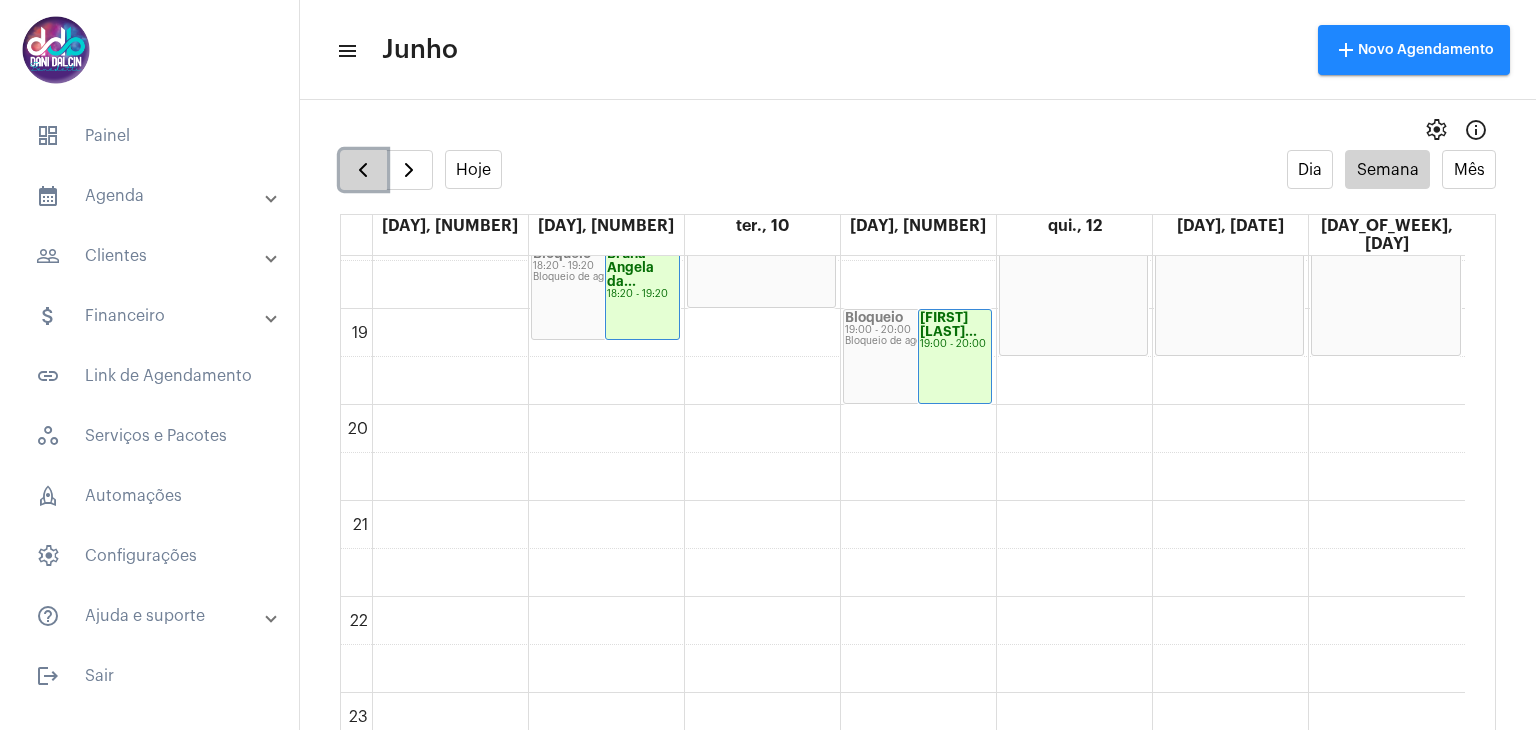 click 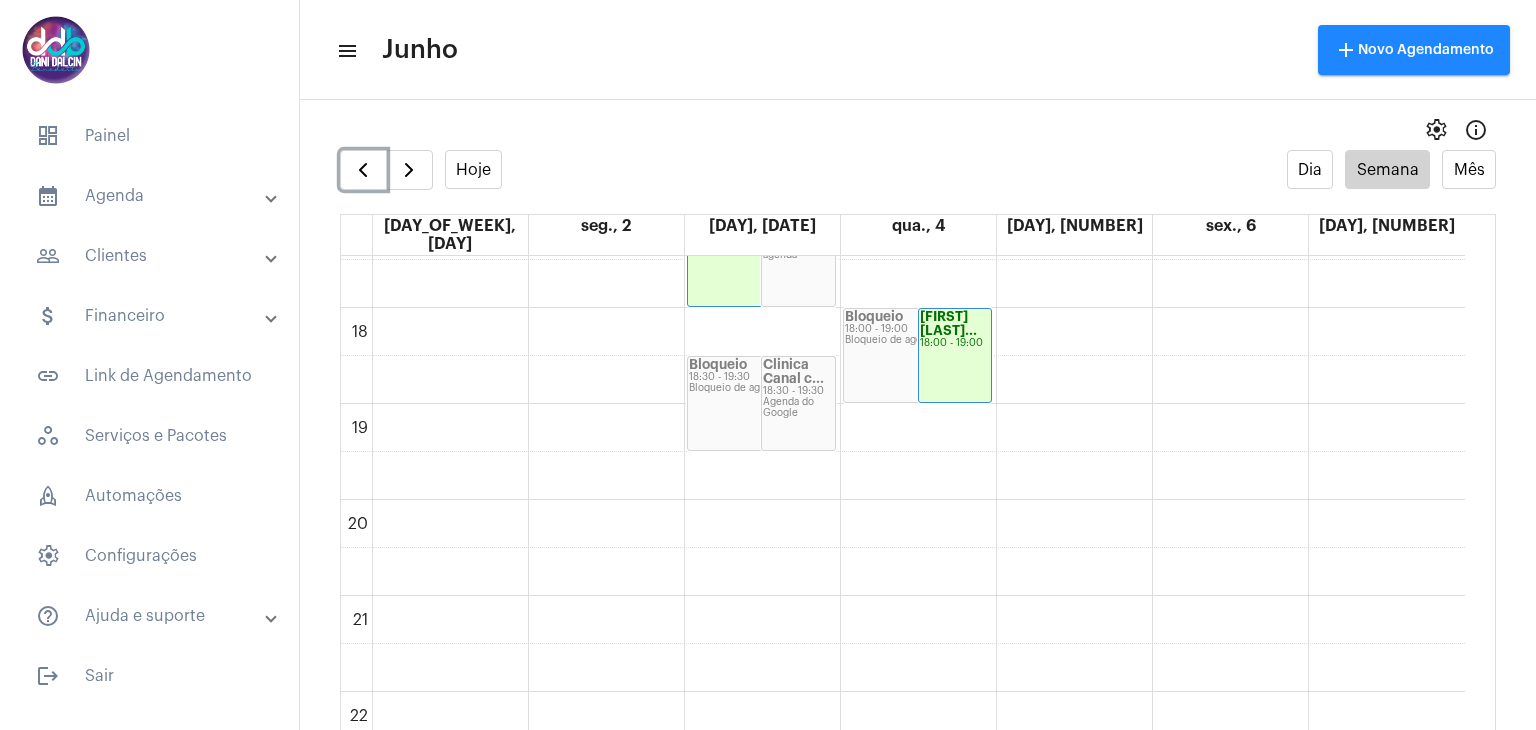 scroll, scrollTop: 1771, scrollLeft: 0, axis: vertical 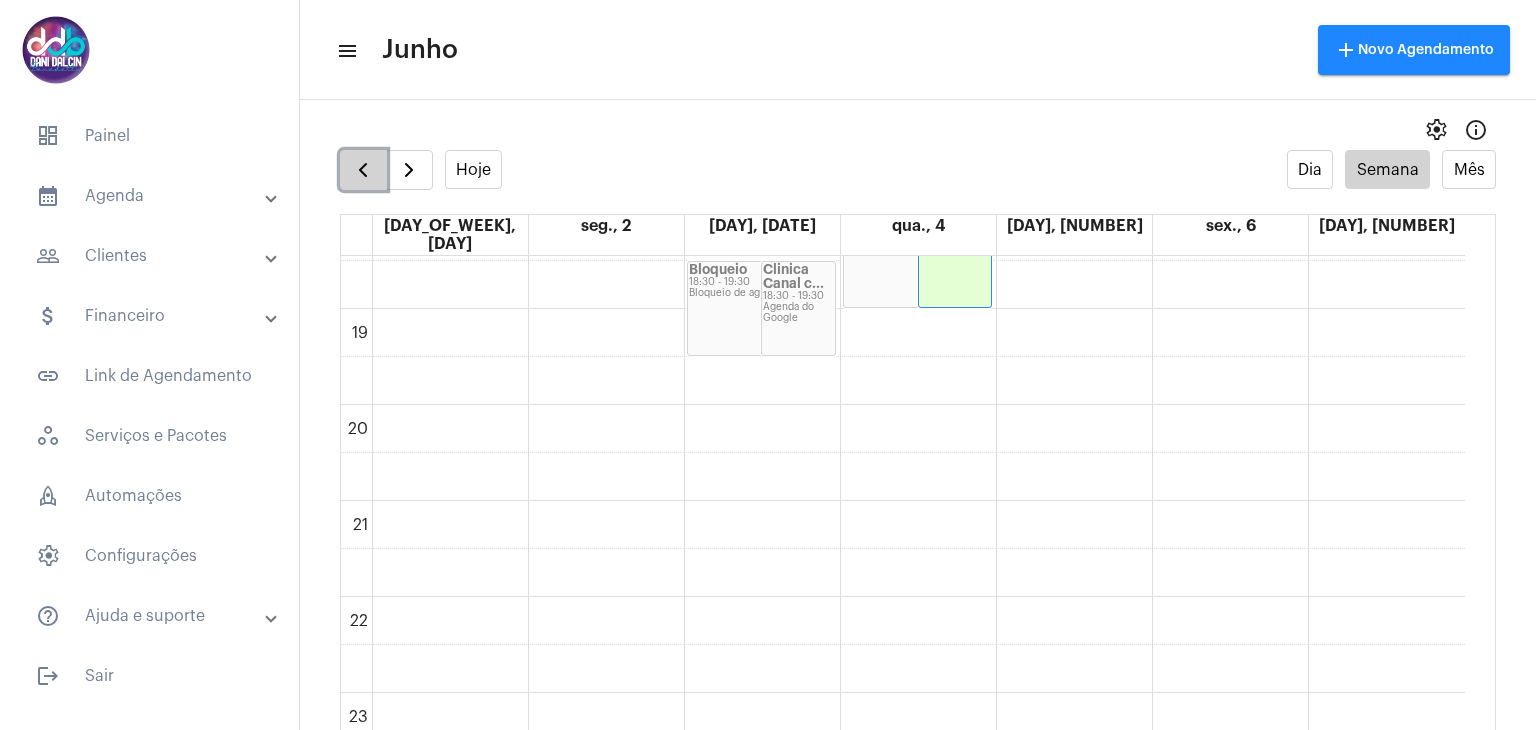 click 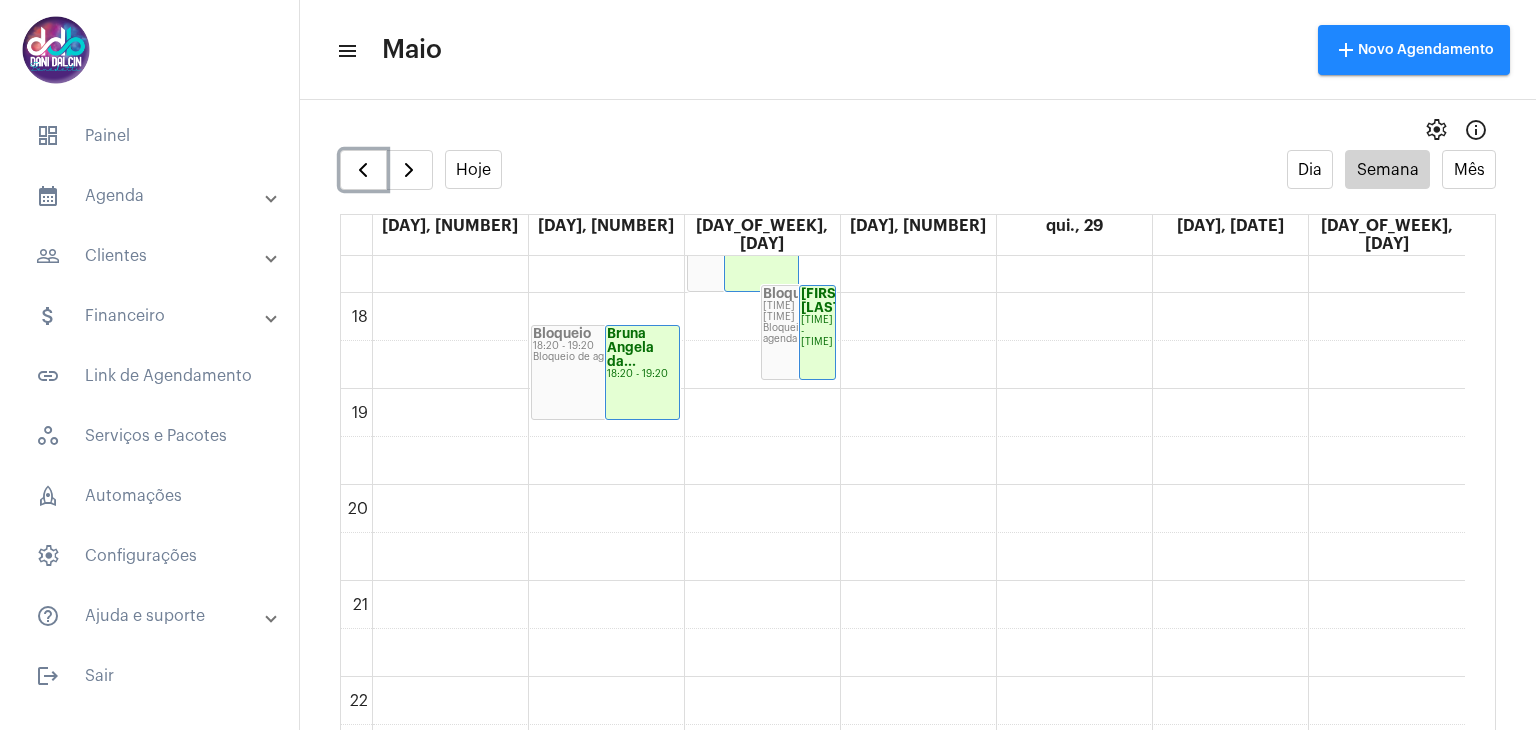 scroll, scrollTop: 1771, scrollLeft: 0, axis: vertical 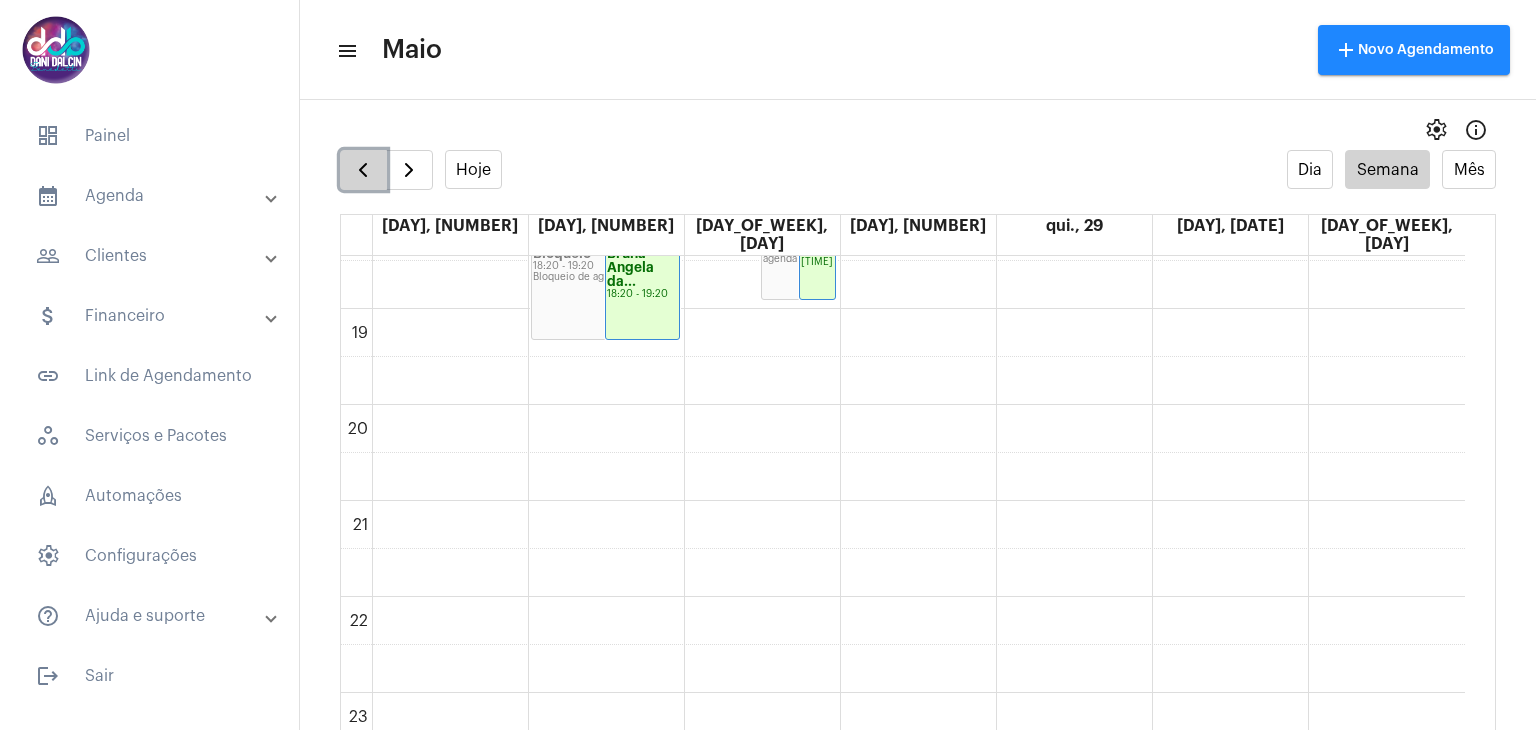 click 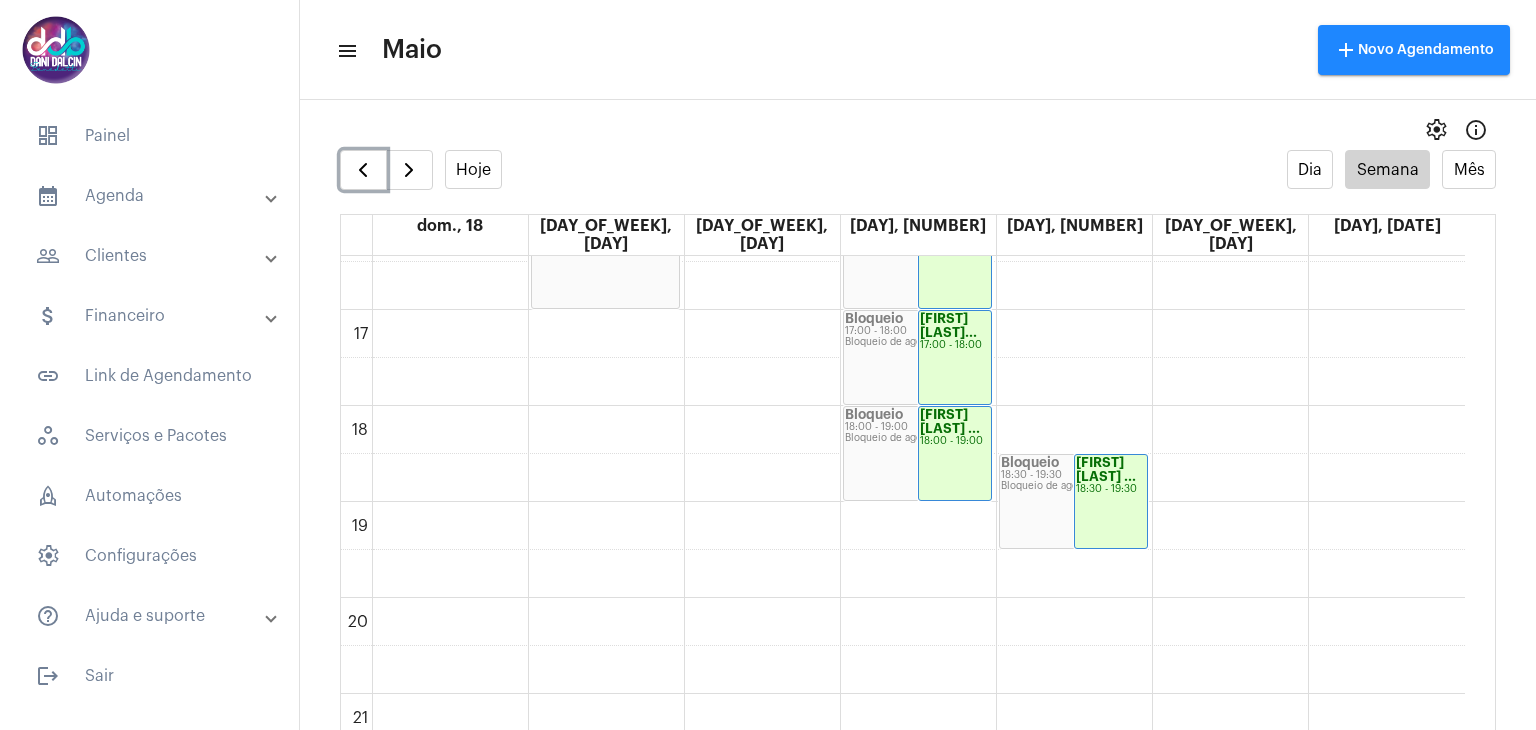 scroll, scrollTop: 1771, scrollLeft: 0, axis: vertical 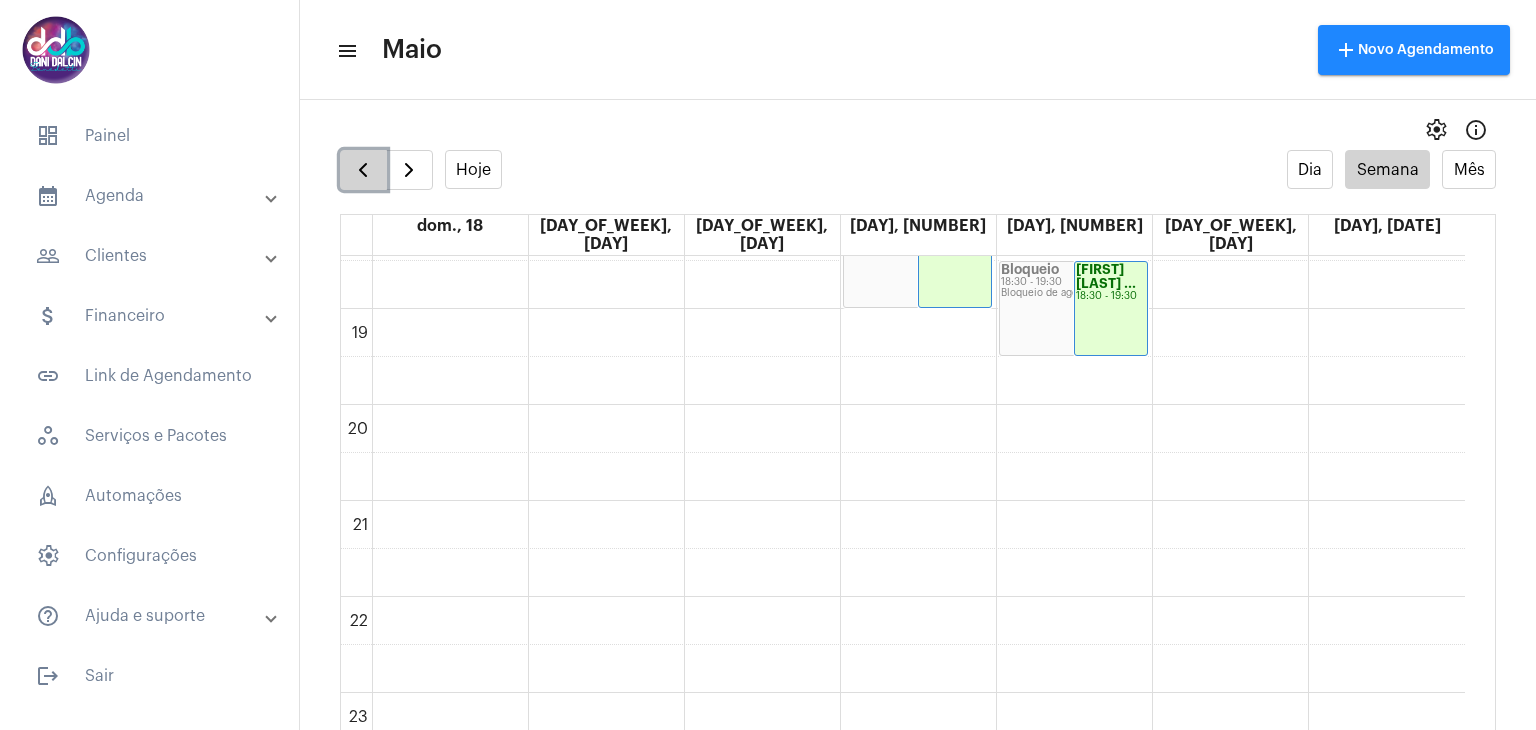 click 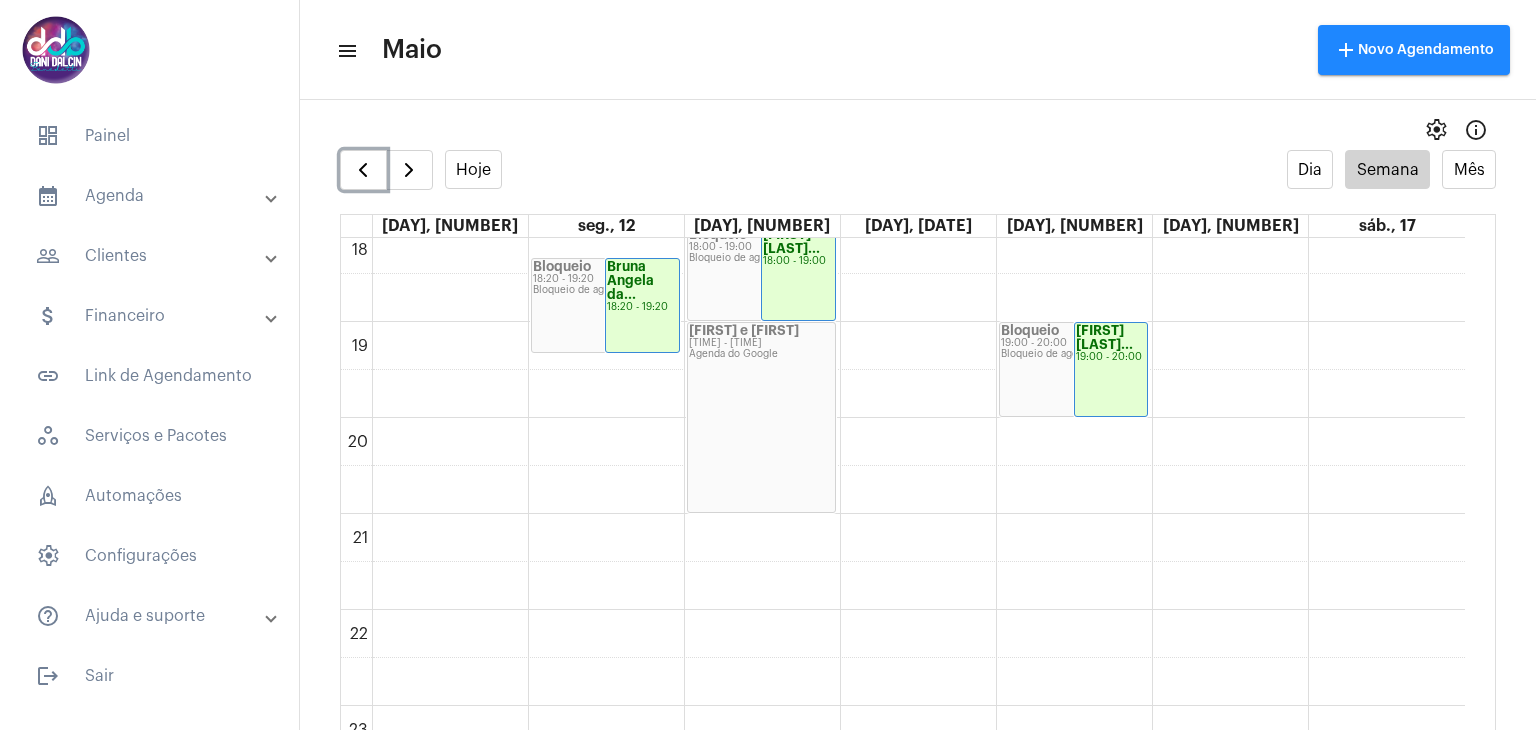 scroll, scrollTop: 1771, scrollLeft: 0, axis: vertical 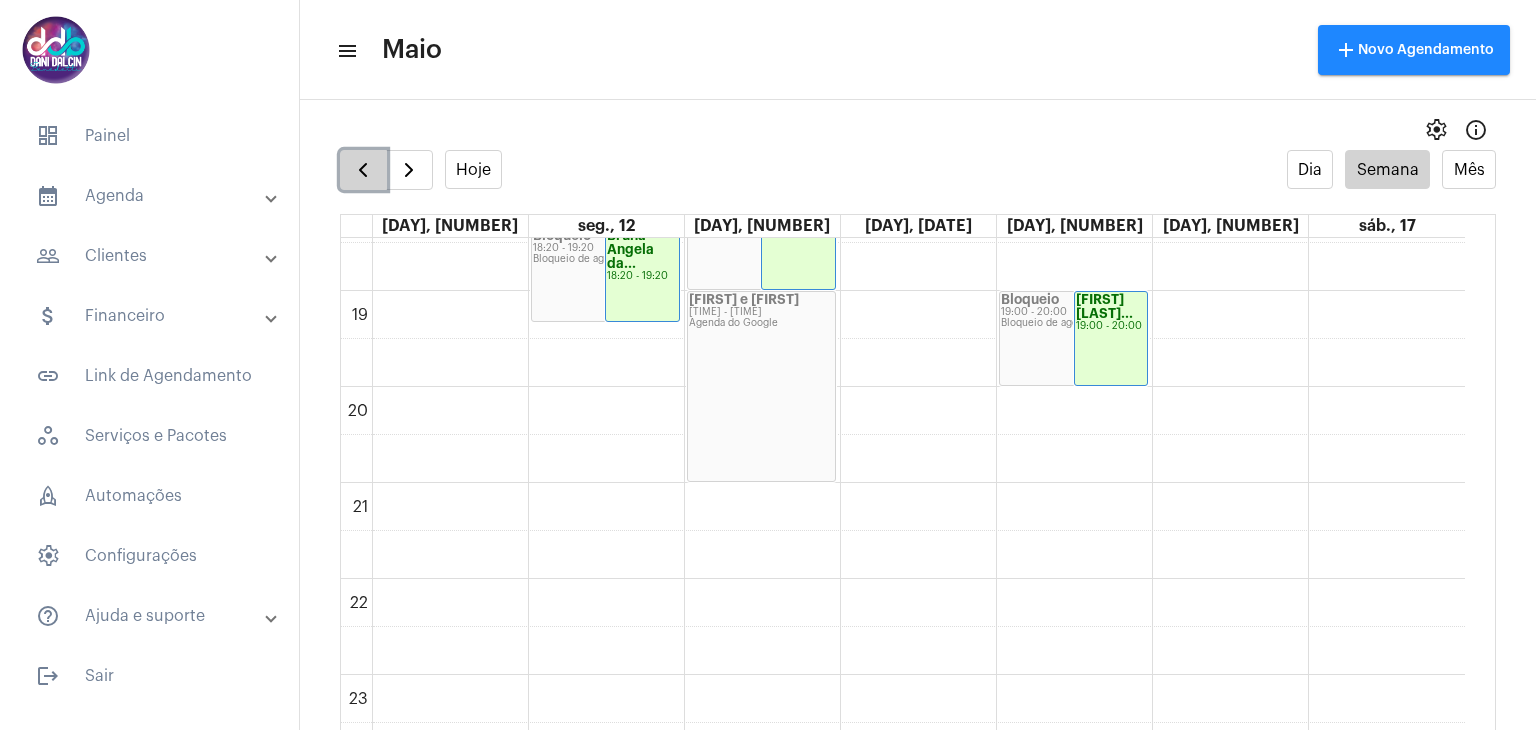 click 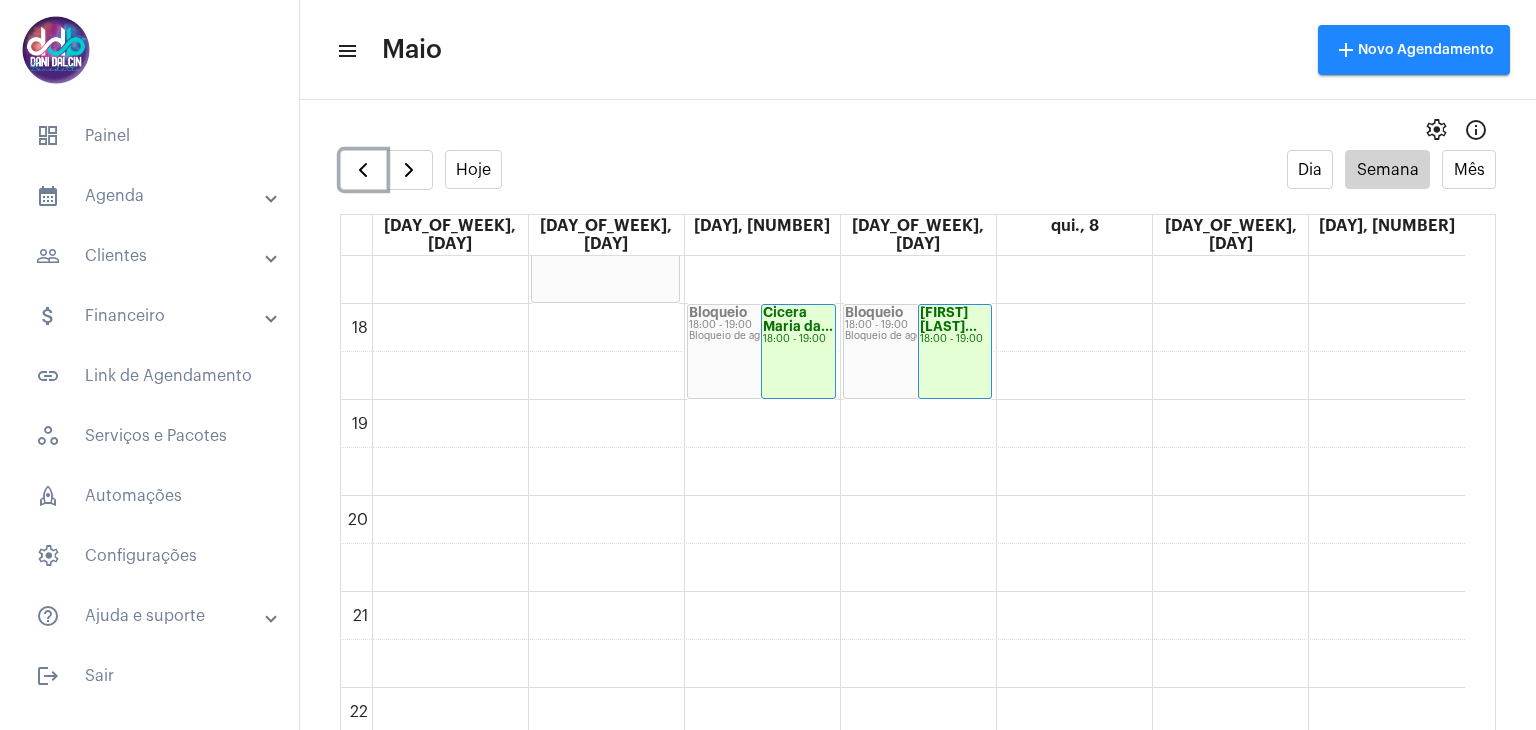 scroll, scrollTop: 1771, scrollLeft: 0, axis: vertical 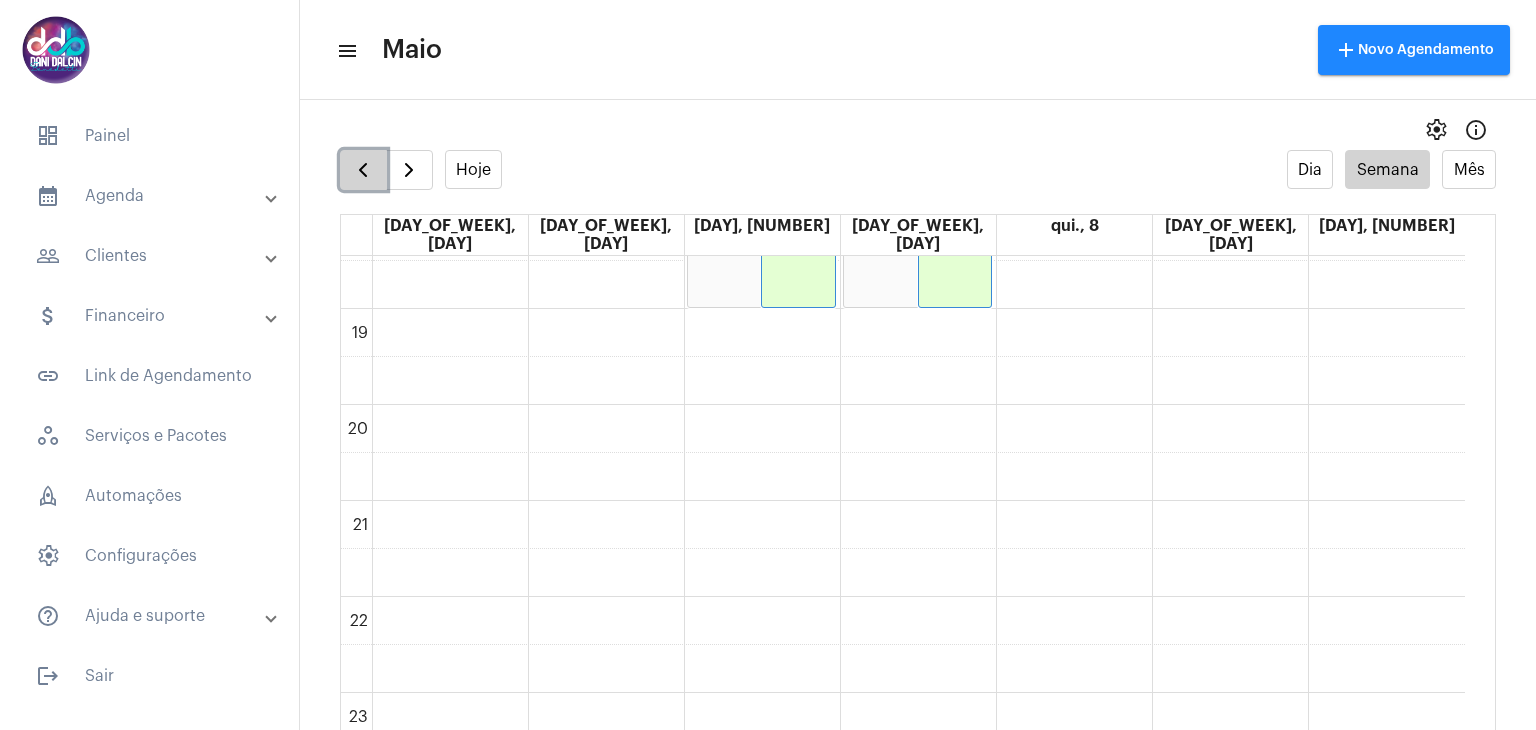 click 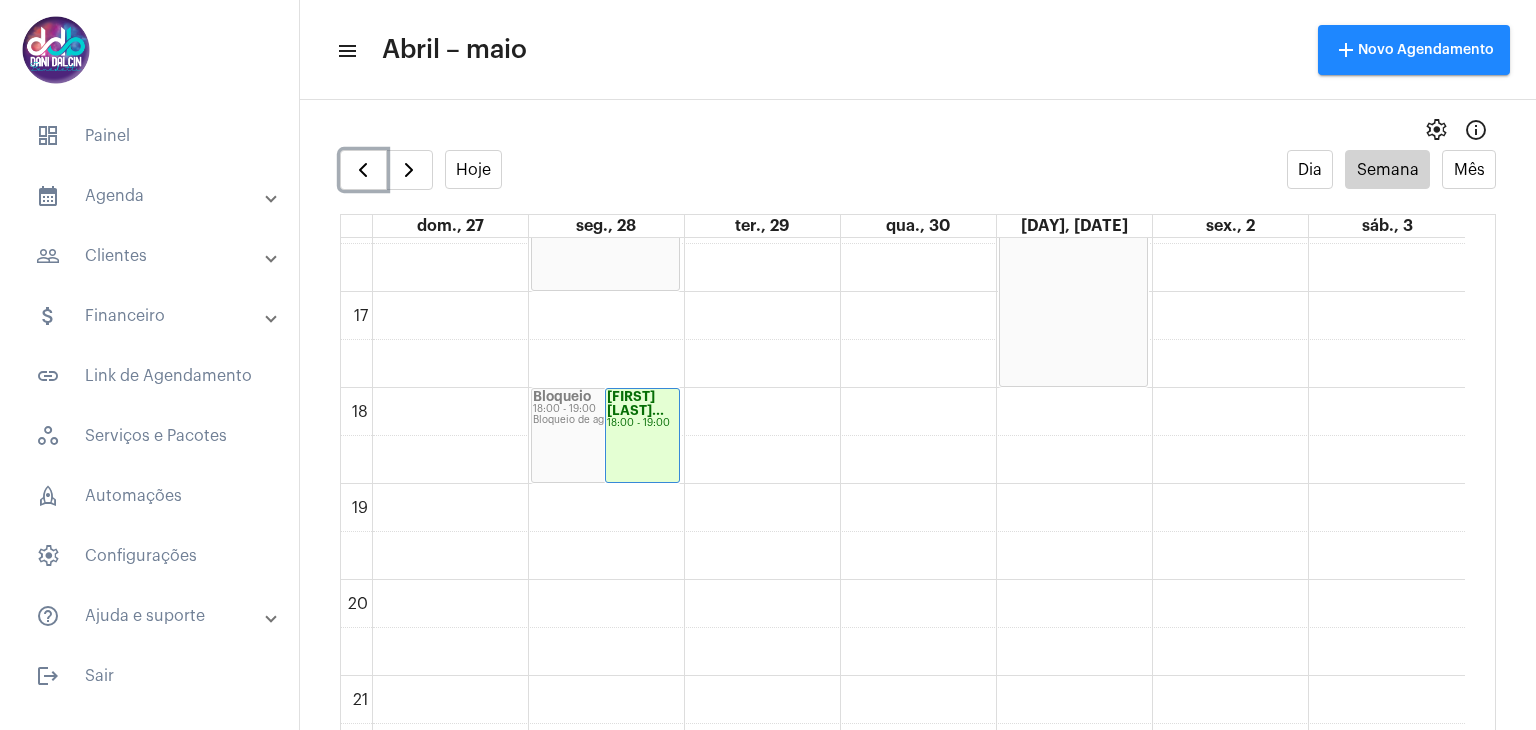 scroll, scrollTop: 1771, scrollLeft: 0, axis: vertical 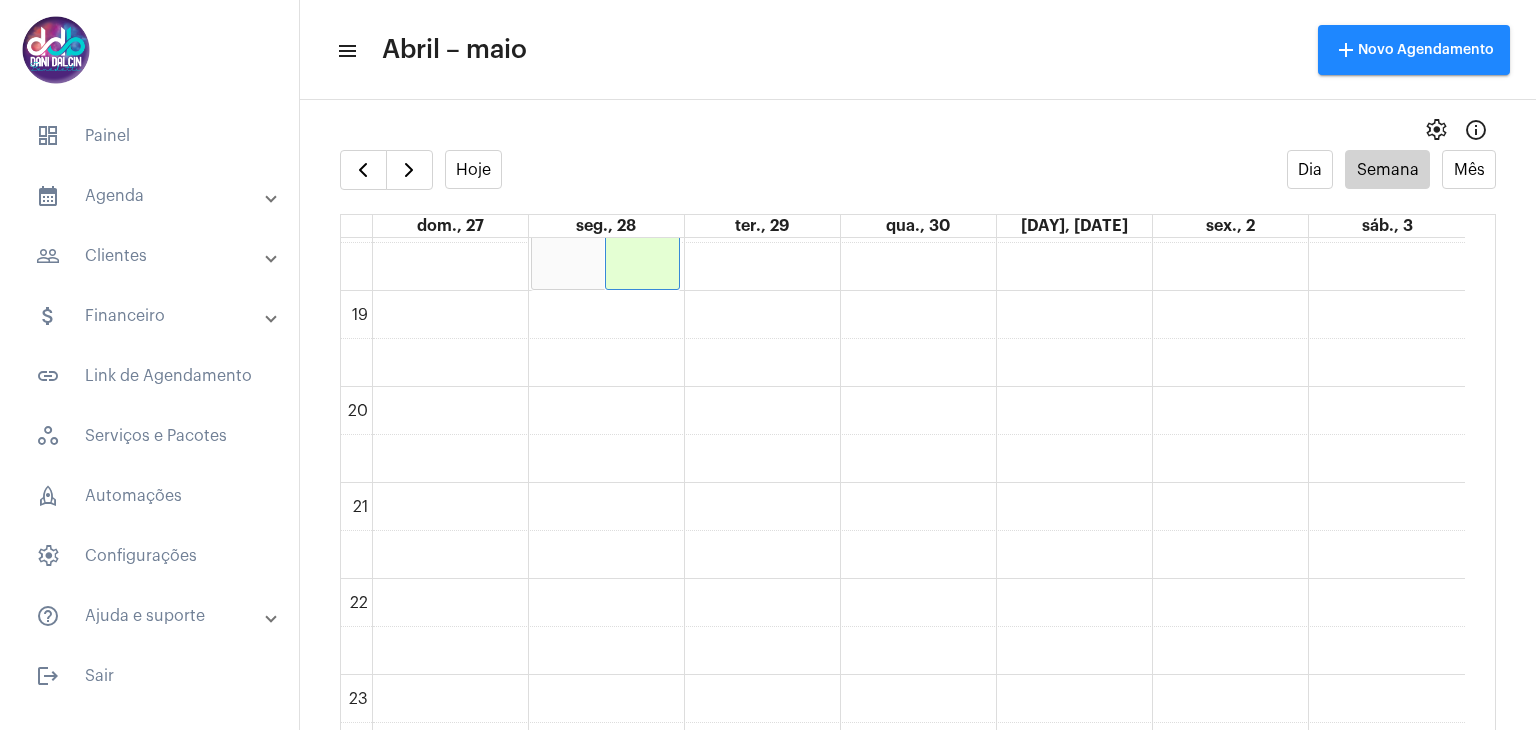 drag, startPoint x: 829, startPoint y: 129, endPoint x: 848, endPoint y: 135, distance: 19.924858 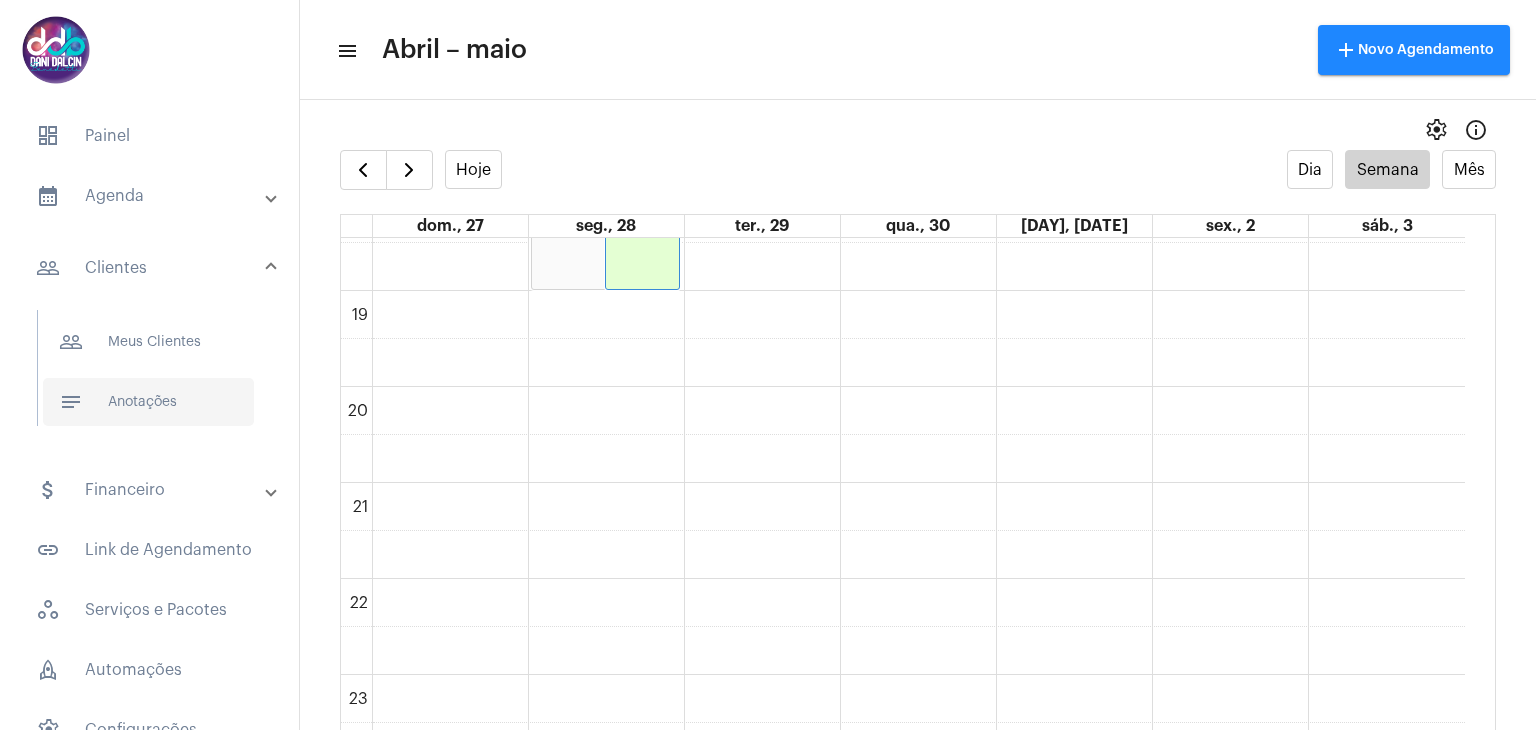 click on "notes  Anotações" at bounding box center (148, 402) 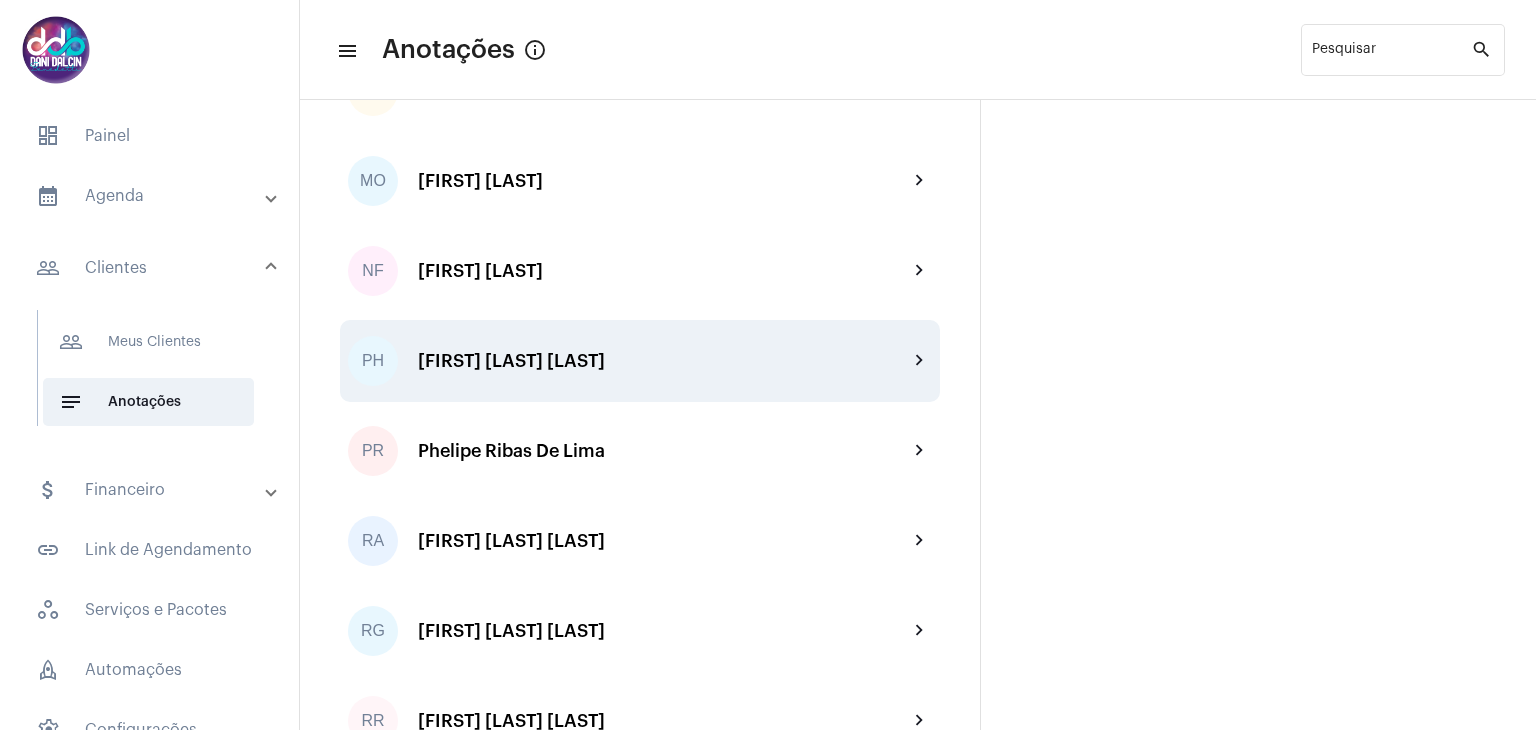 scroll, scrollTop: 3400, scrollLeft: 0, axis: vertical 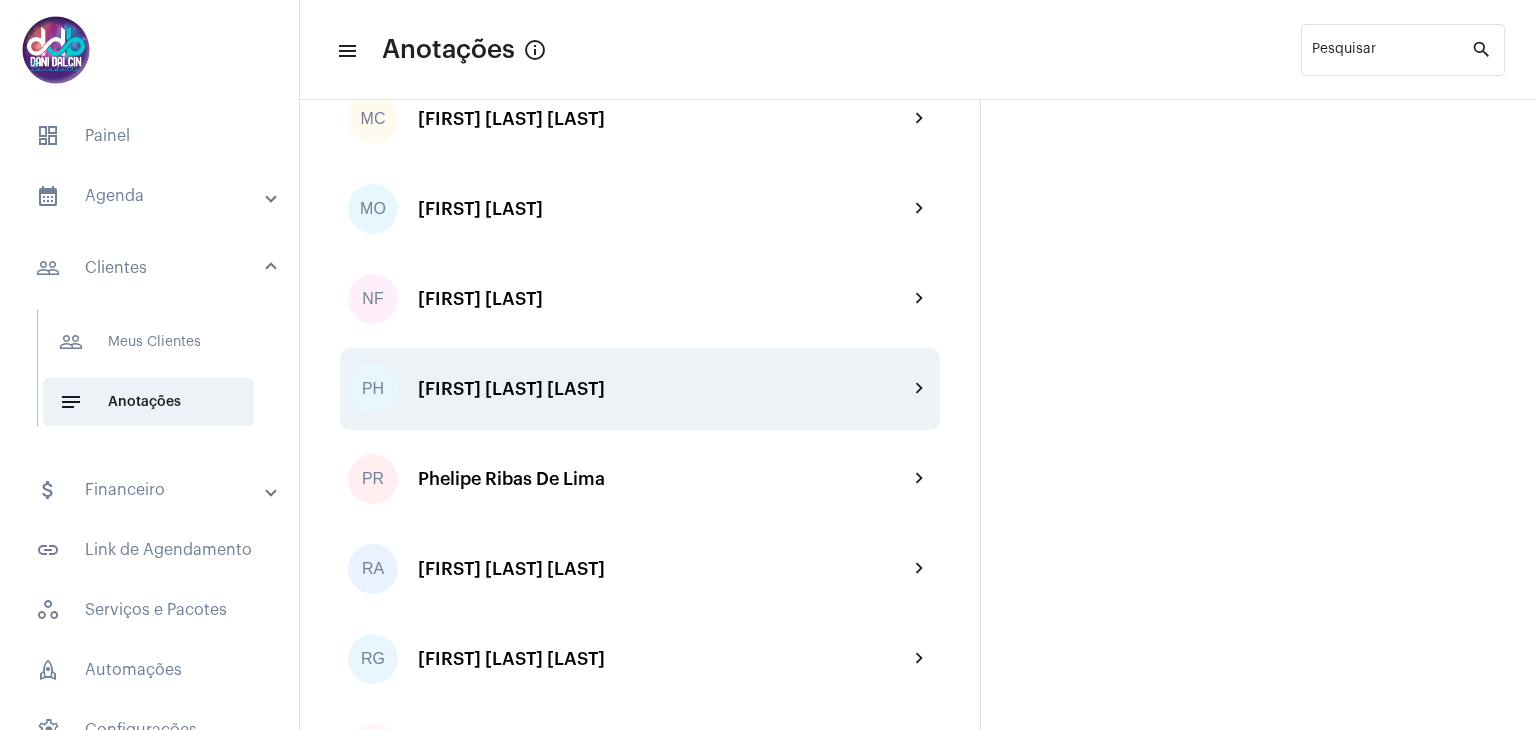 click on "[FIRST] [LAST] [LAST]" 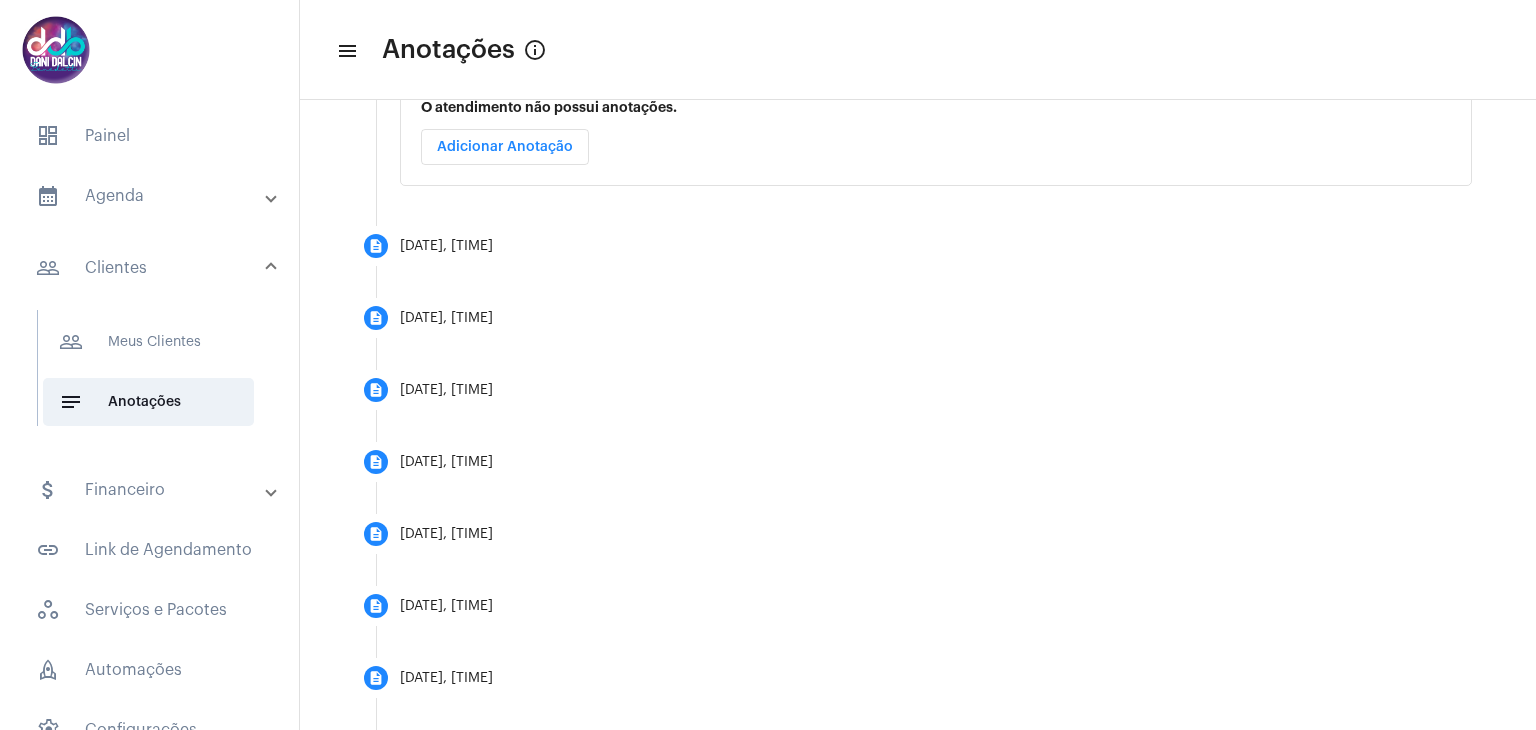 scroll, scrollTop: 812, scrollLeft: 0, axis: vertical 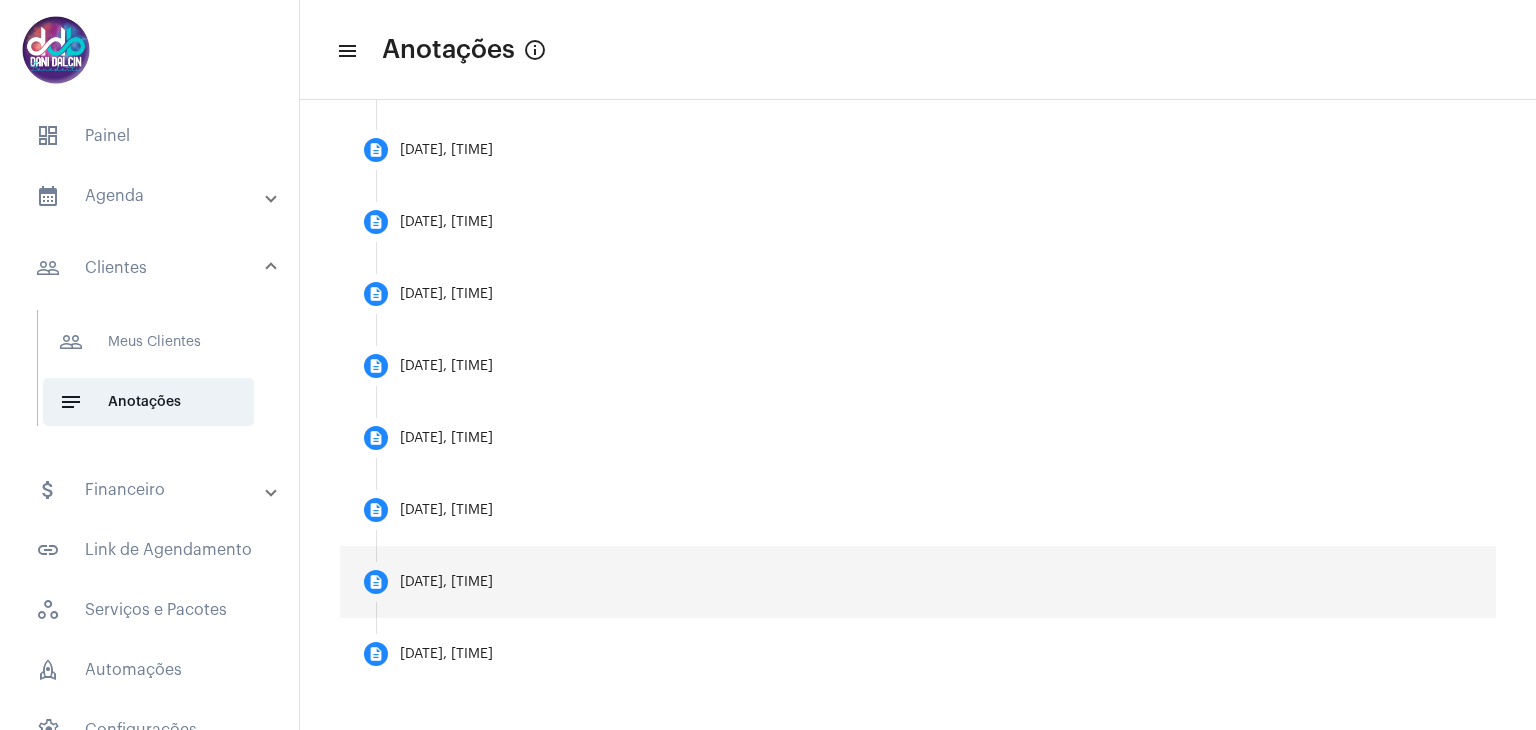 click on "description [DATE], [TIME]" at bounding box center [918, 582] 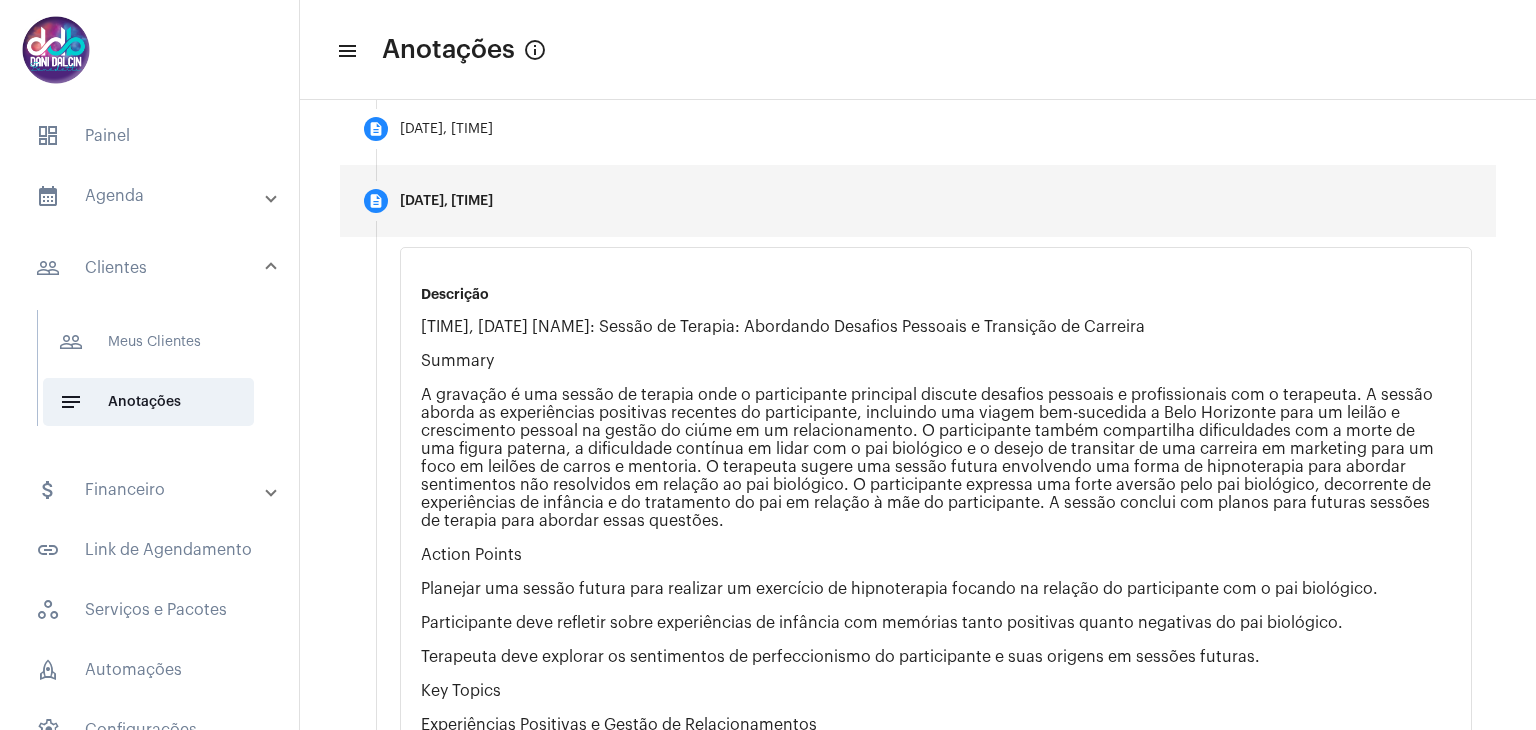 scroll, scrollTop: 1066, scrollLeft: 0, axis: vertical 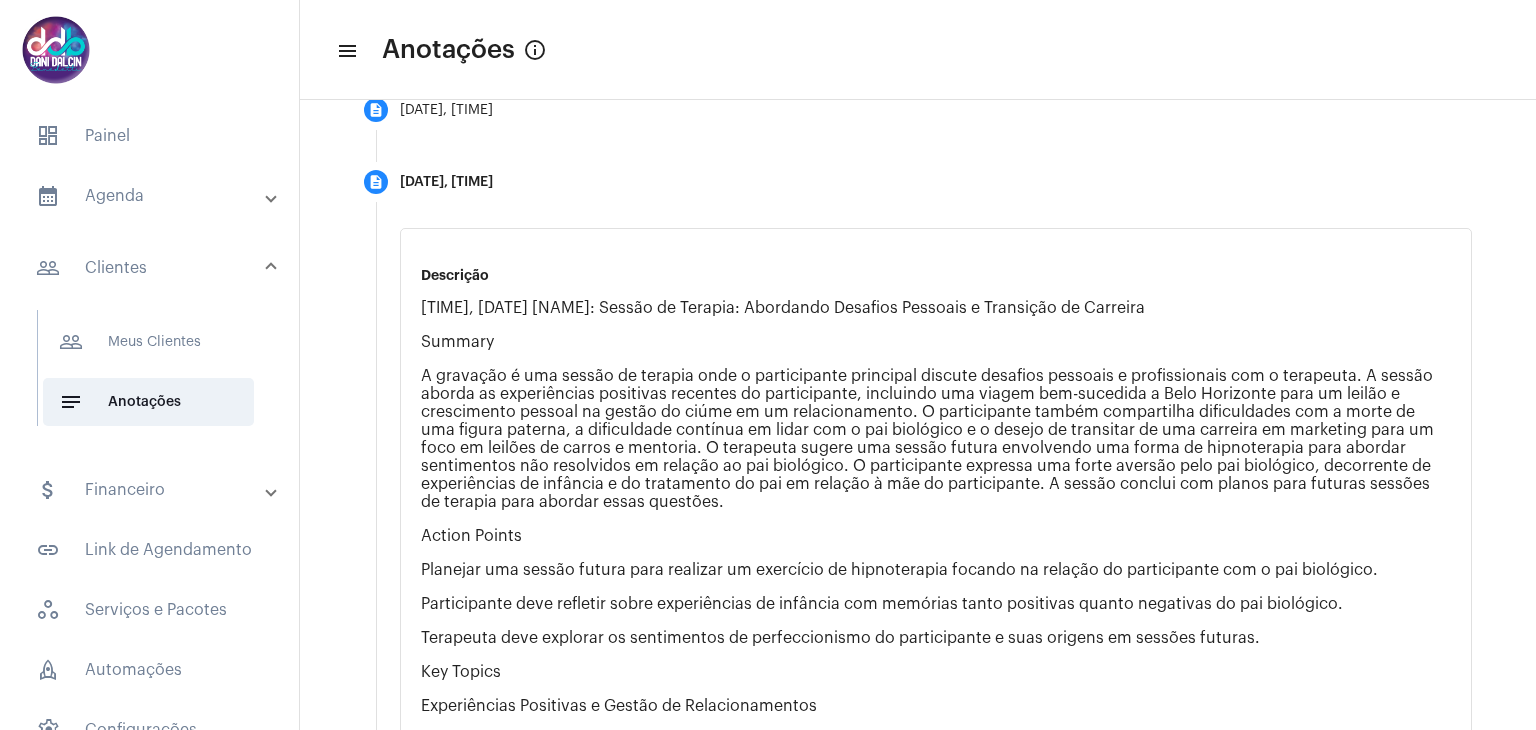 drag, startPoint x: 840, startPoint y: 465, endPoint x: 703, endPoint y: 448, distance: 138.05072 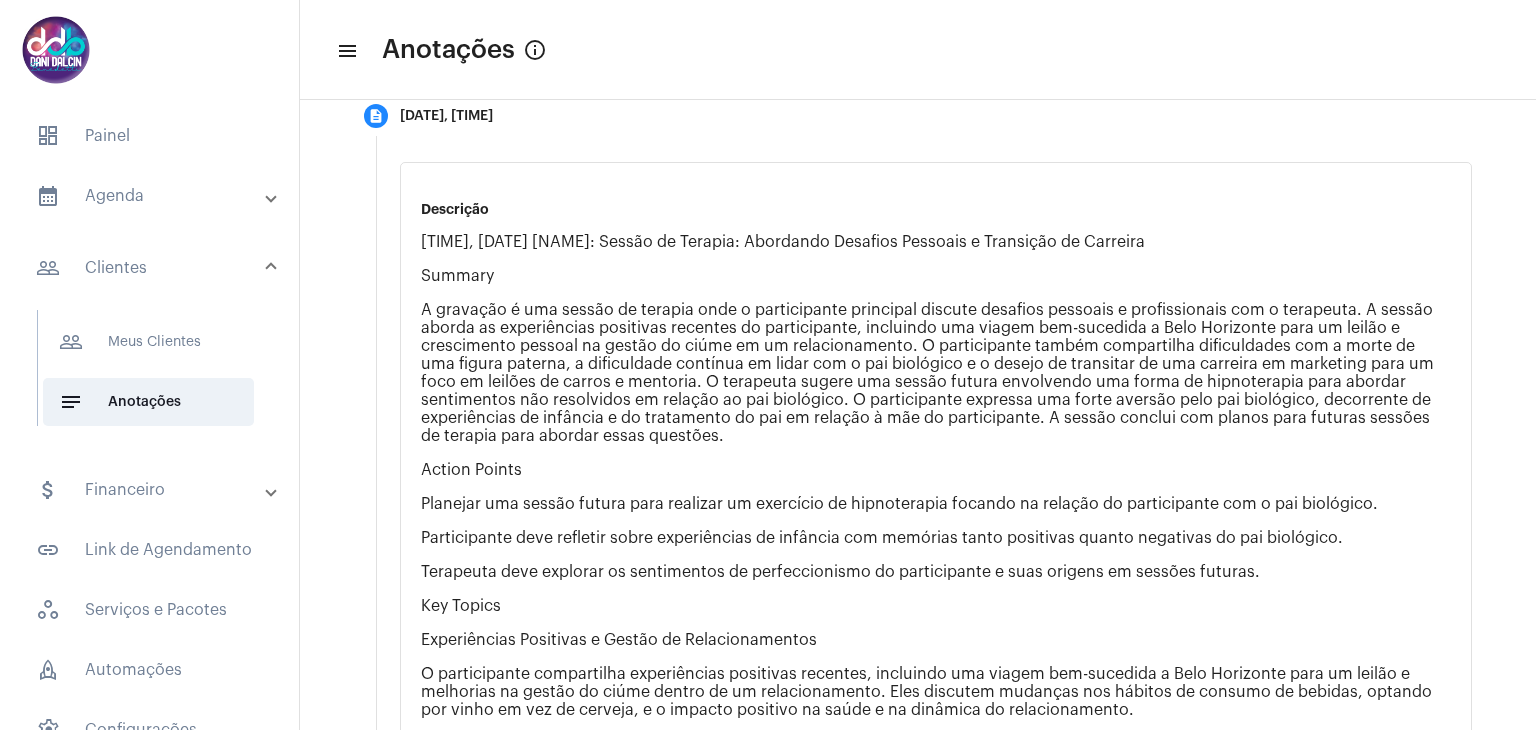scroll, scrollTop: 1166, scrollLeft: 0, axis: vertical 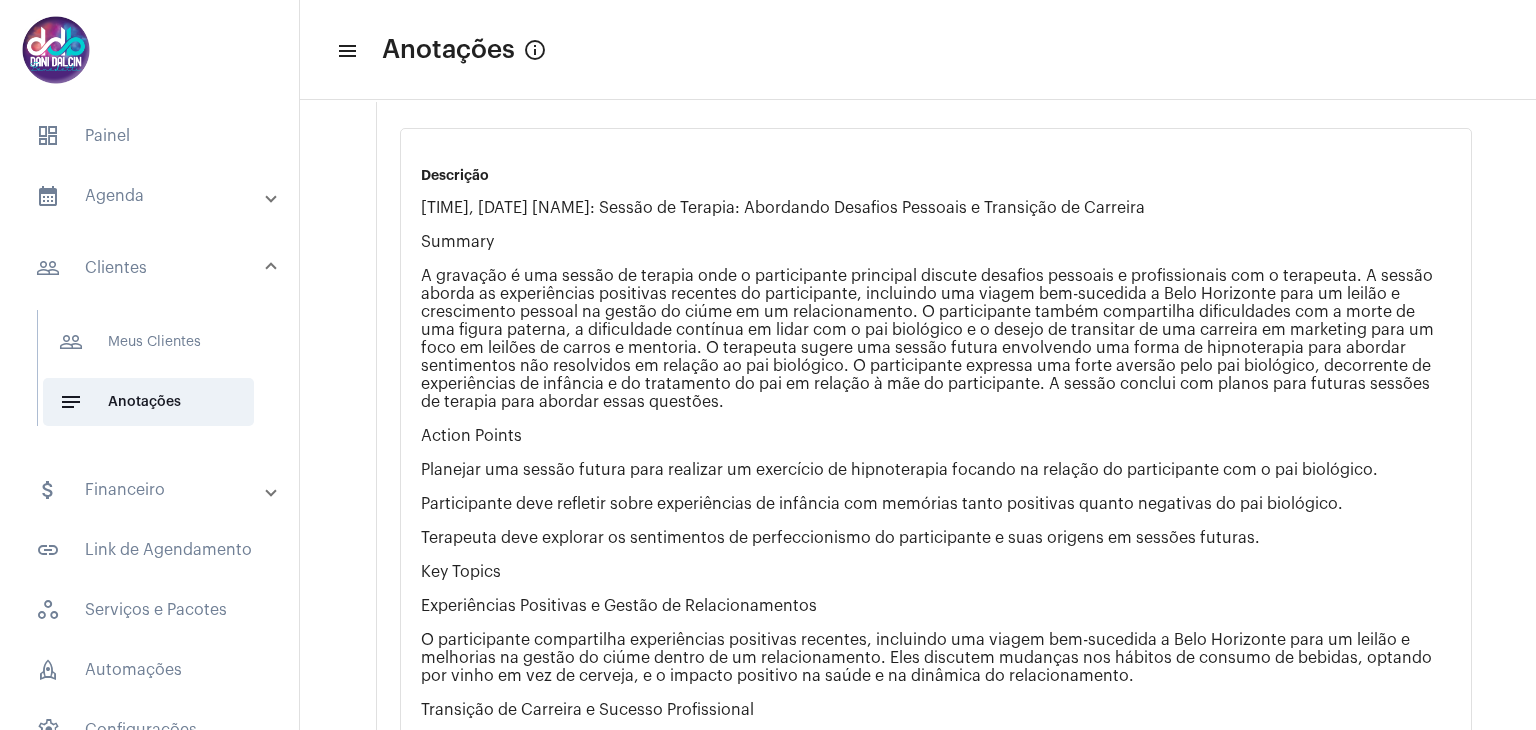 copy on "O terapeuta sugere uma sessão futura envolvendo uma forma de hipnoterapia para abordar sentimentos não resolvidos em relação ao pai biológico." 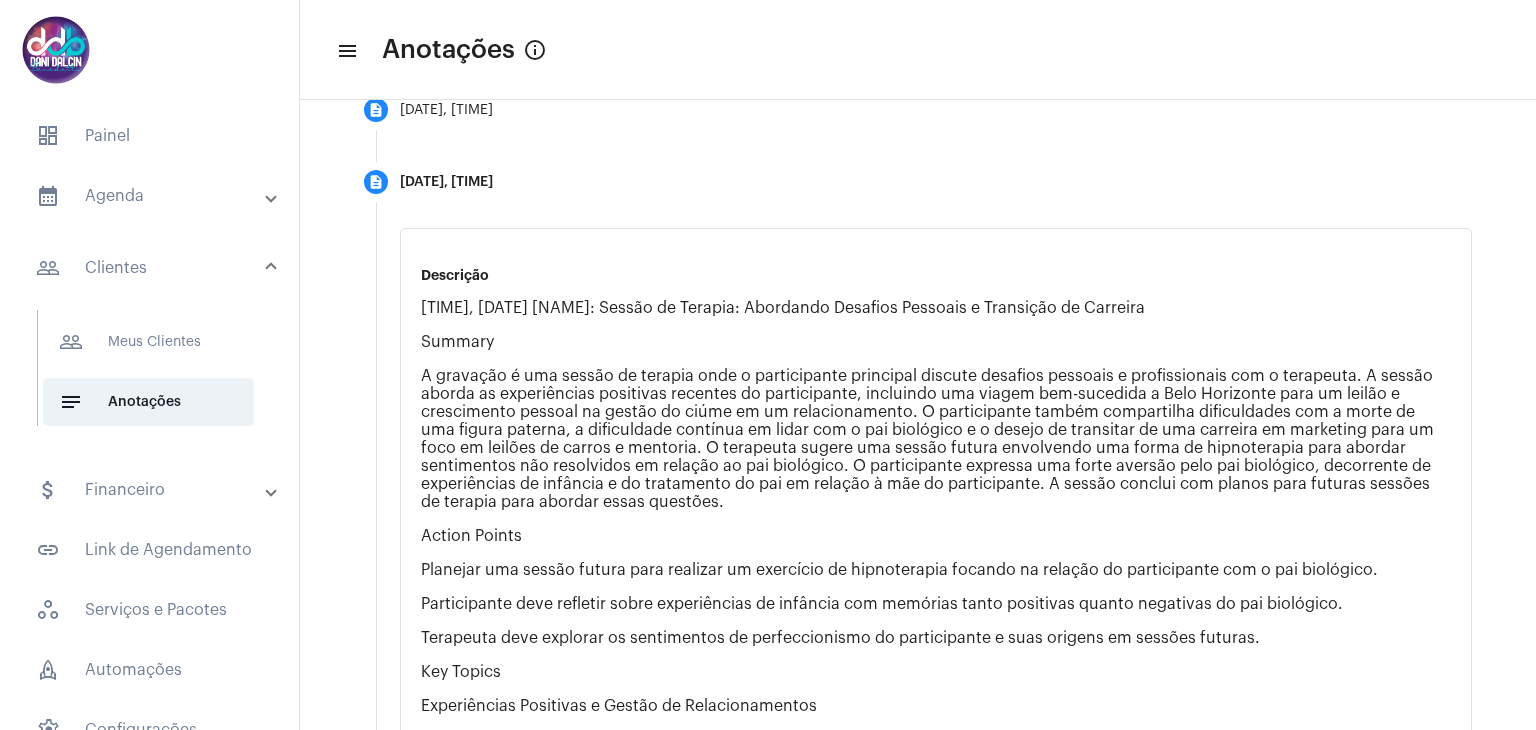 scroll, scrollTop: 966, scrollLeft: 0, axis: vertical 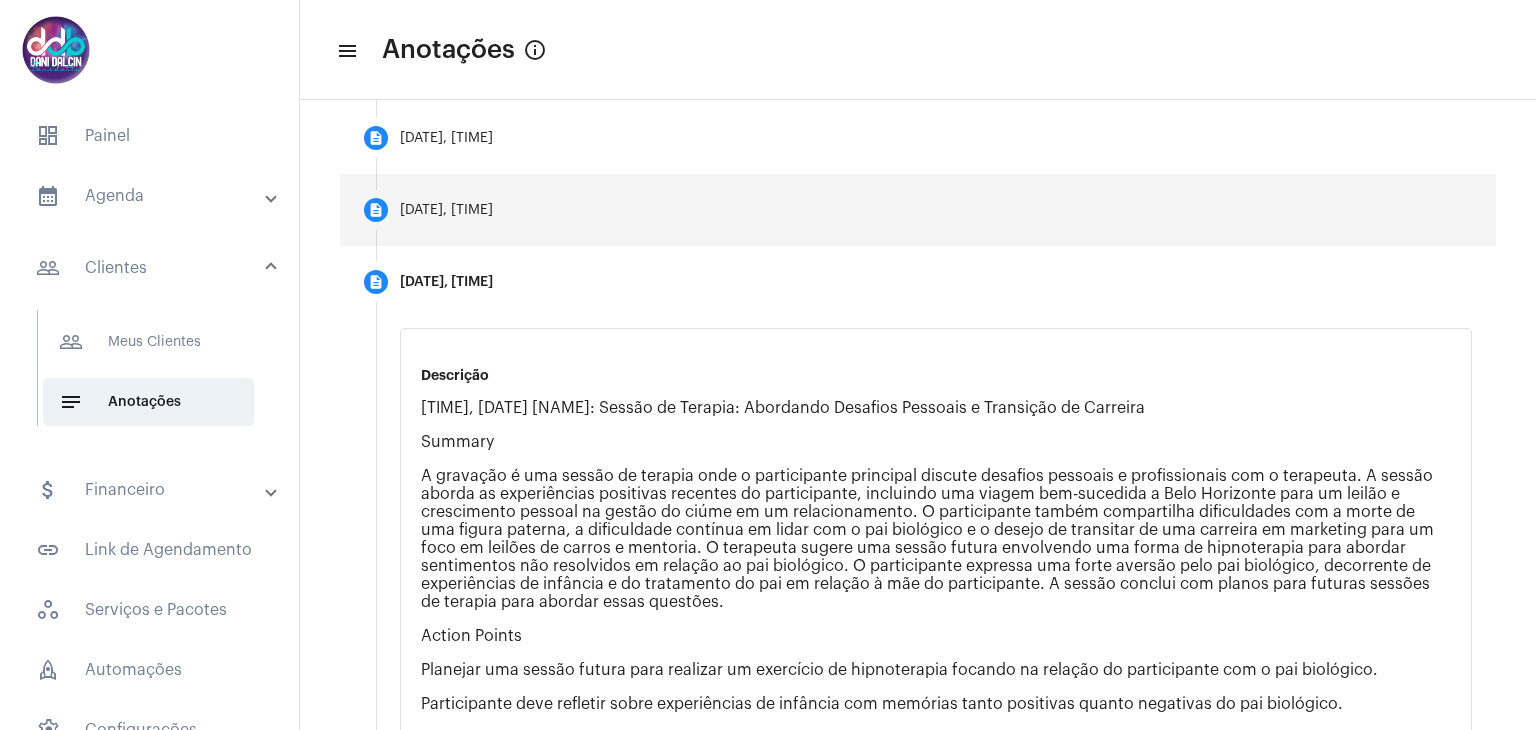 click on "[DATE], [TIME]" at bounding box center [446, 210] 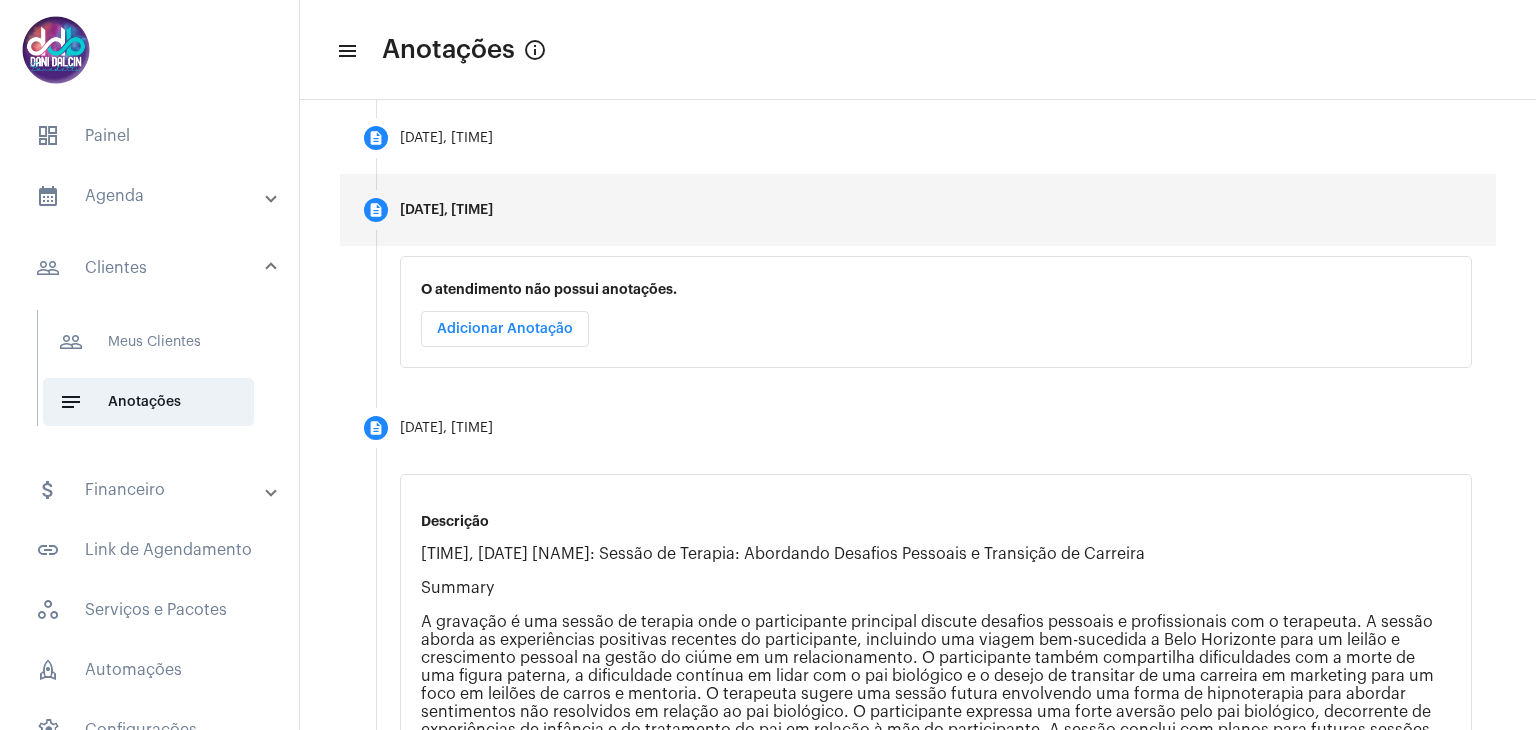 scroll, scrollTop: 812, scrollLeft: 0, axis: vertical 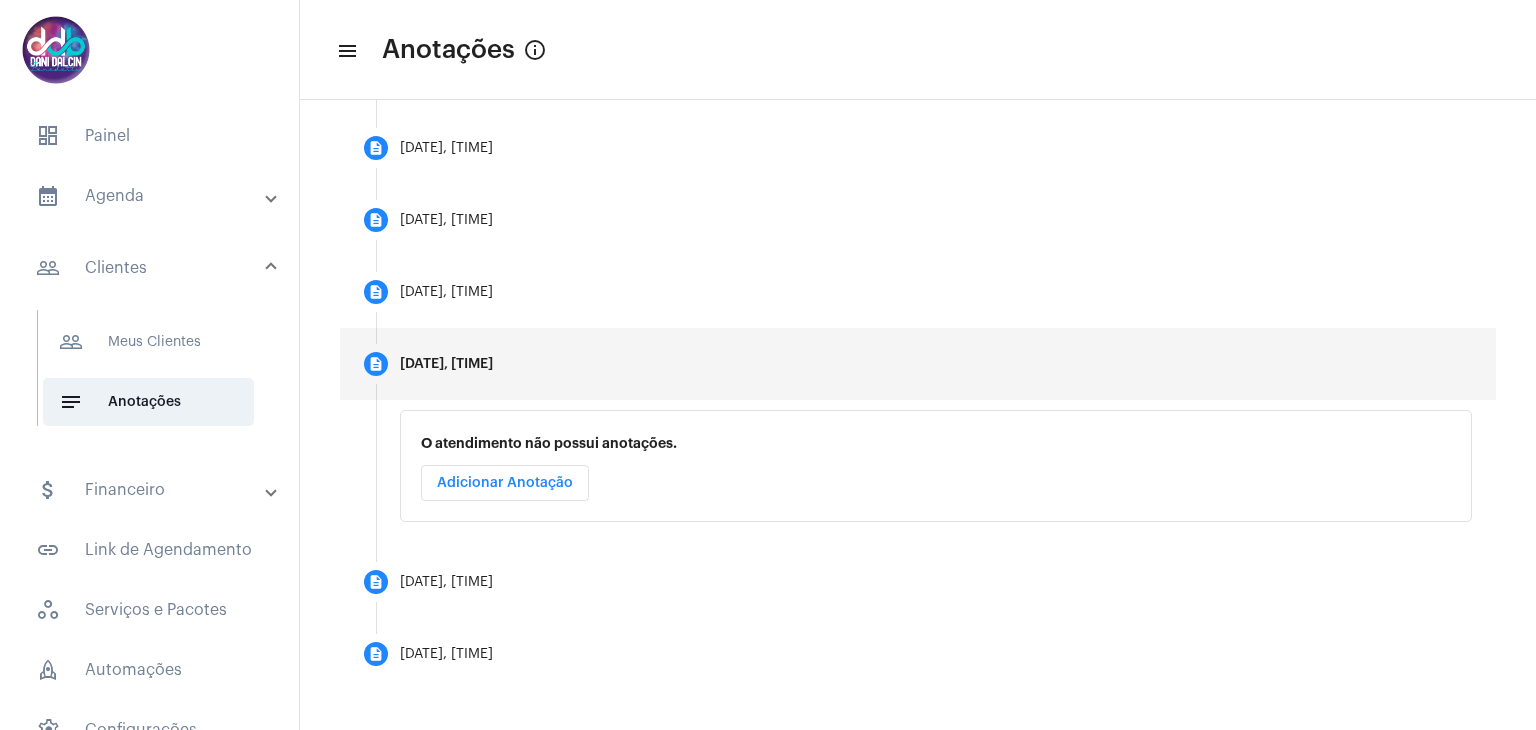 click on "Adicionar Anotação" at bounding box center [505, 483] 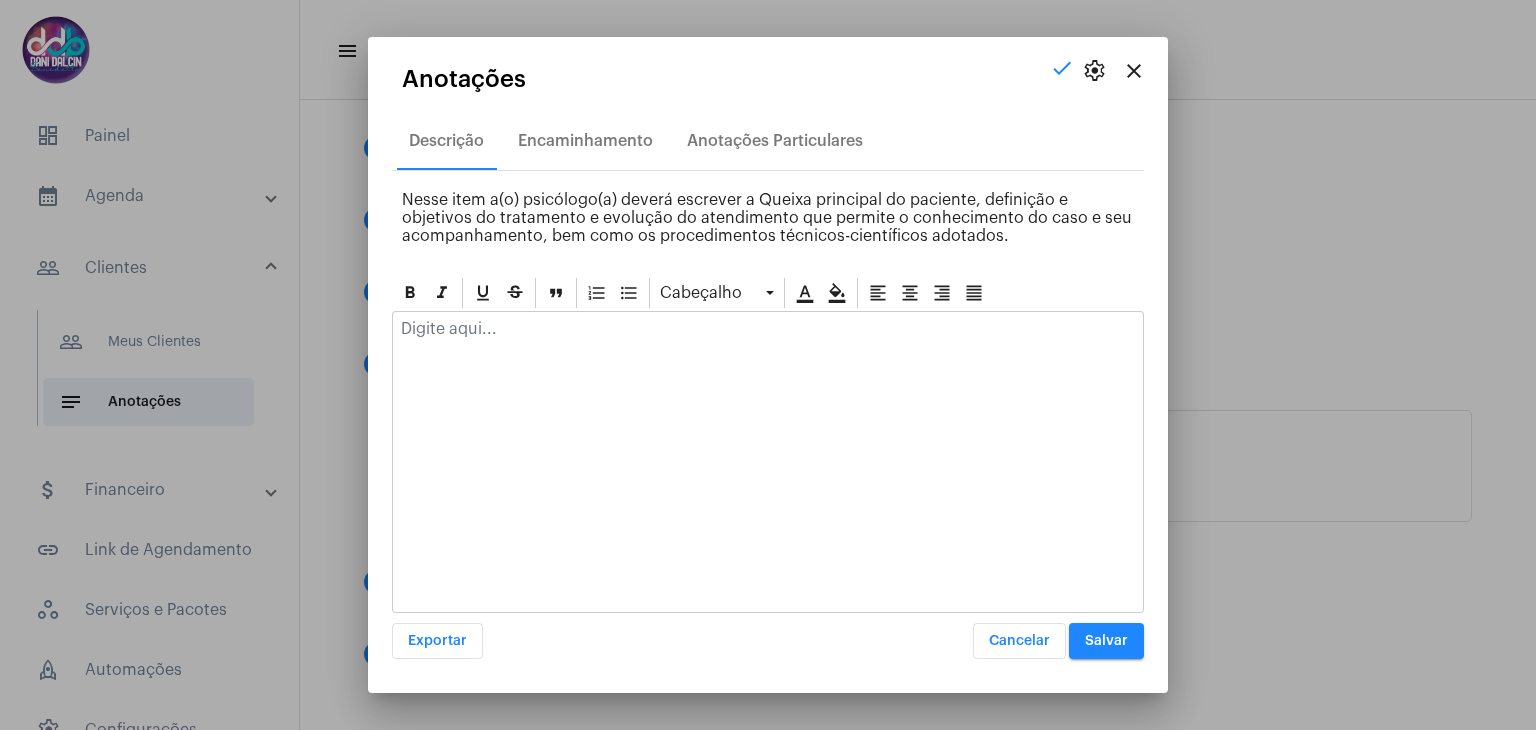 click 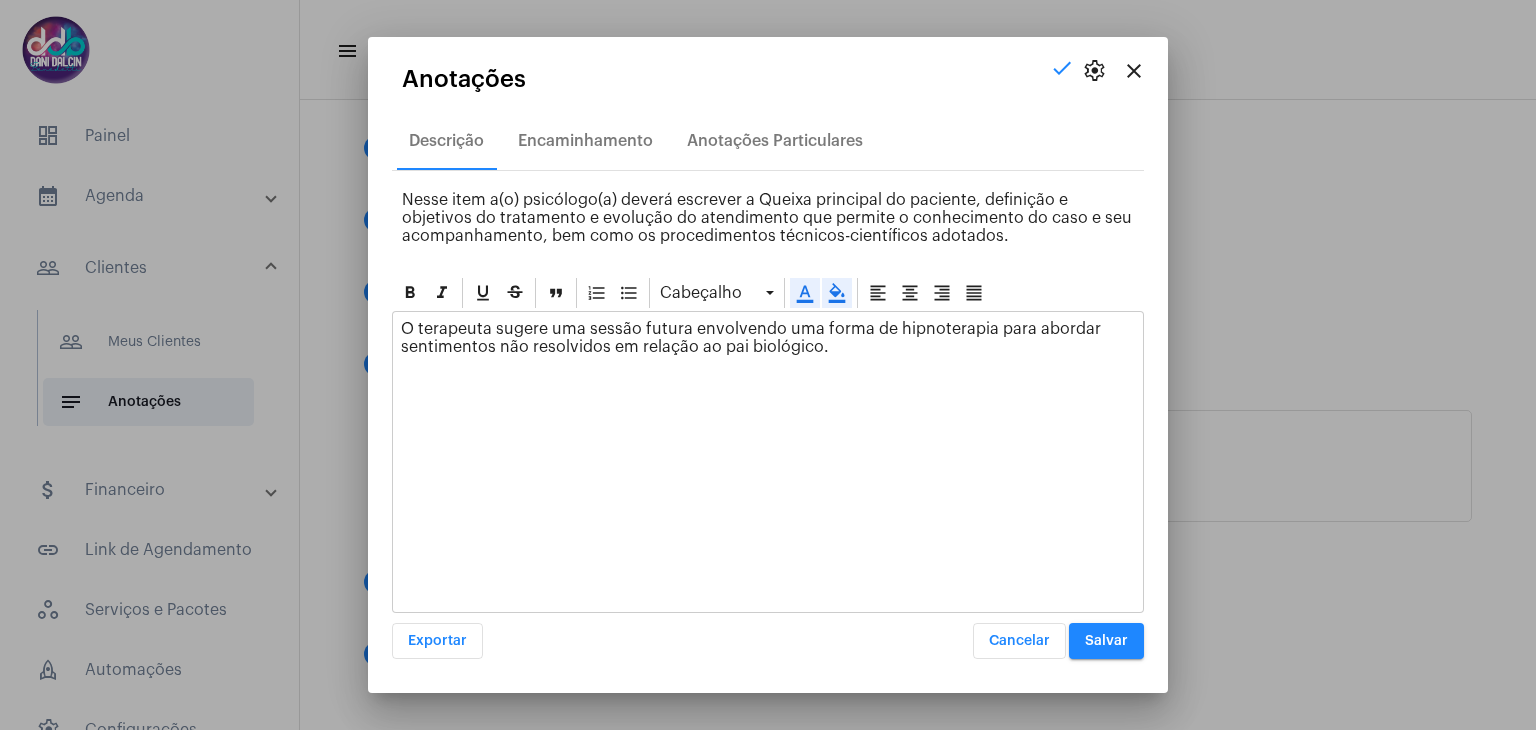 click on "O terapeuta sugere uma sessão futura envolvendo uma forma de hipnoterapia para abordar sentimentos não resolvidos em relação ao pai biológico." 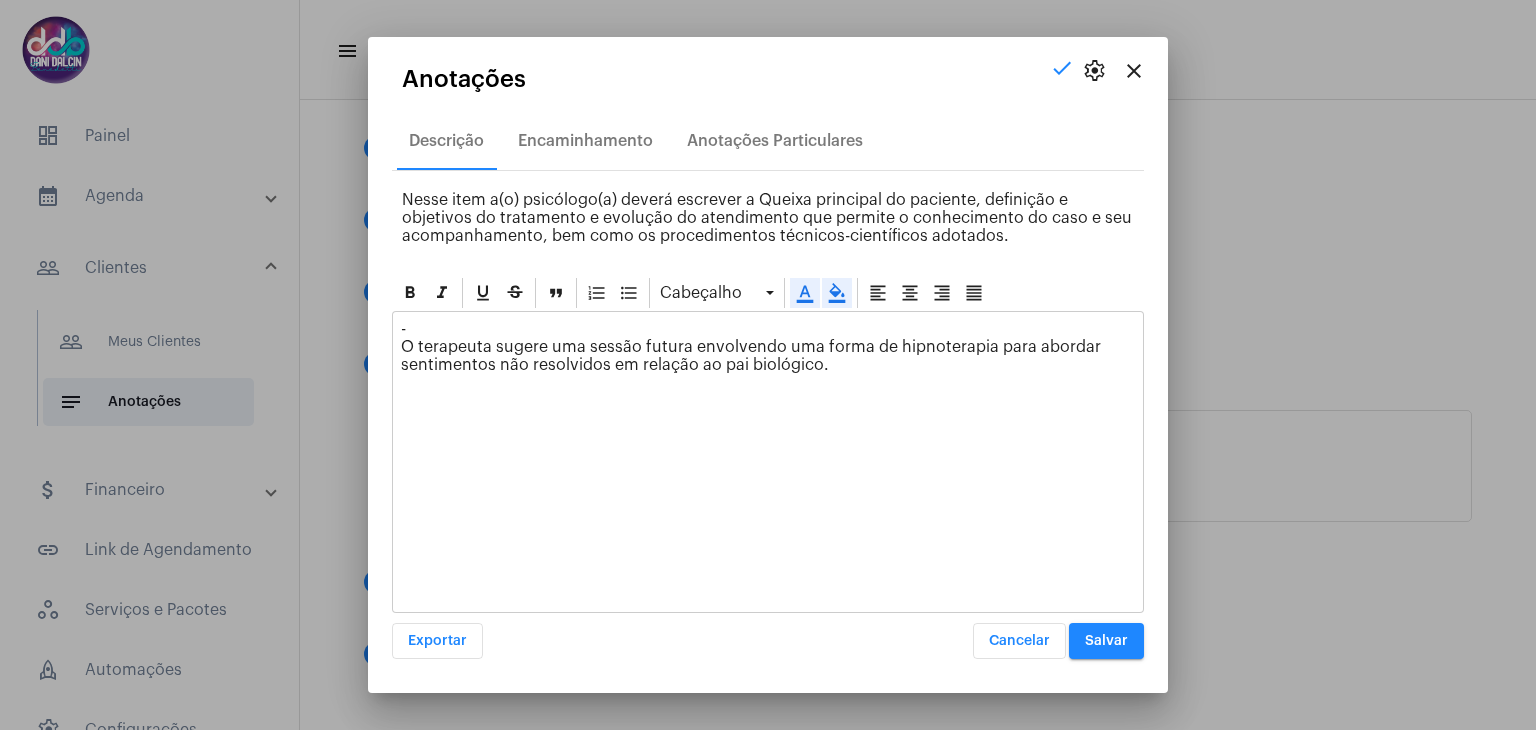 click on "- O terapeuta sugere uma sessão futura envolvendo uma forma de hipnoterapia para abordar sentimentos não resolvidos em relação ao pai biológico." 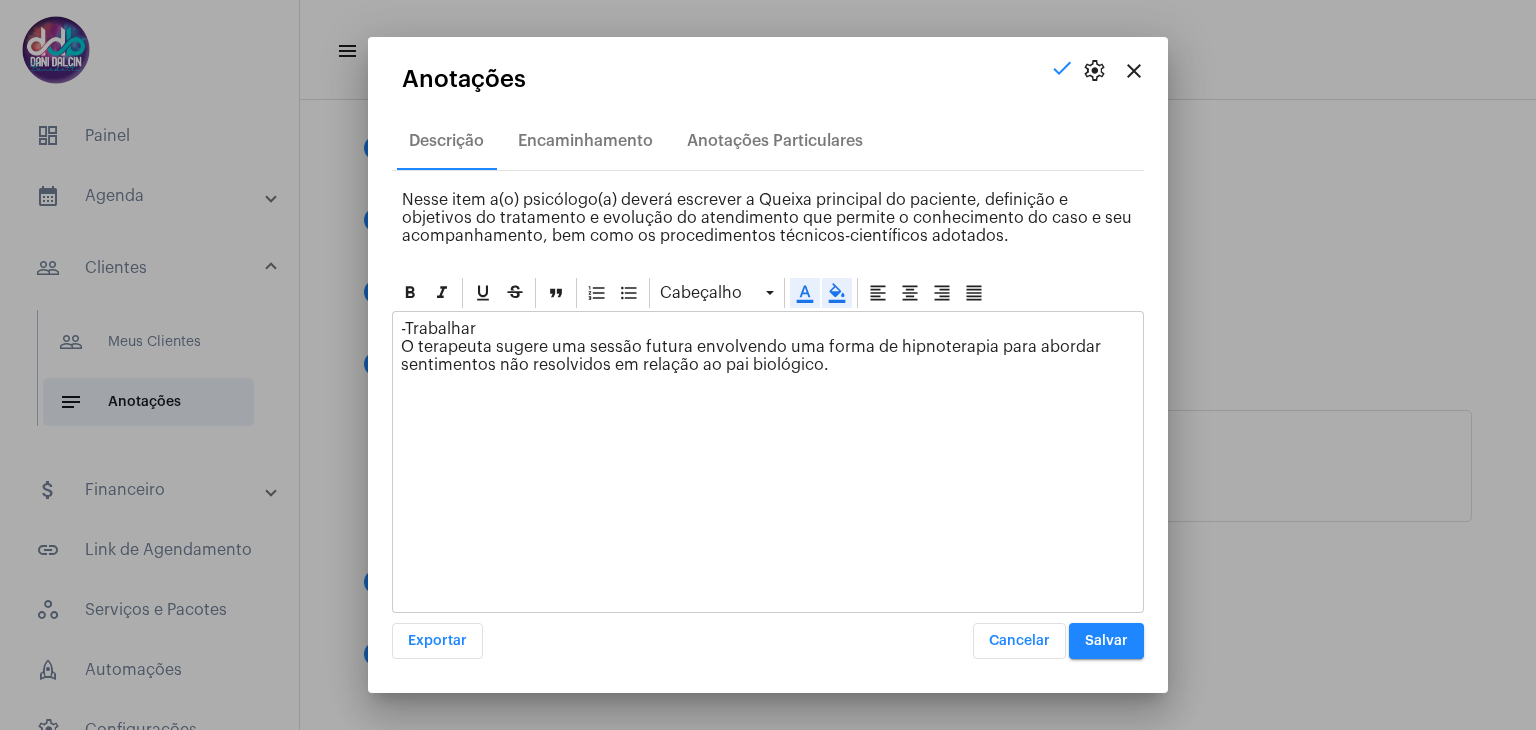 click on "-Trabalhar O terapeuta sugere uma sessão futura envolvendo uma forma de hipnoterapia para abordar sentimentos não resolvidos em relação ao pai biológico." 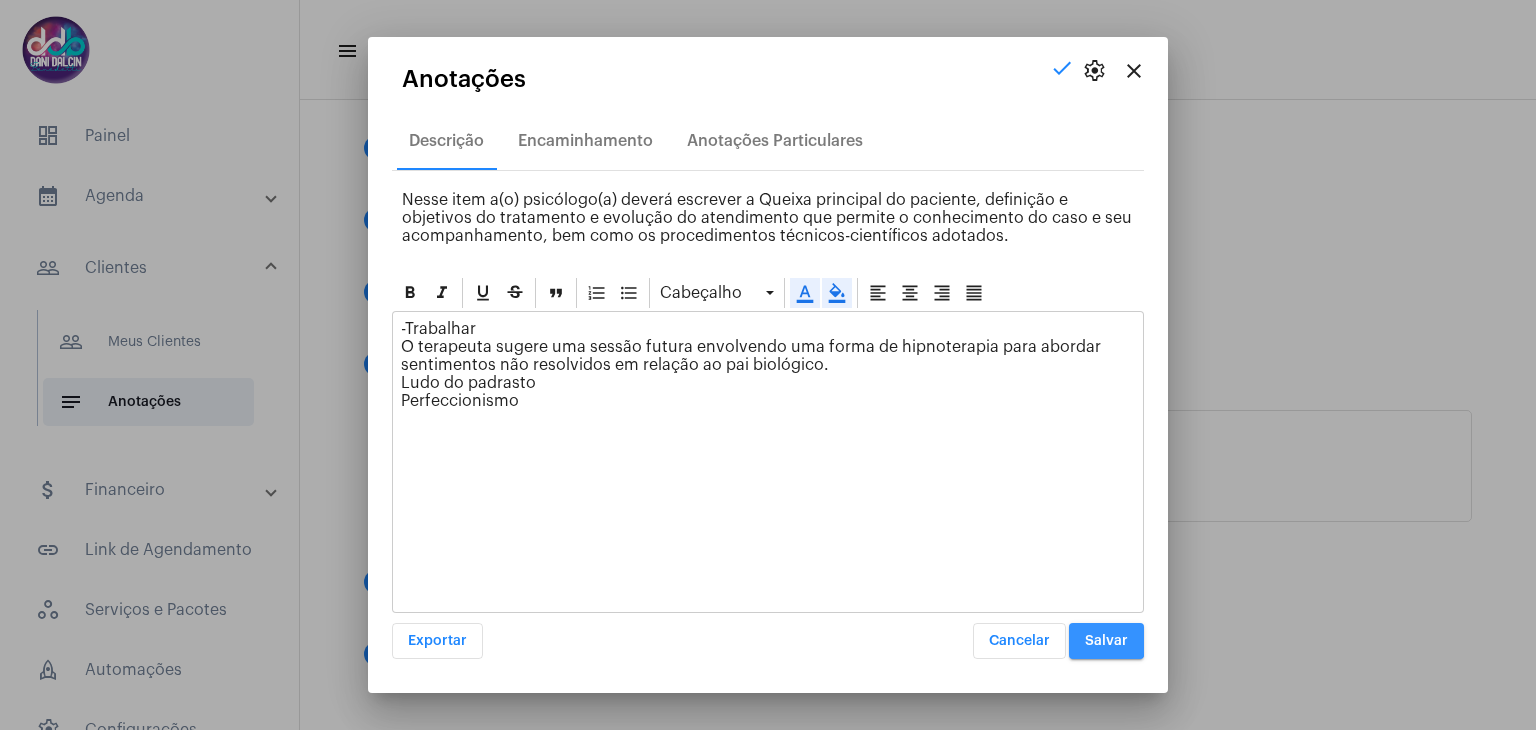 click on "Salvar" at bounding box center [1106, 641] 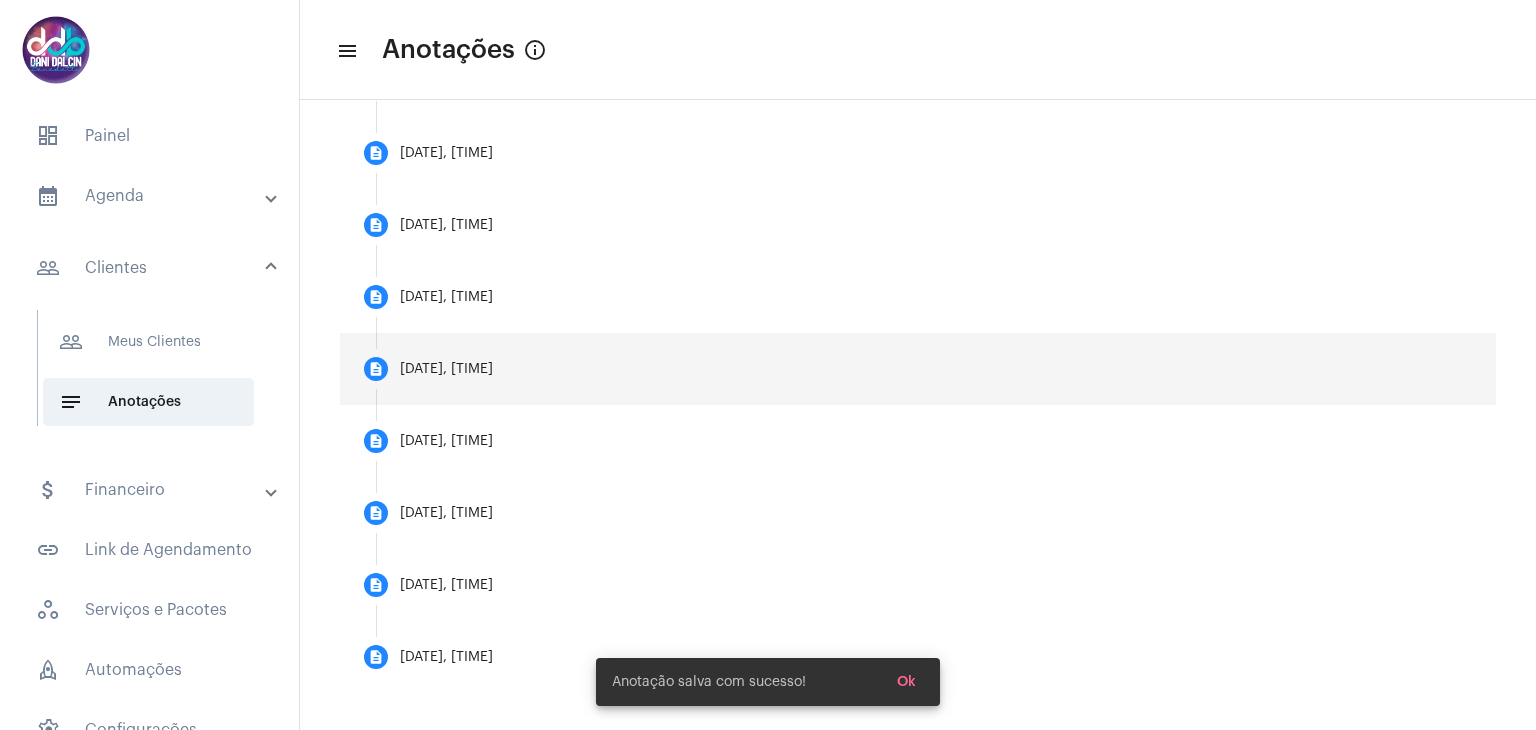 scroll, scrollTop: 812, scrollLeft: 0, axis: vertical 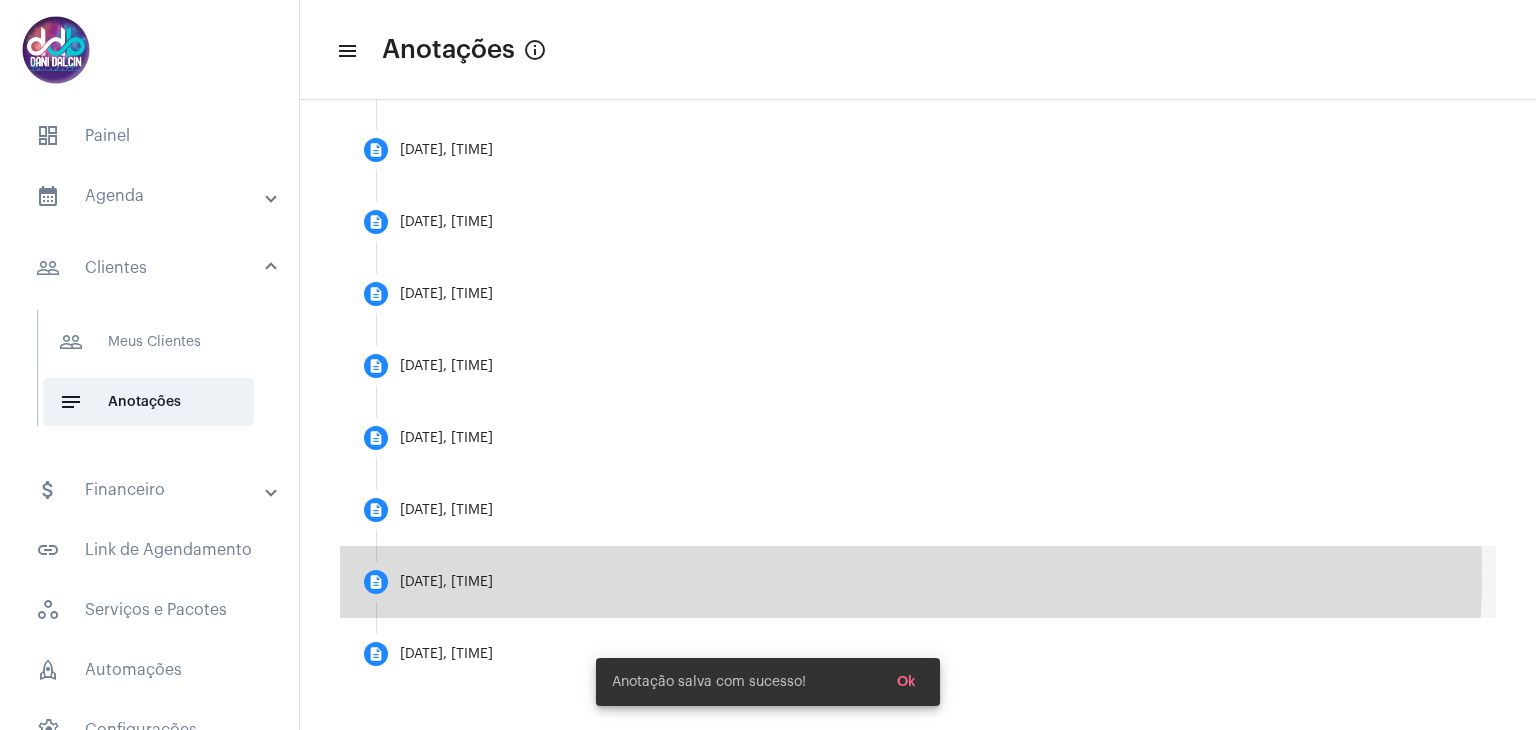 click on "description [DATE], [TIME]" at bounding box center [918, 582] 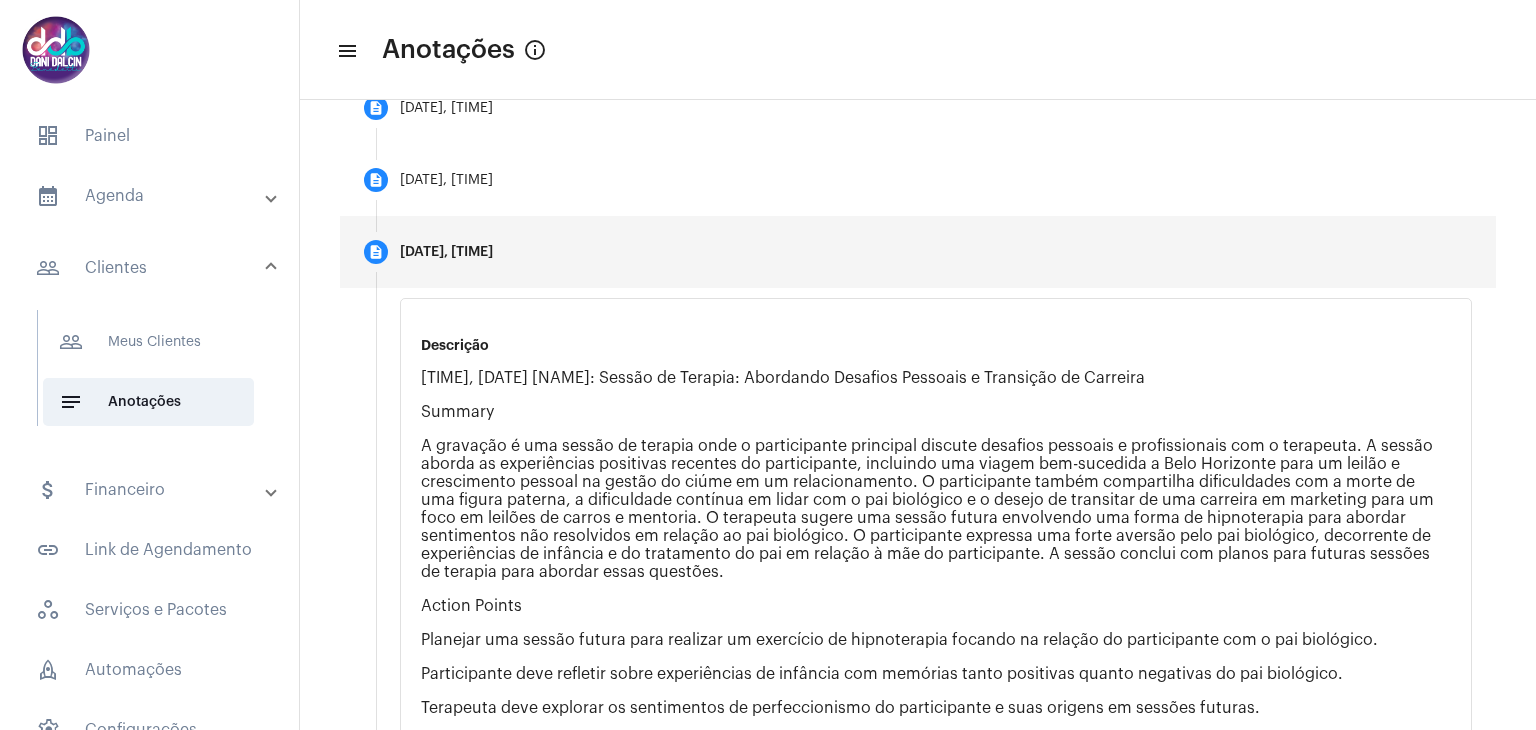scroll, scrollTop: 866, scrollLeft: 0, axis: vertical 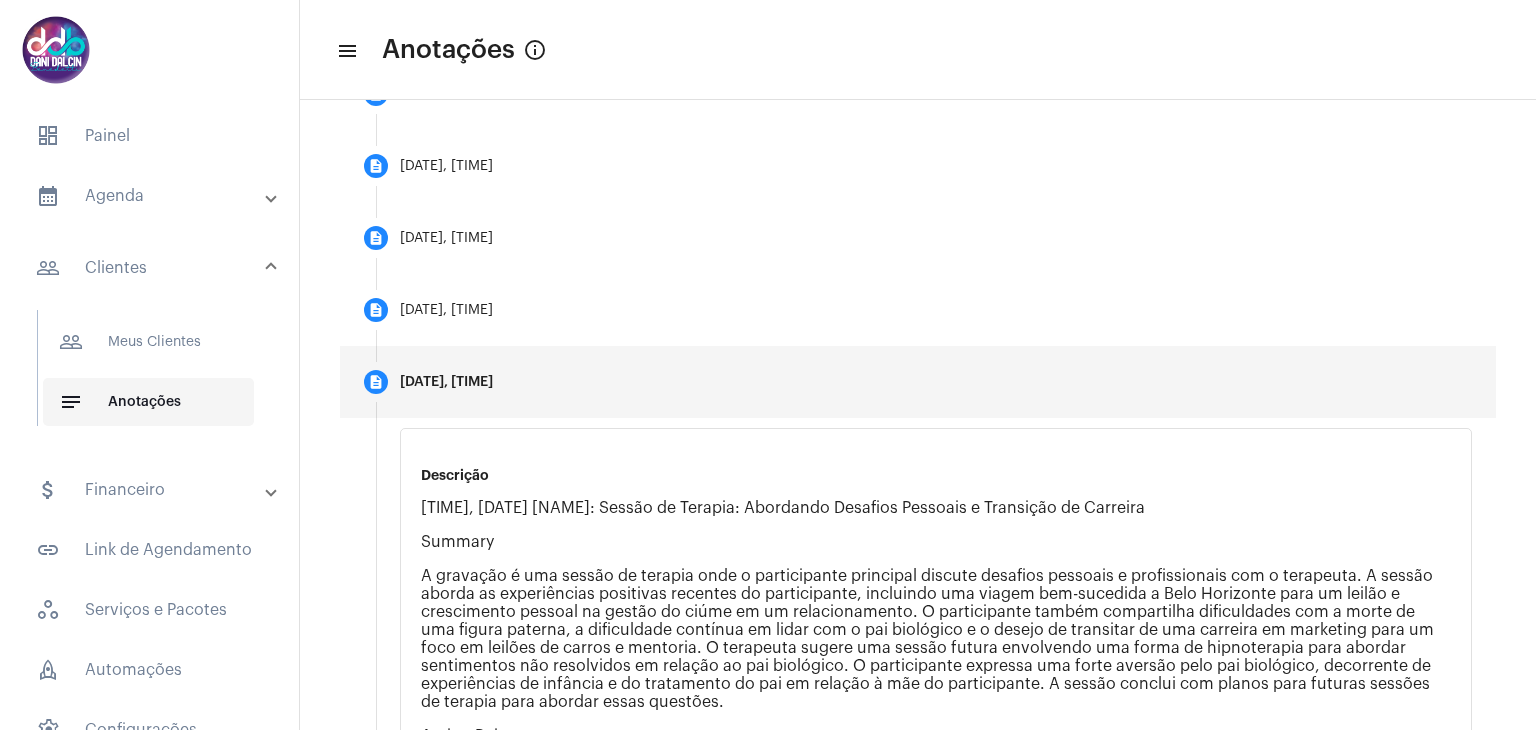 click on "notes  Anotações" at bounding box center [148, 402] 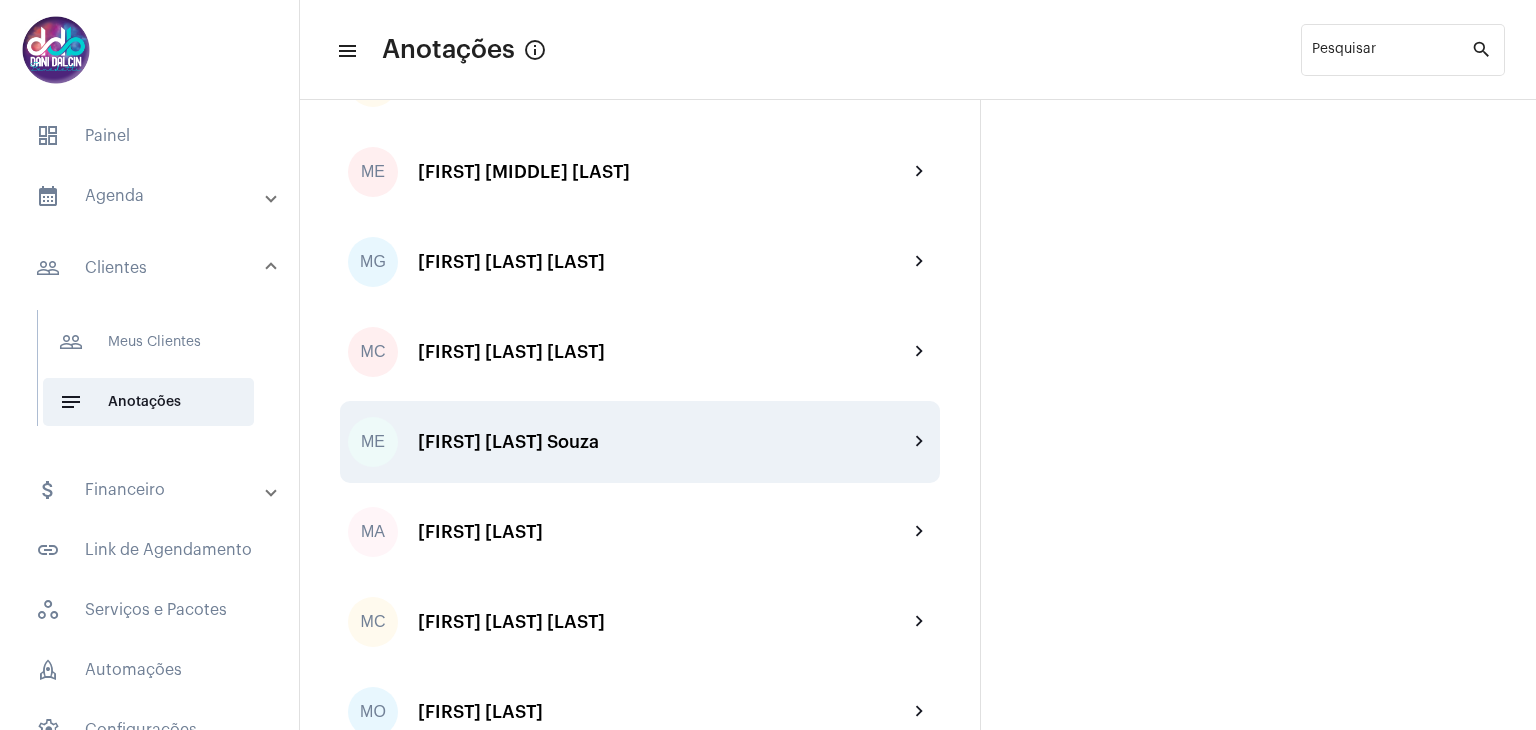 scroll, scrollTop: 2900, scrollLeft: 0, axis: vertical 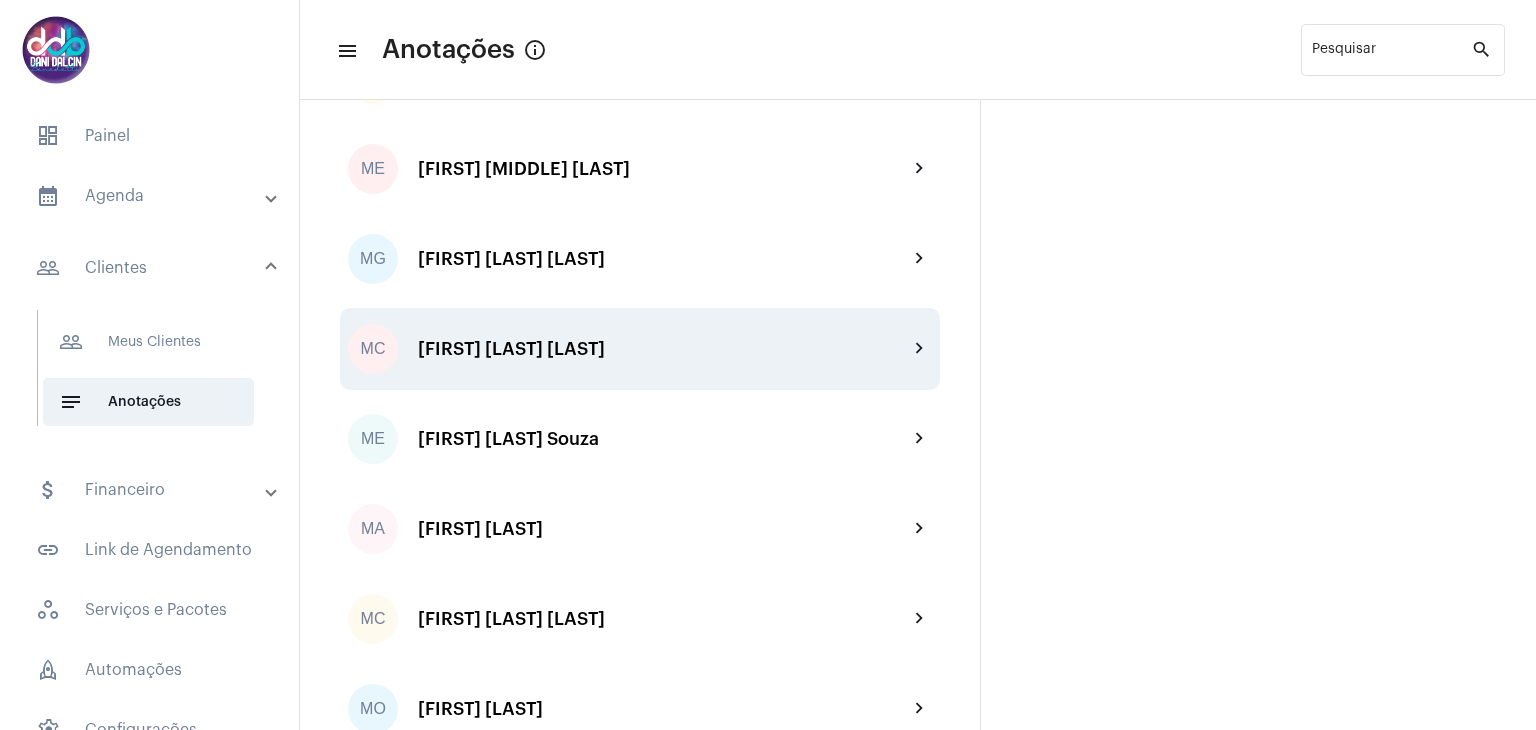 click on "[INITIALS] [FIRST] [LAST] [LAST] chevron_right" 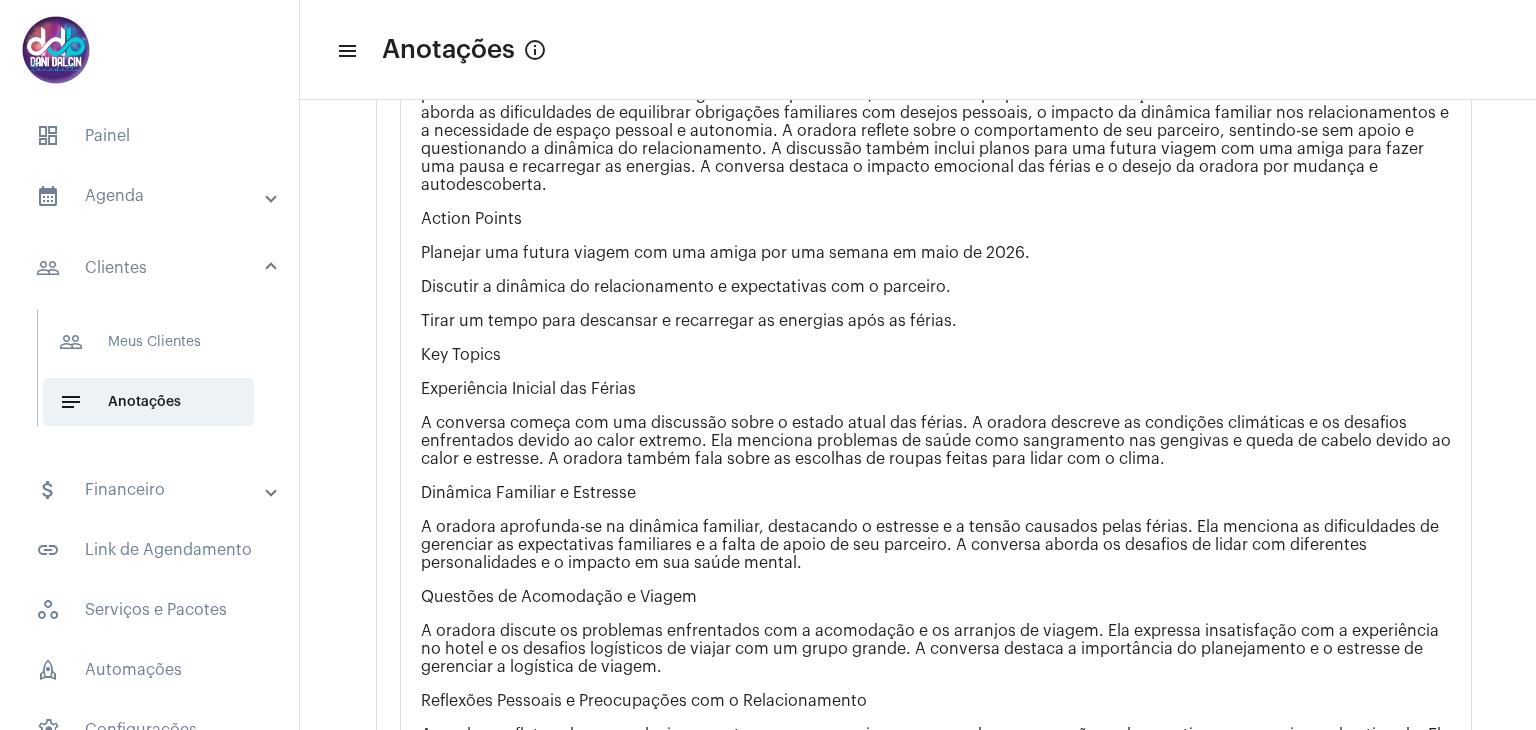 scroll, scrollTop: 900, scrollLeft: 0, axis: vertical 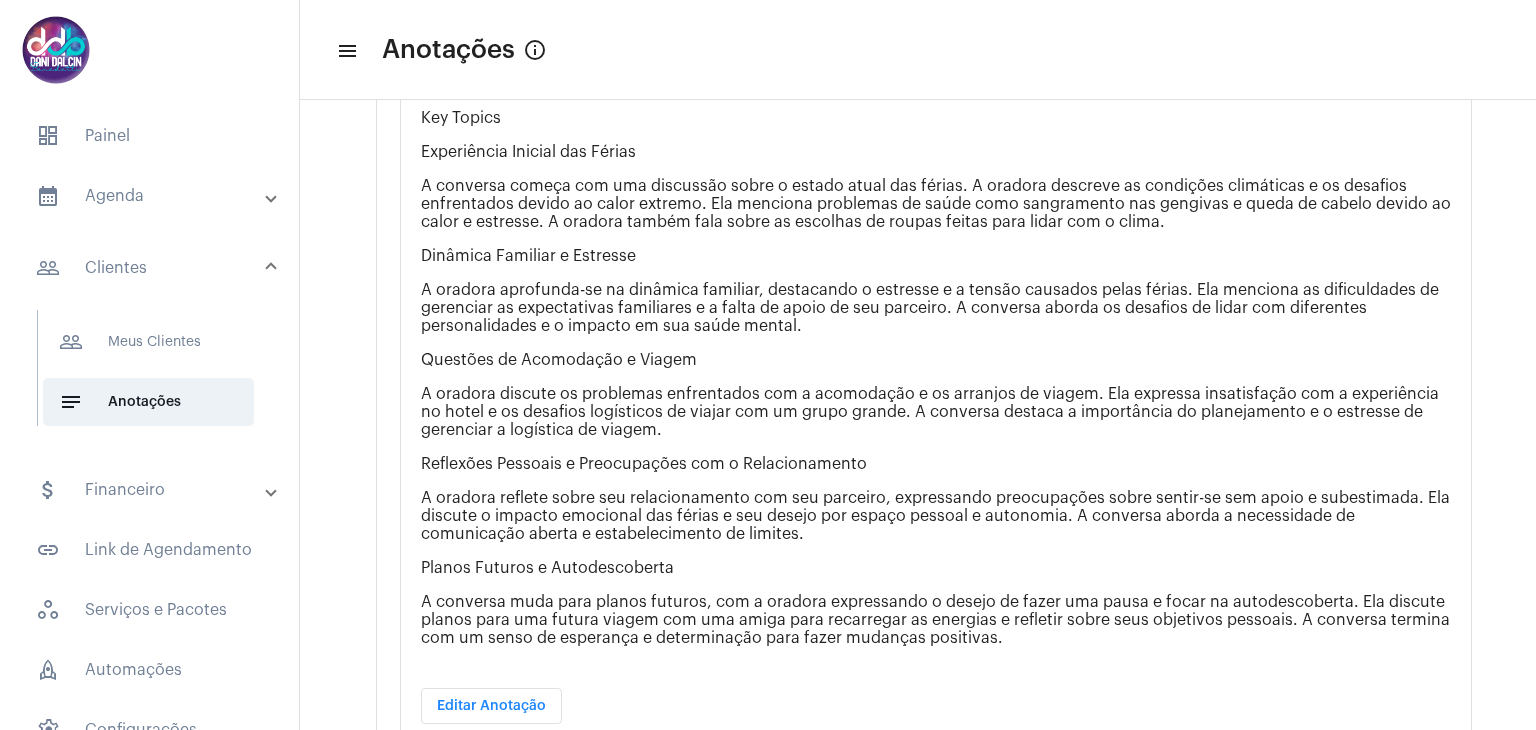 click on "Editar Anotação" at bounding box center (491, 706) 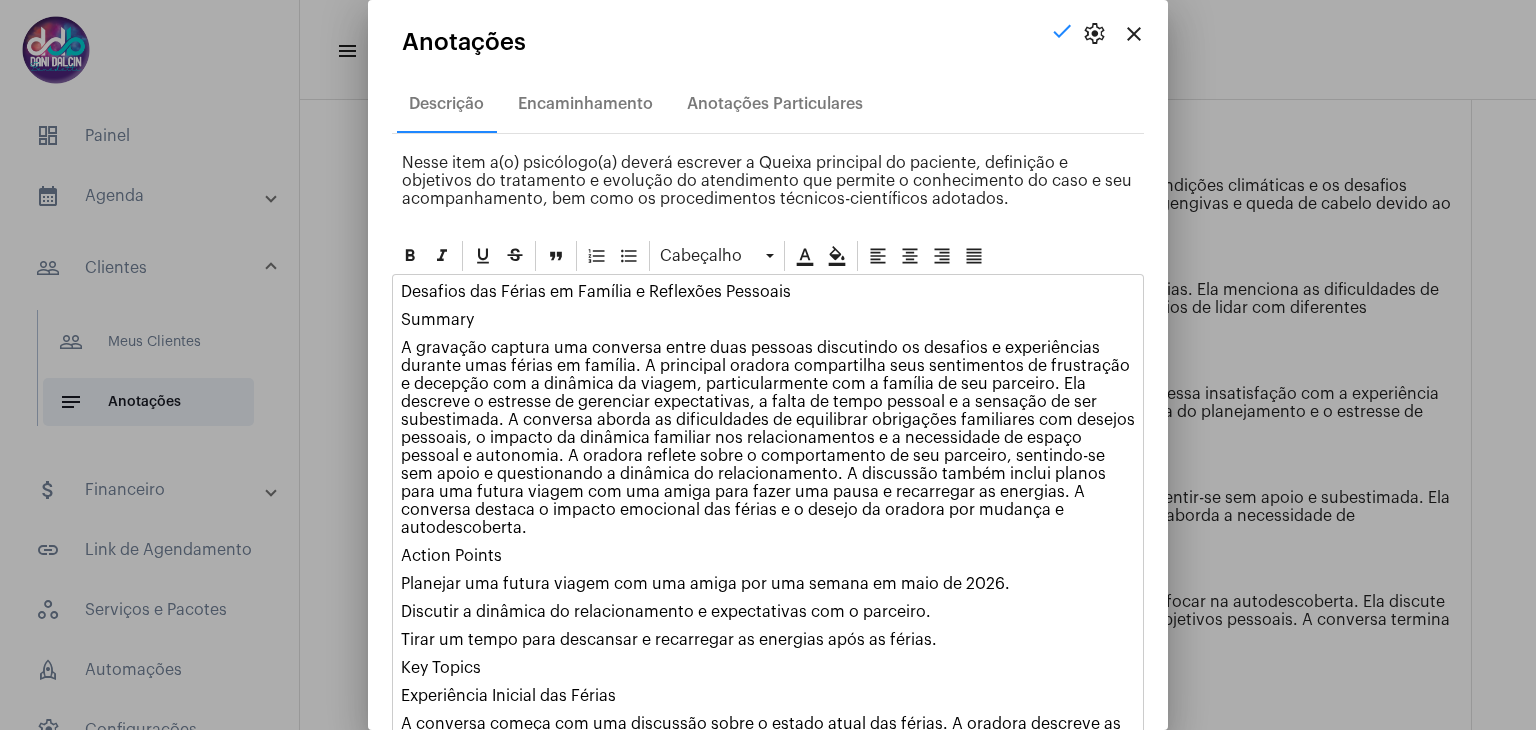 scroll, scrollTop: 200, scrollLeft: 0, axis: vertical 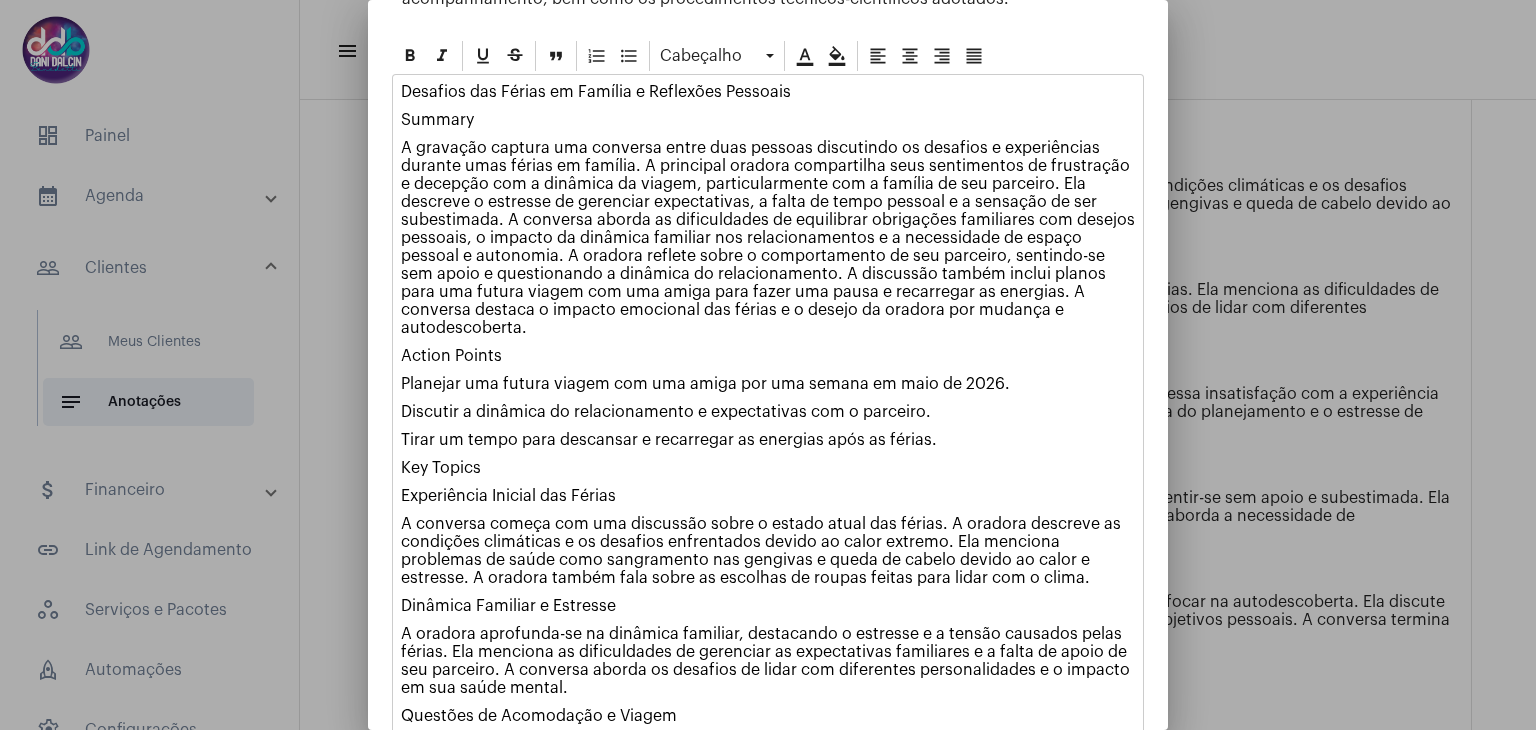 drag, startPoint x: 797, startPoint y: 286, endPoint x: 785, endPoint y: 285, distance: 12.0415945 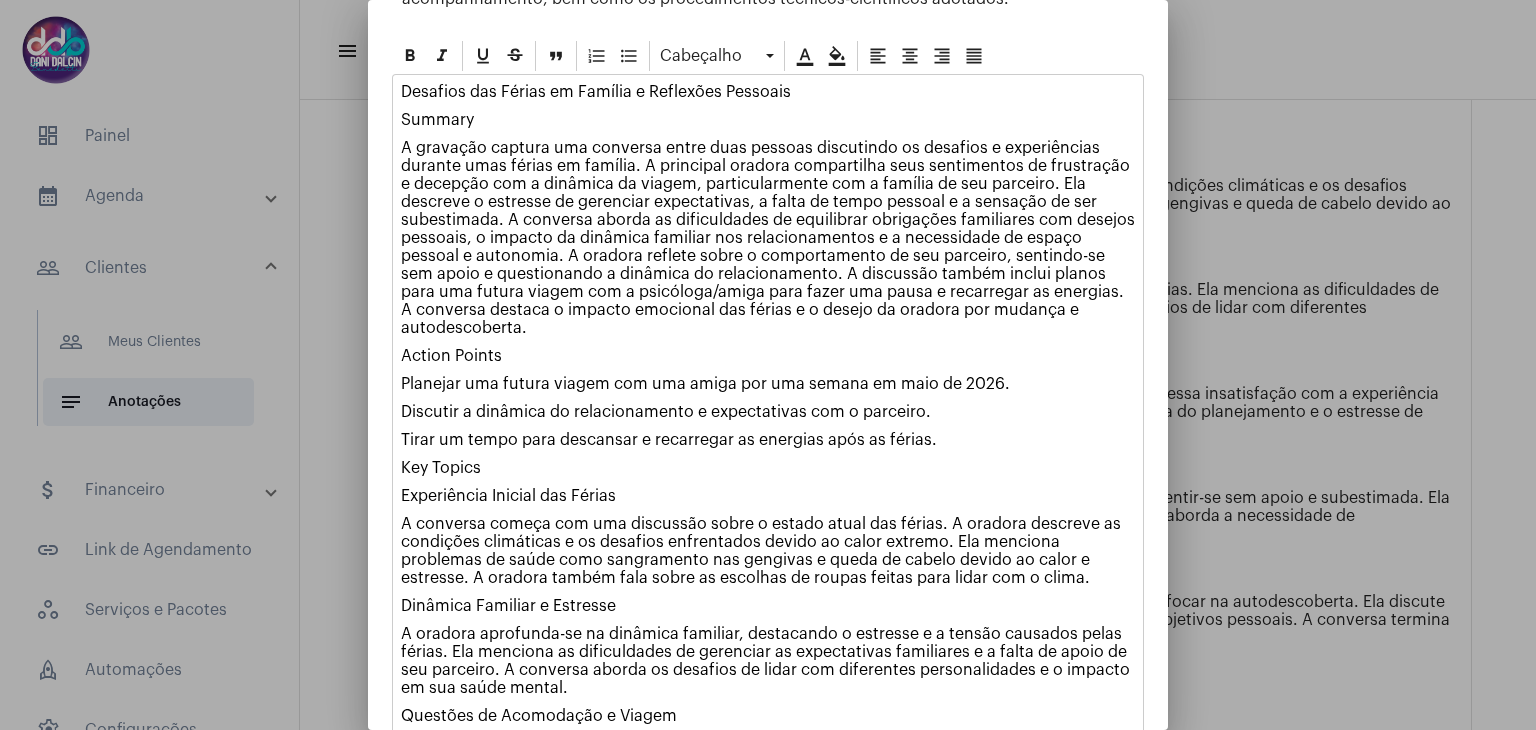 drag, startPoint x: 857, startPoint y: 286, endPoint x: 733, endPoint y: 286, distance: 124 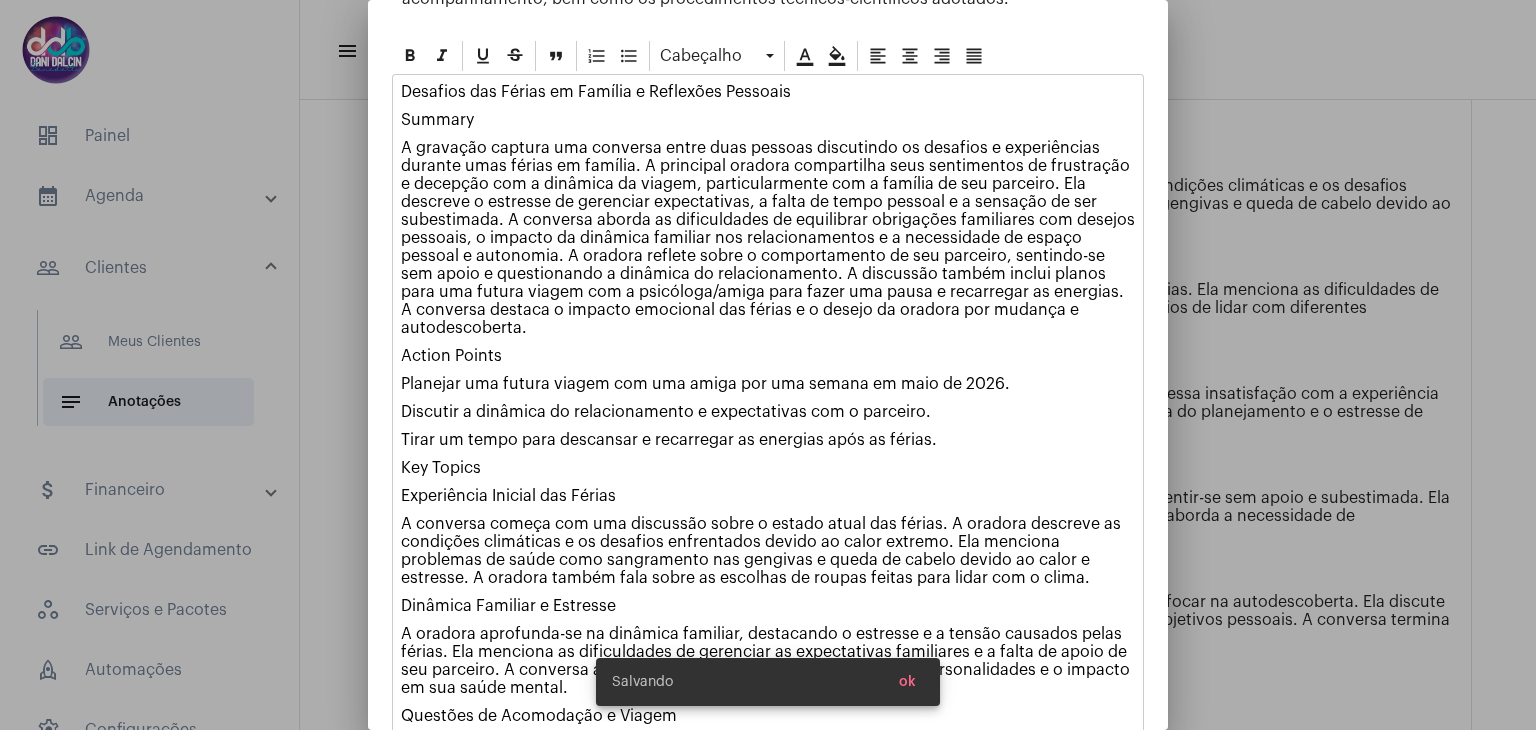 drag, startPoint x: 729, startPoint y: 376, endPoint x: 645, endPoint y: 377, distance: 84.00595 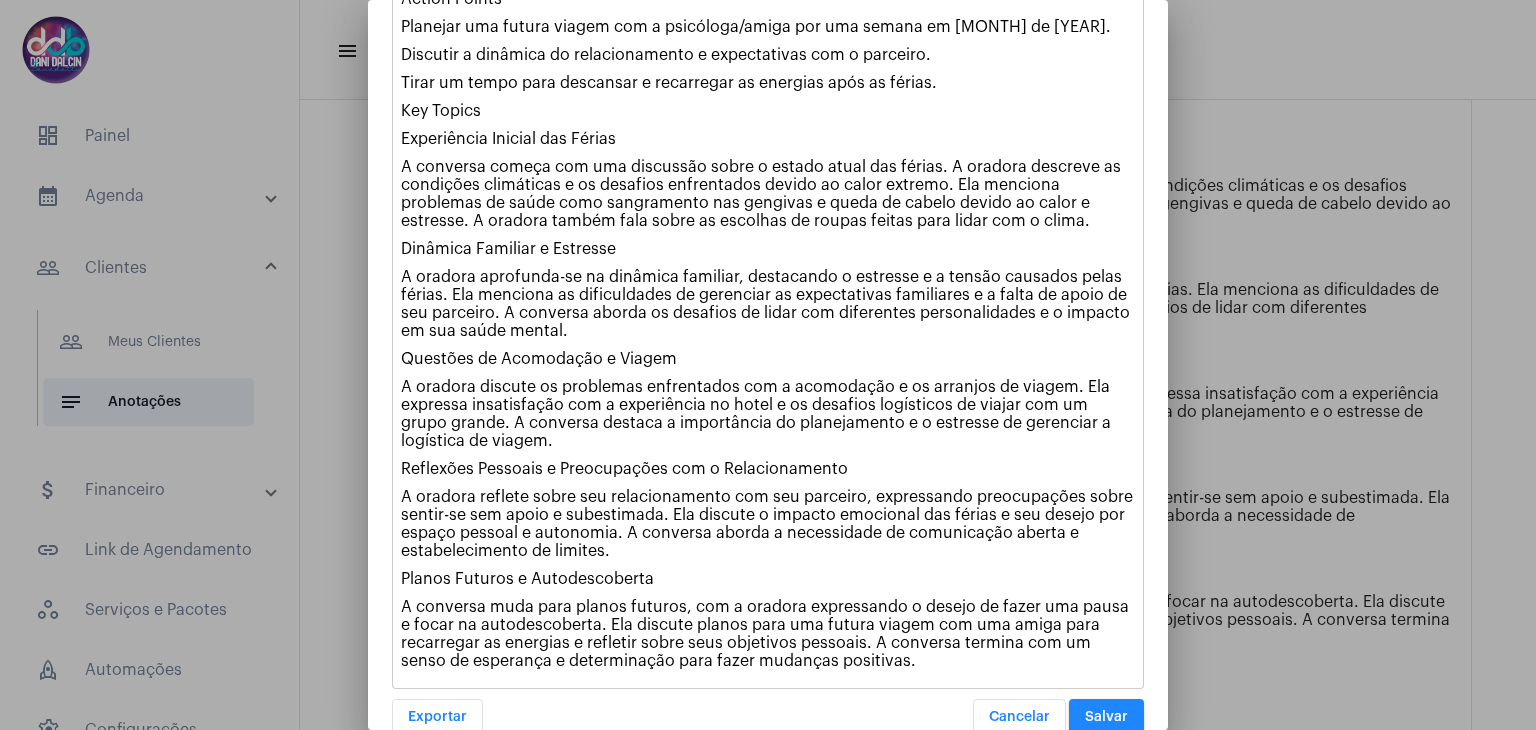 scroll, scrollTop: 578, scrollLeft: 0, axis: vertical 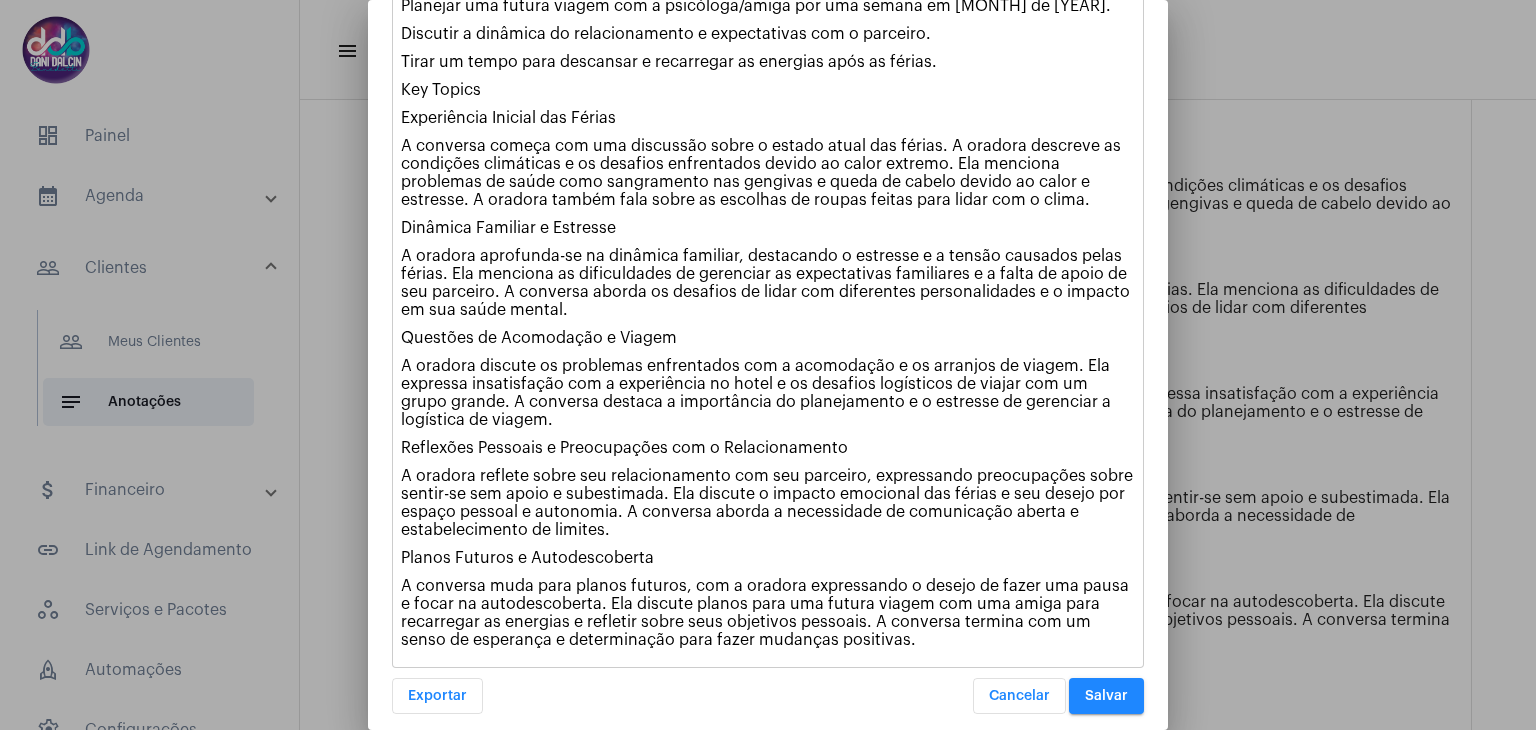 drag, startPoint x: 1050, startPoint y: 585, endPoint x: 968, endPoint y: 582, distance: 82.05486 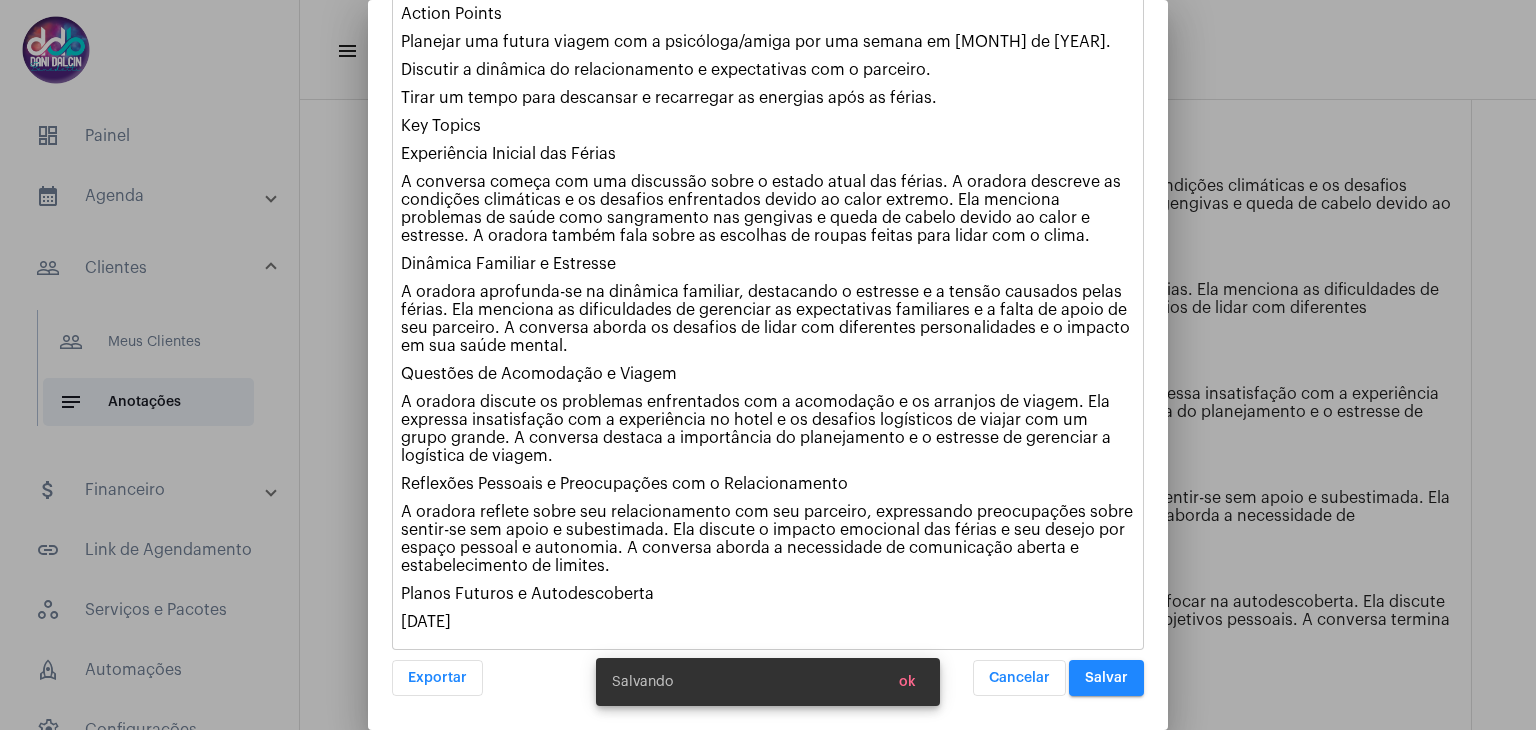 click on "Salvar" at bounding box center [1106, 678] 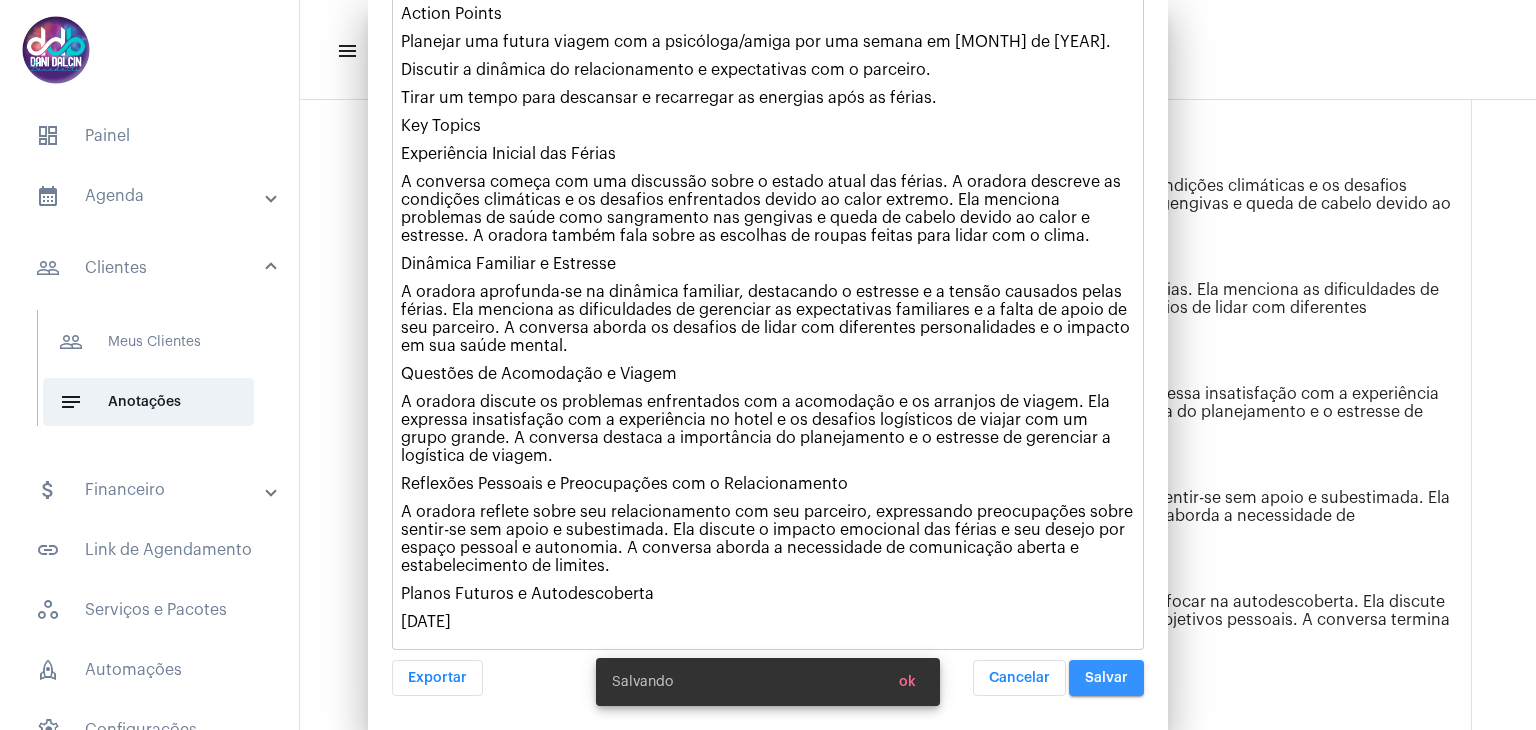 scroll, scrollTop: 0, scrollLeft: 0, axis: both 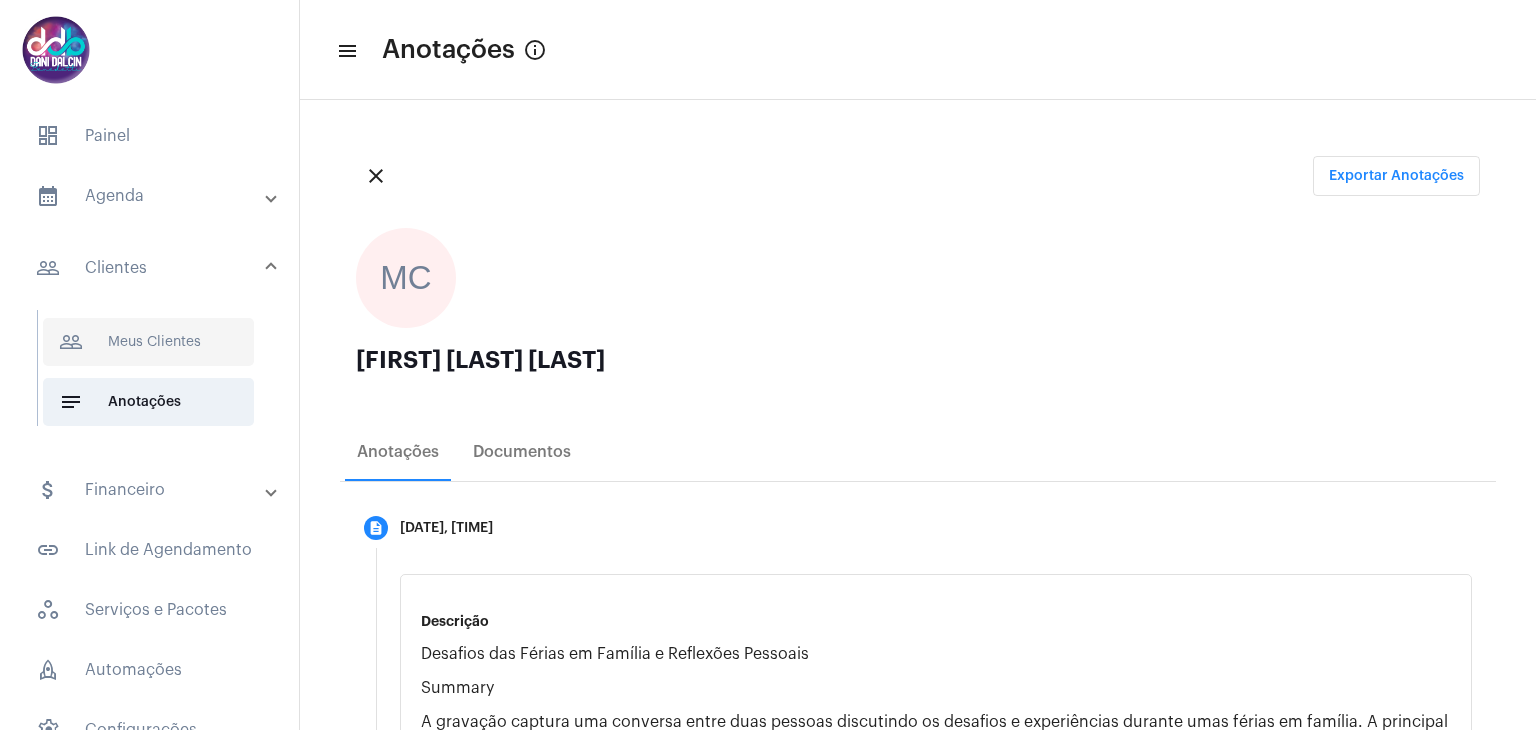 click on "people_outline  Meus Clientes" at bounding box center [148, 342] 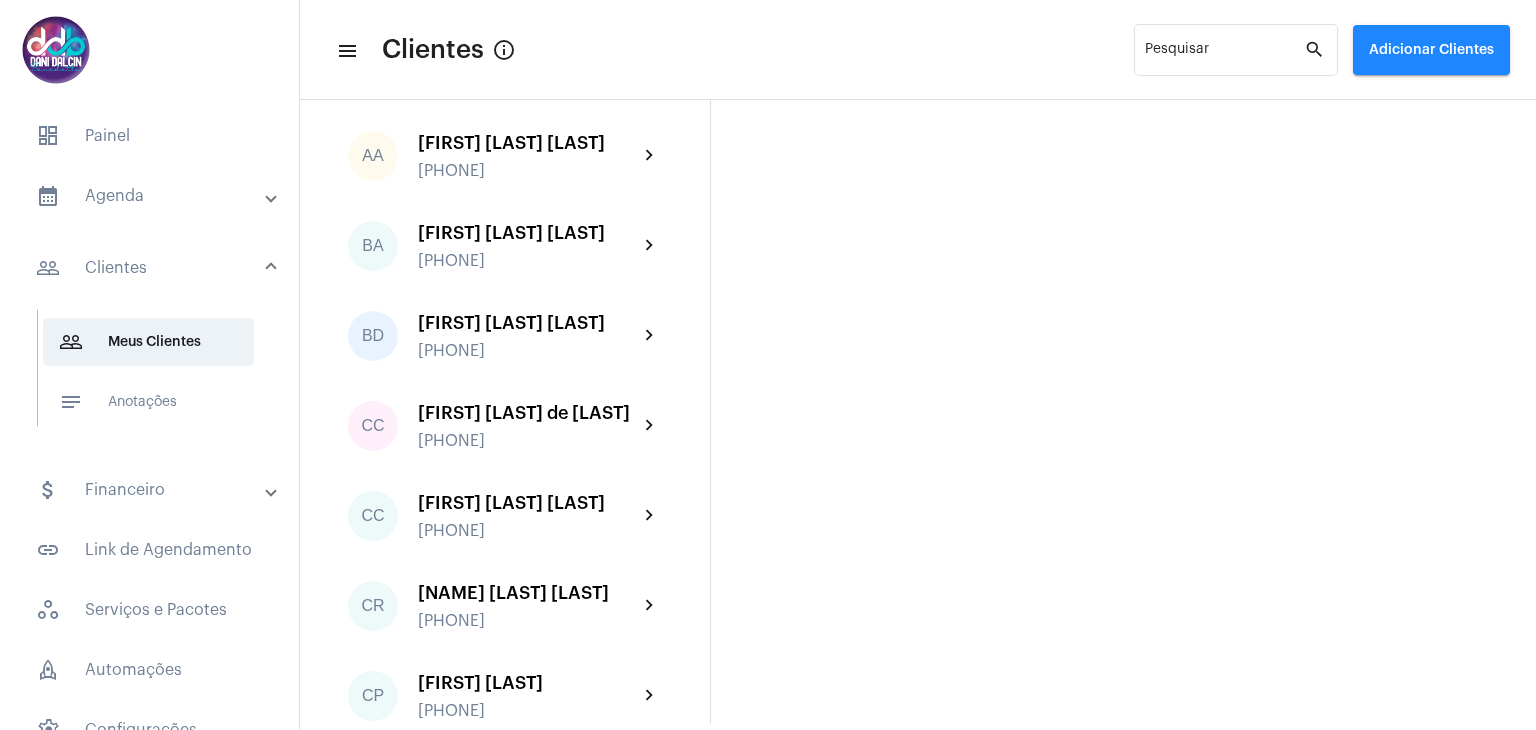 scroll, scrollTop: 200, scrollLeft: 0, axis: vertical 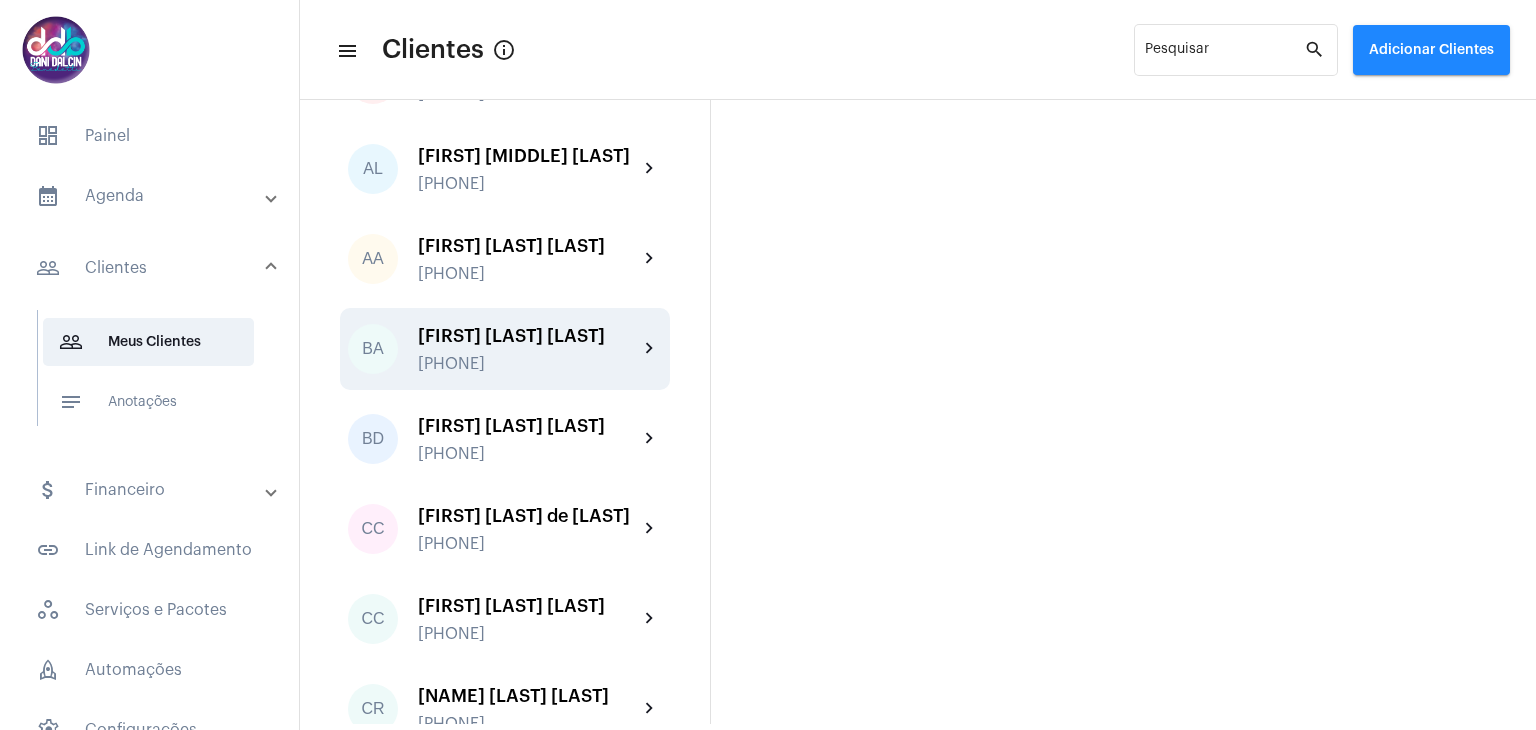 click on "[FIRST] [LAST] [LAST]" 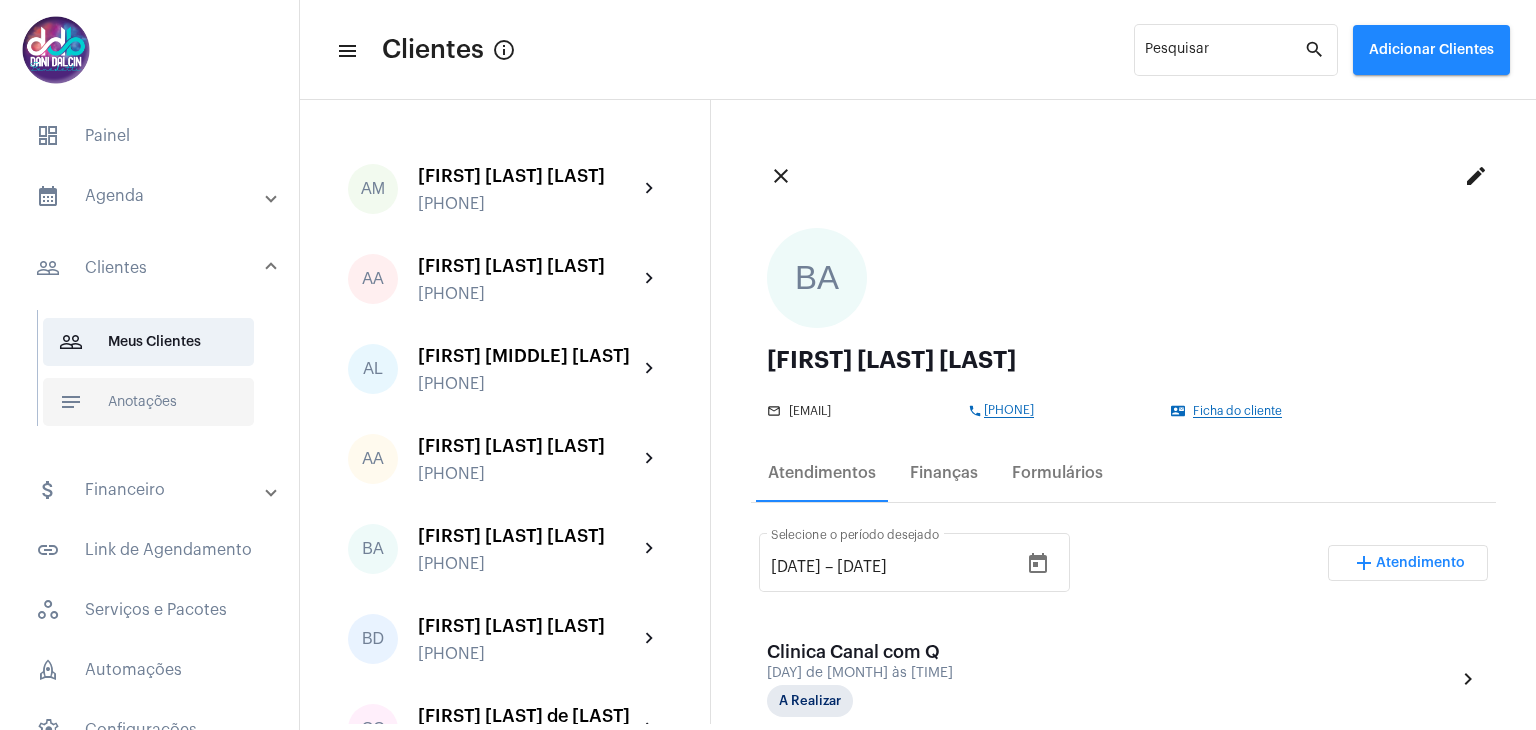 click on "notes  Anotações" at bounding box center [148, 402] 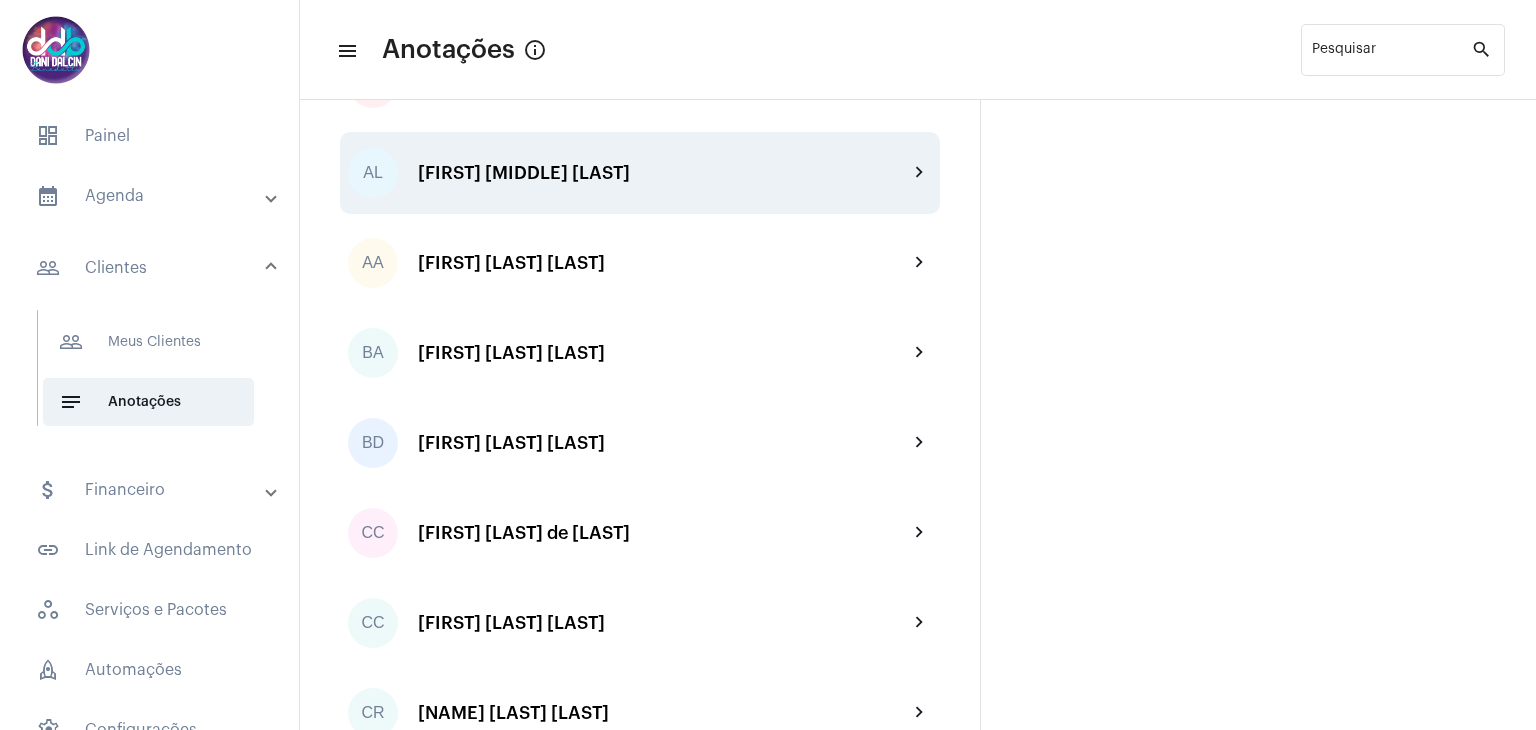 scroll, scrollTop: 200, scrollLeft: 0, axis: vertical 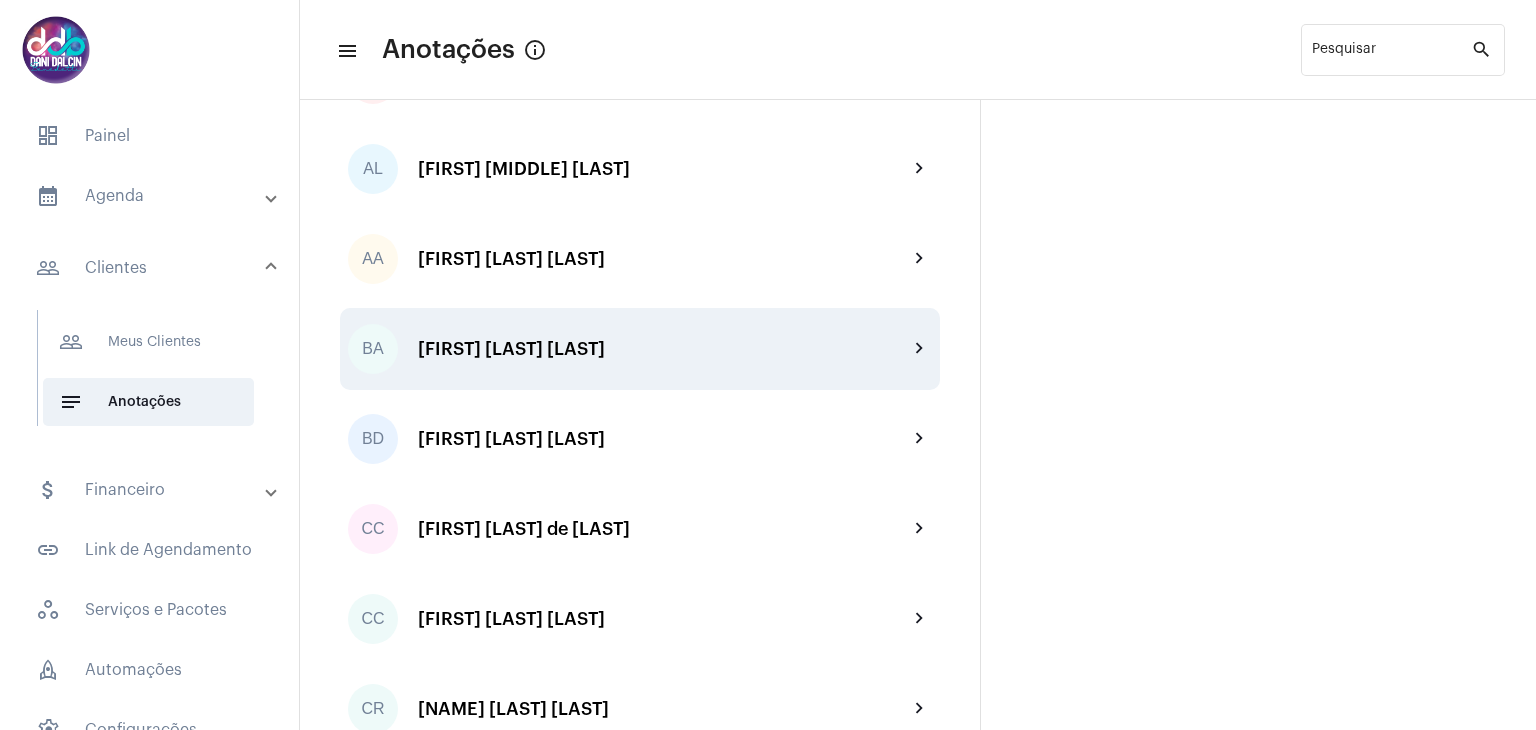 click on "[STATE] [FIRST] [LAST] [LAST] chevron_right" 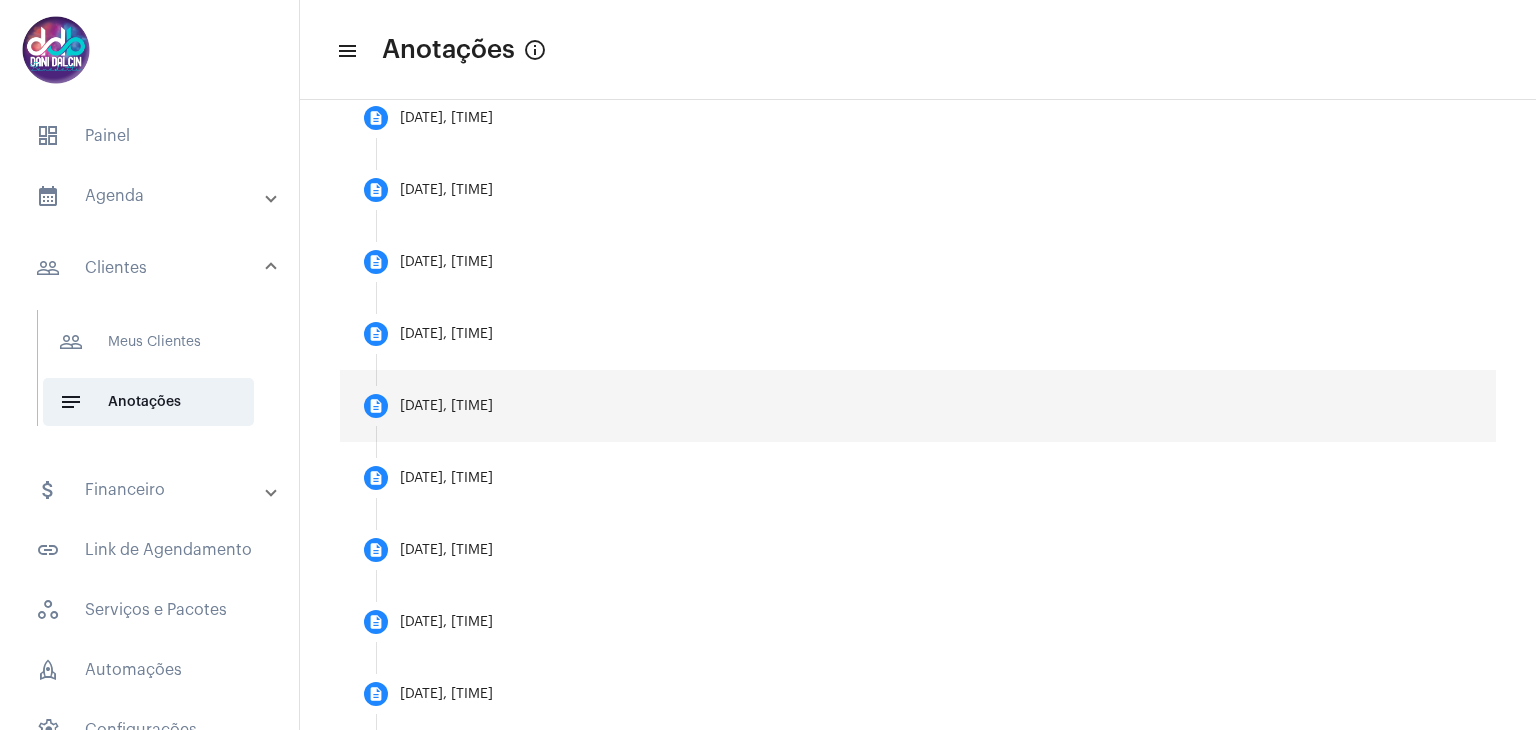 scroll, scrollTop: 600, scrollLeft: 0, axis: vertical 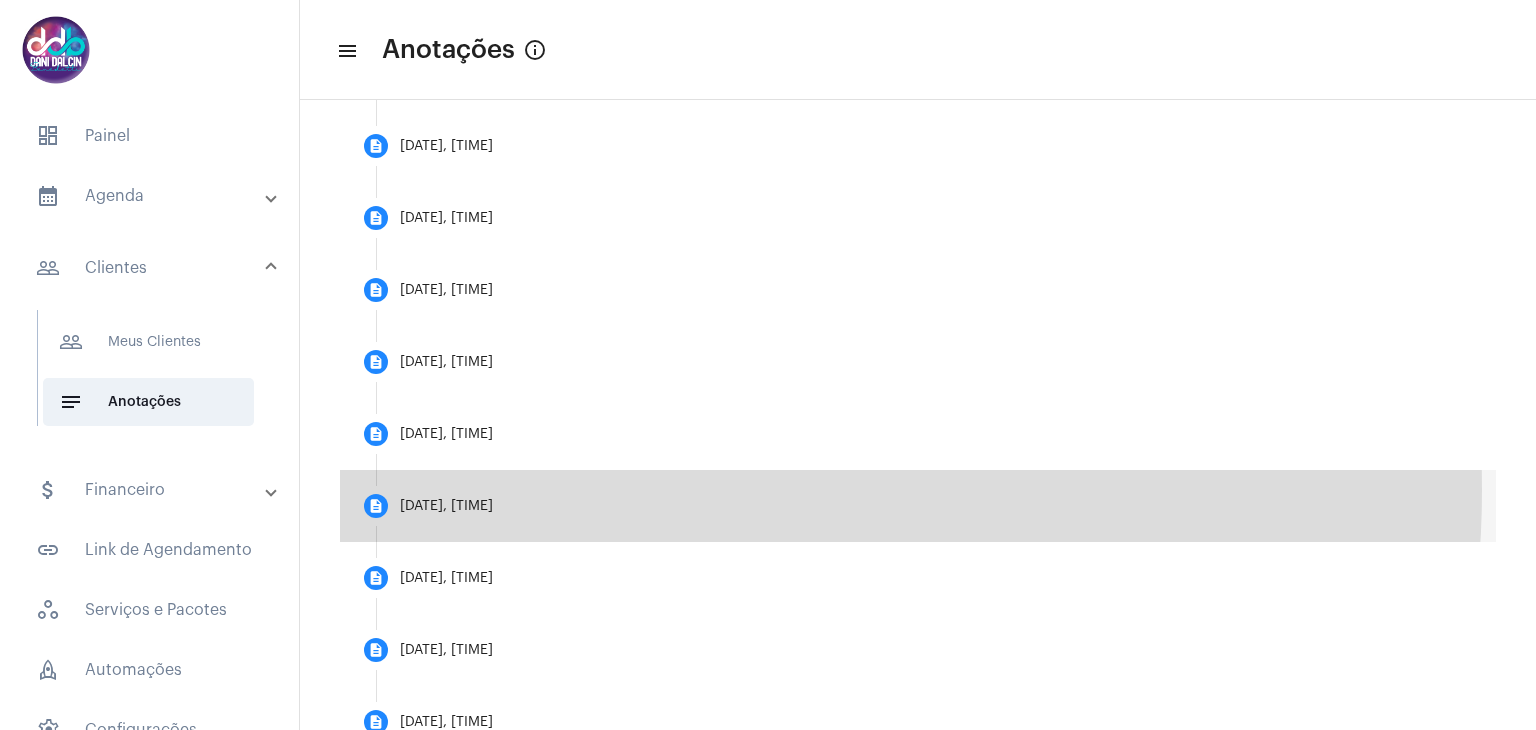 click on "description [DATE], [TIME]" at bounding box center [918, 506] 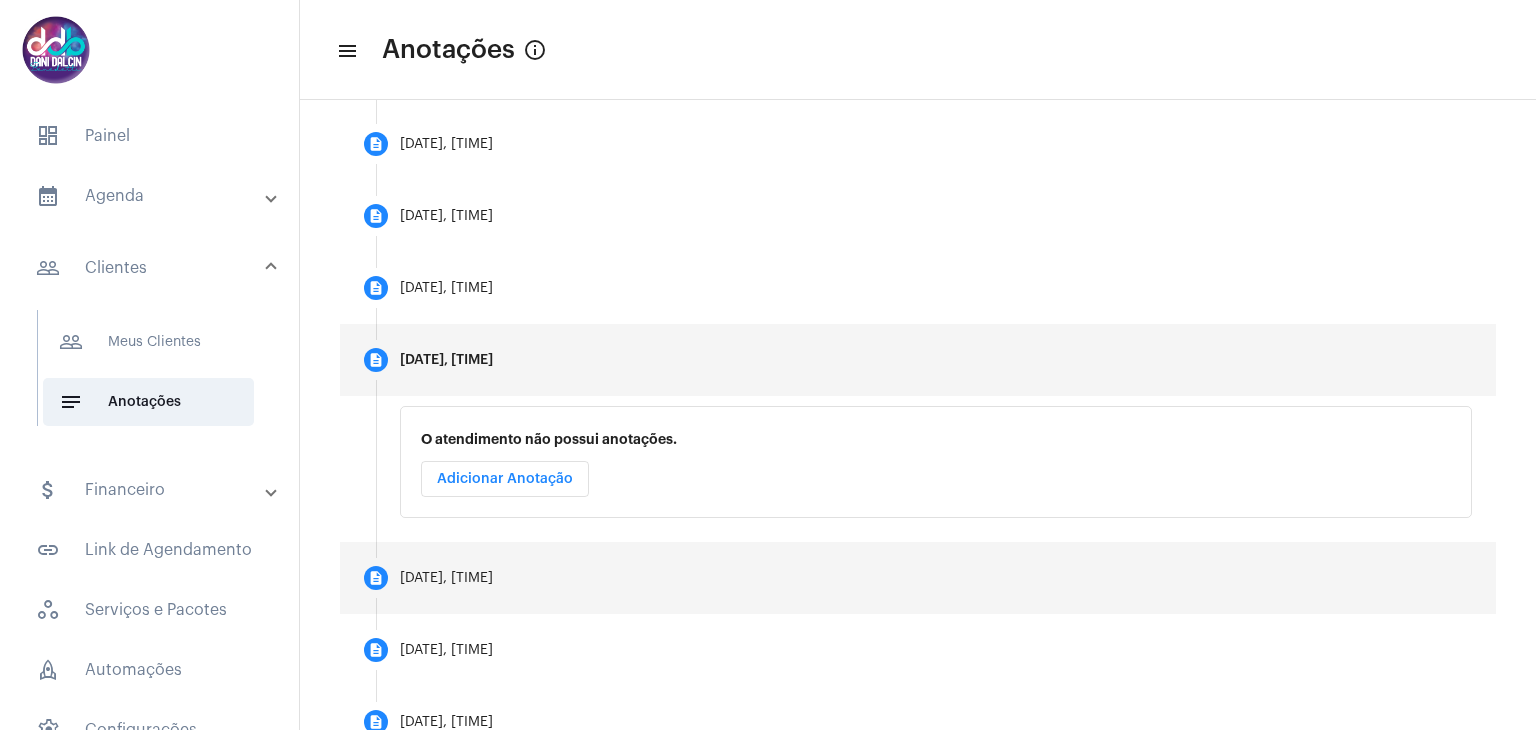 click on "description [DATE], [TIME]" at bounding box center [918, 578] 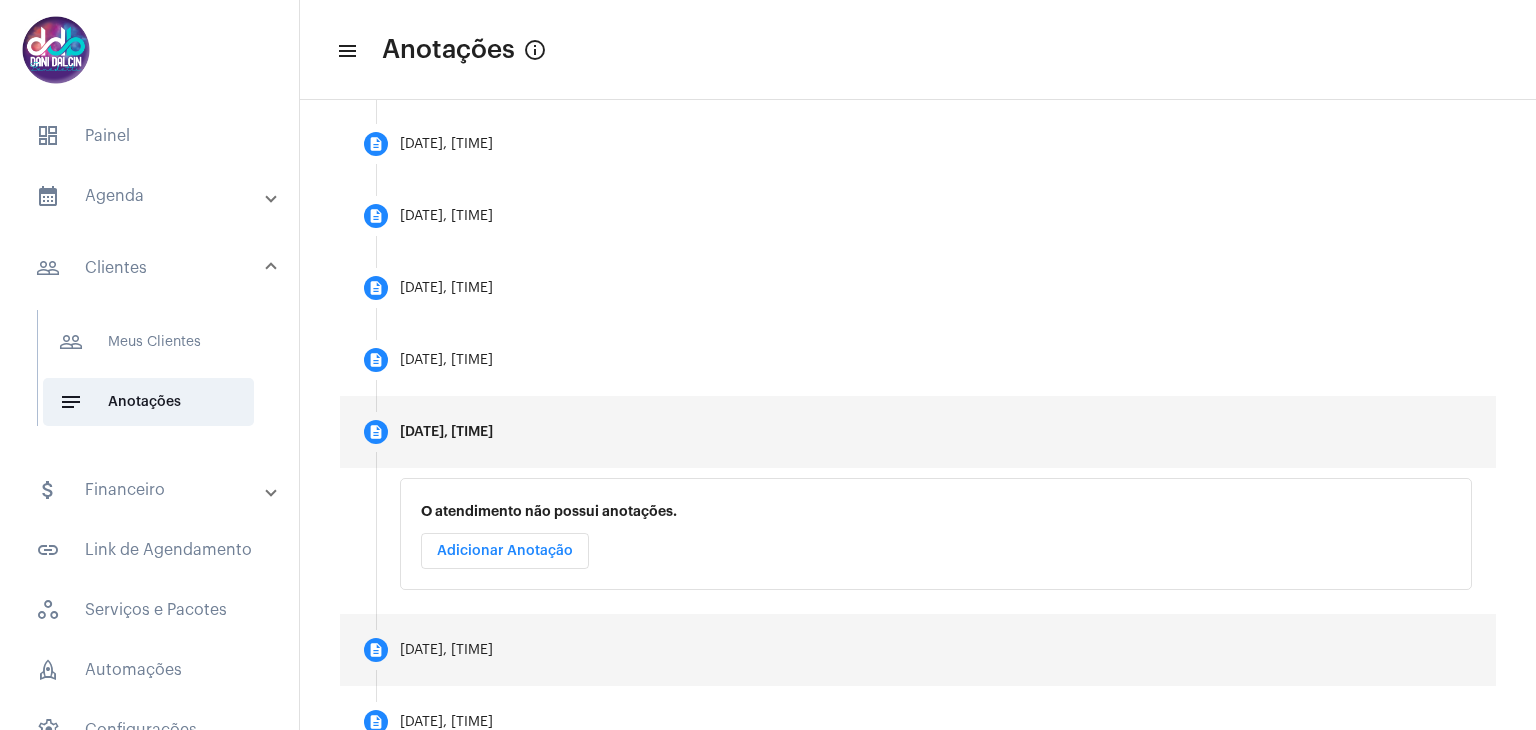 click on "[DATE], [TIME]" at bounding box center (918, 650) 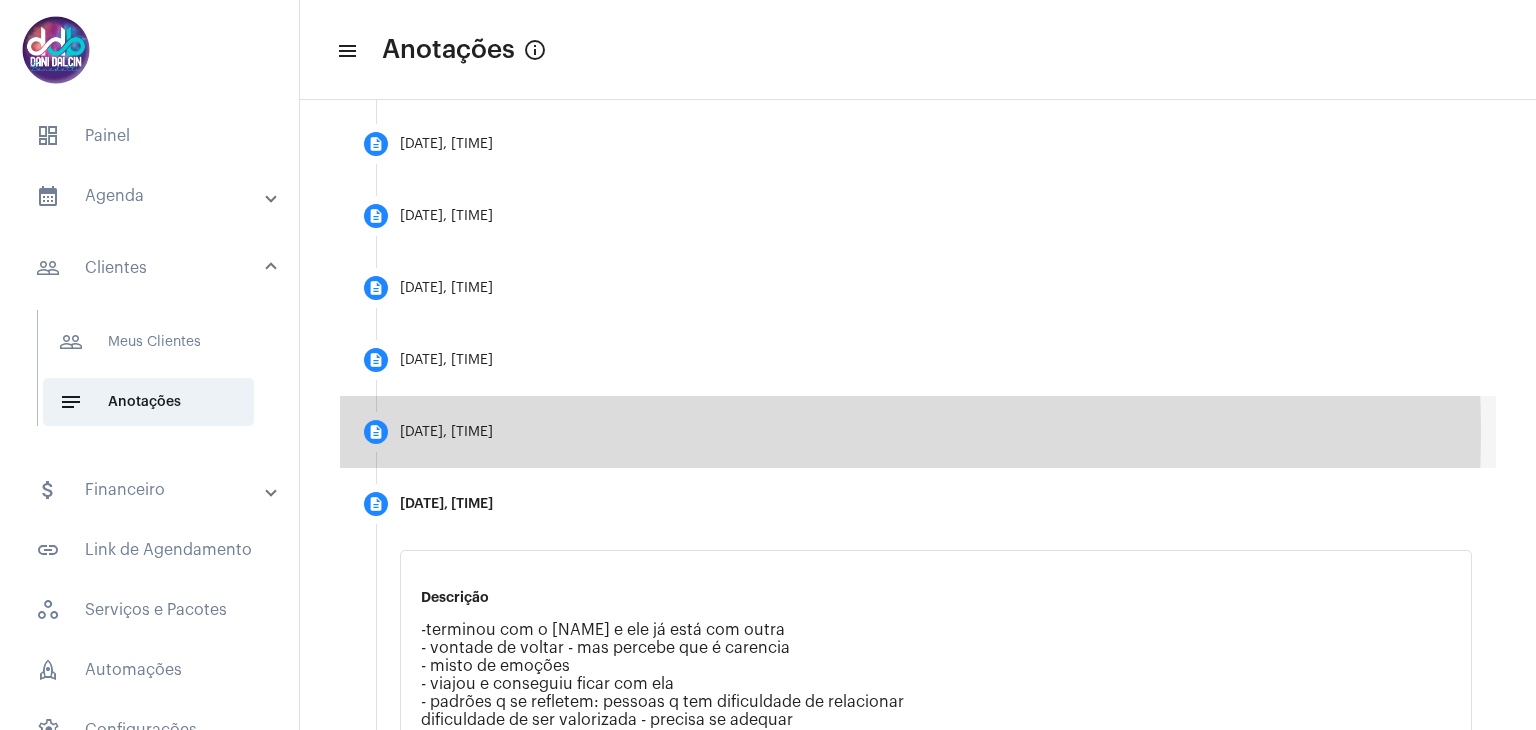 click on "description [DATE], [TIME]" at bounding box center (918, 432) 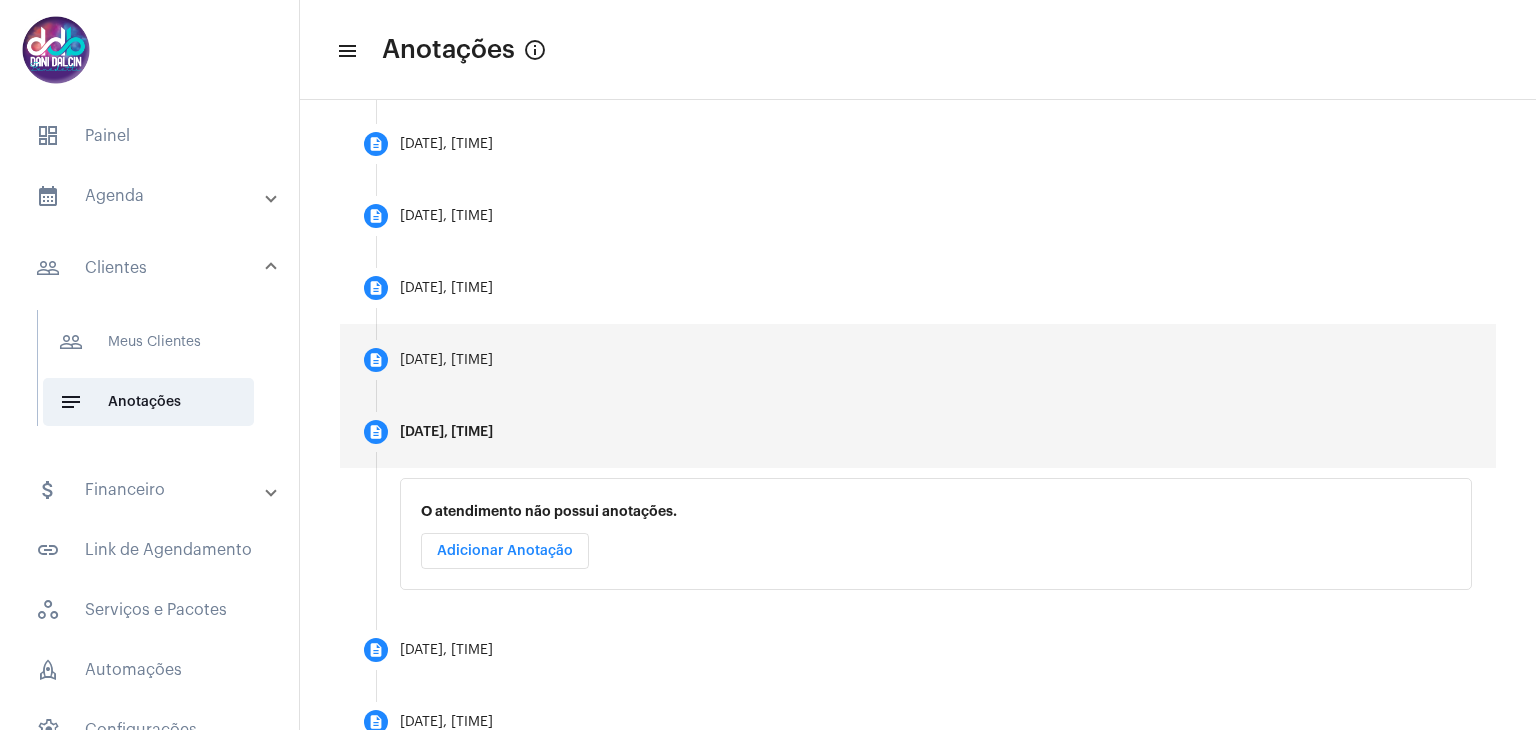 click on "description [DATE], [TIME]" at bounding box center (918, 360) 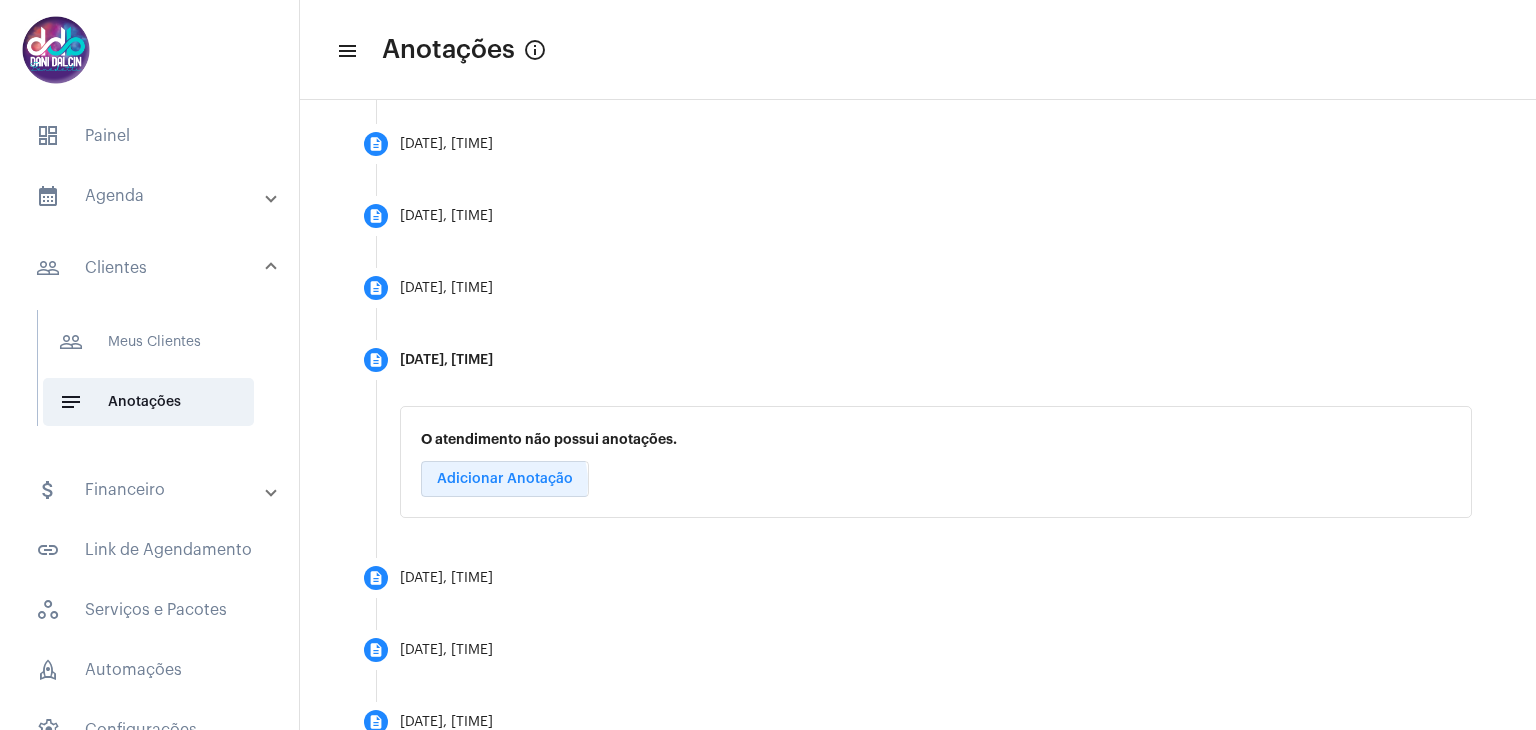 click on "Adicionar Anotação" at bounding box center [505, 479] 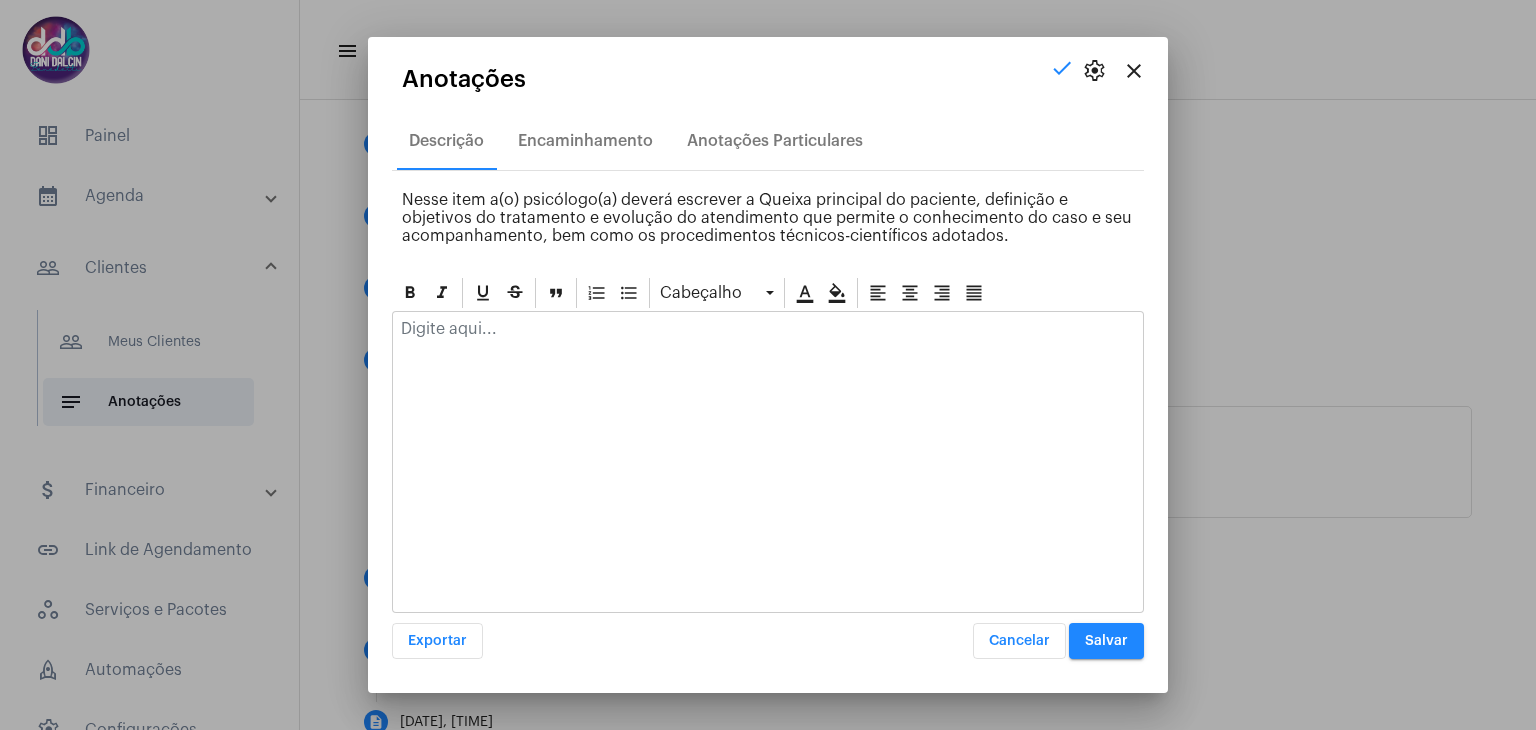 click 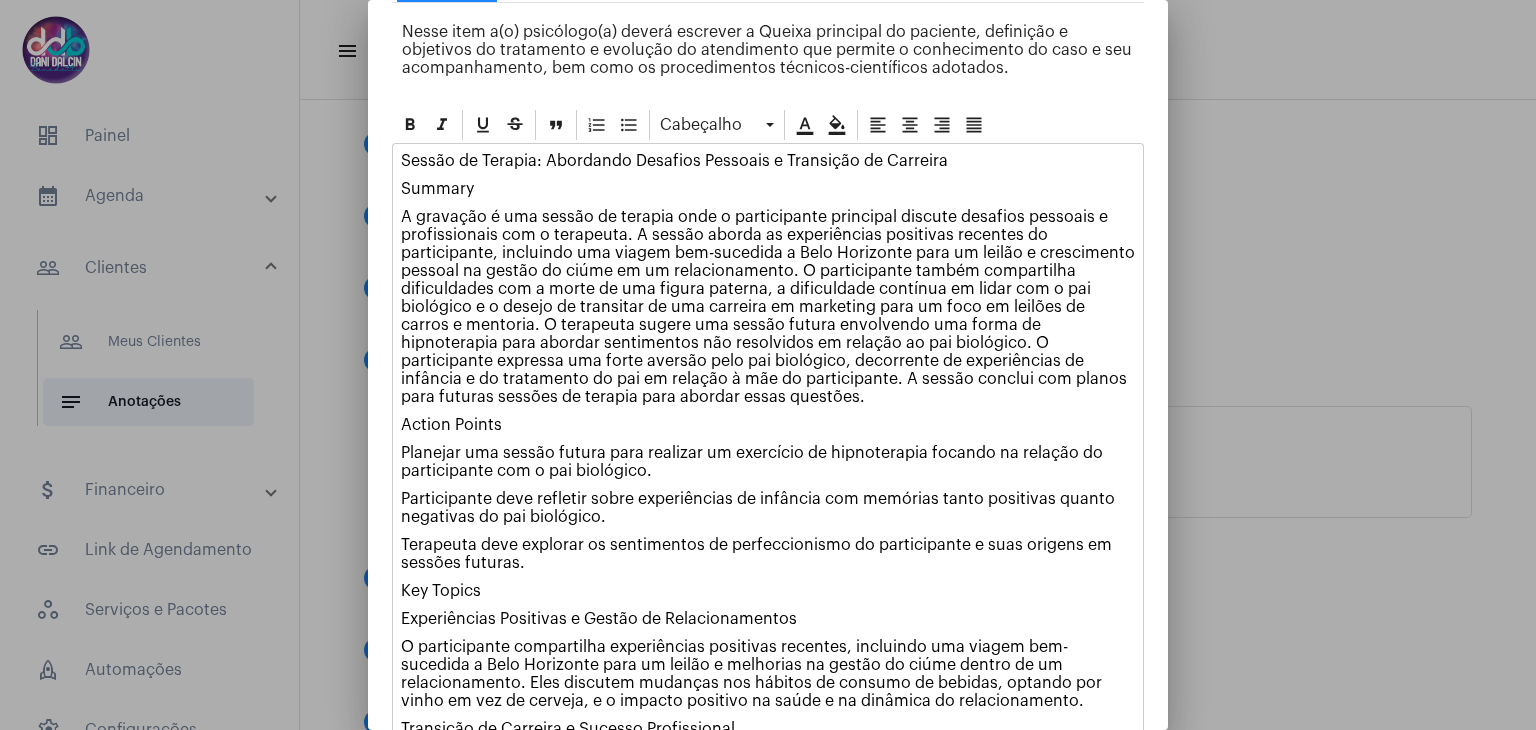 scroll, scrollTop: 18, scrollLeft: 0, axis: vertical 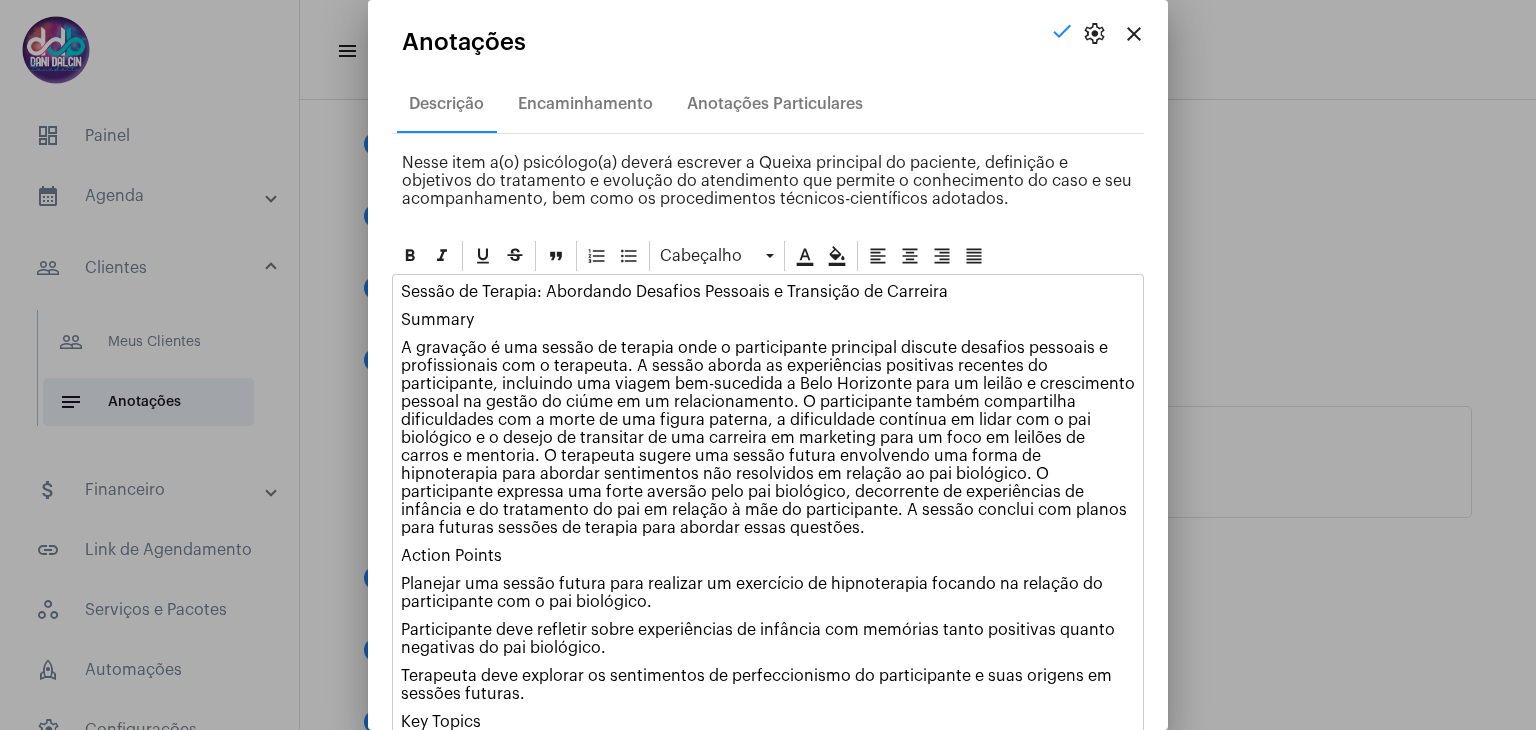 drag, startPoint x: 1016, startPoint y: 624, endPoint x: 297, endPoint y: -15, distance: 961.9158 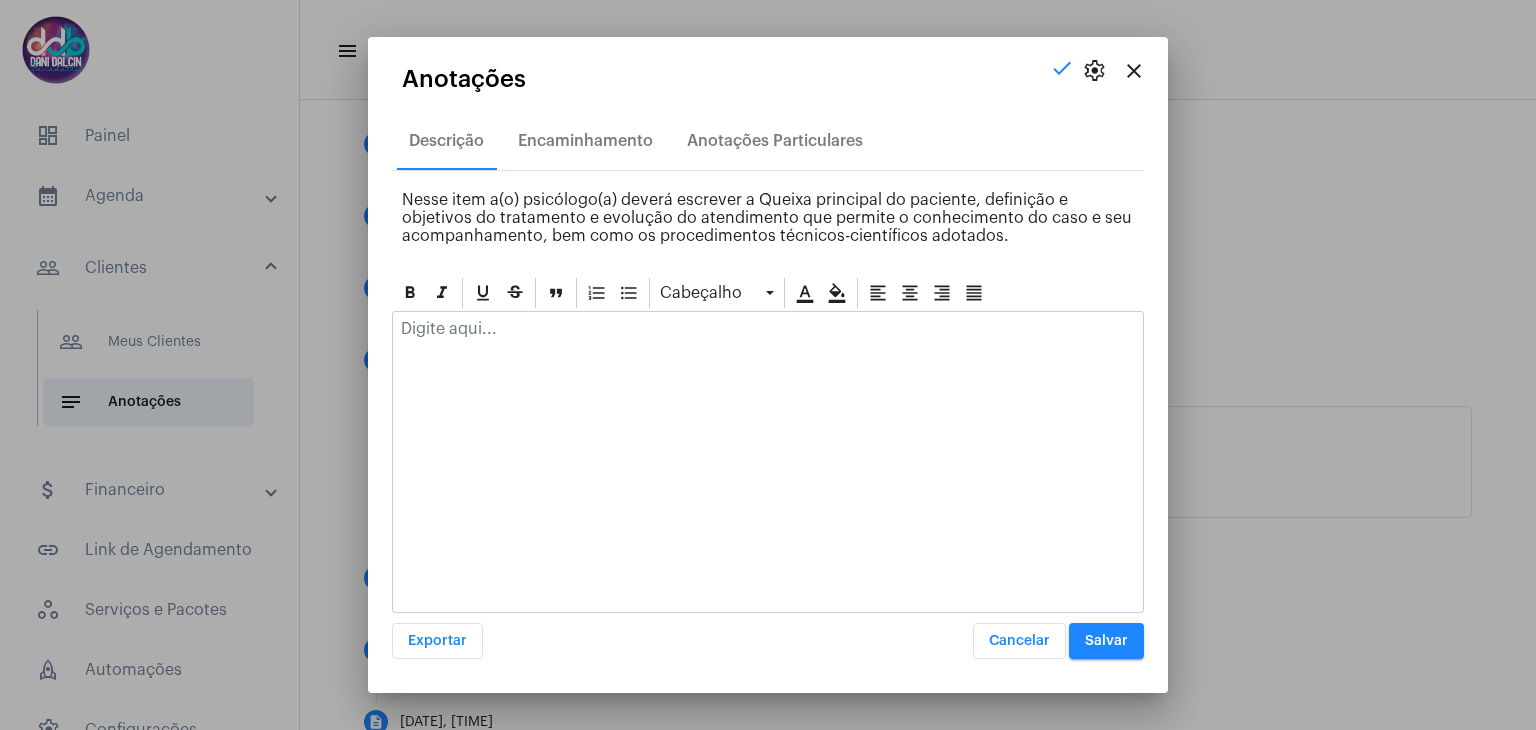 click 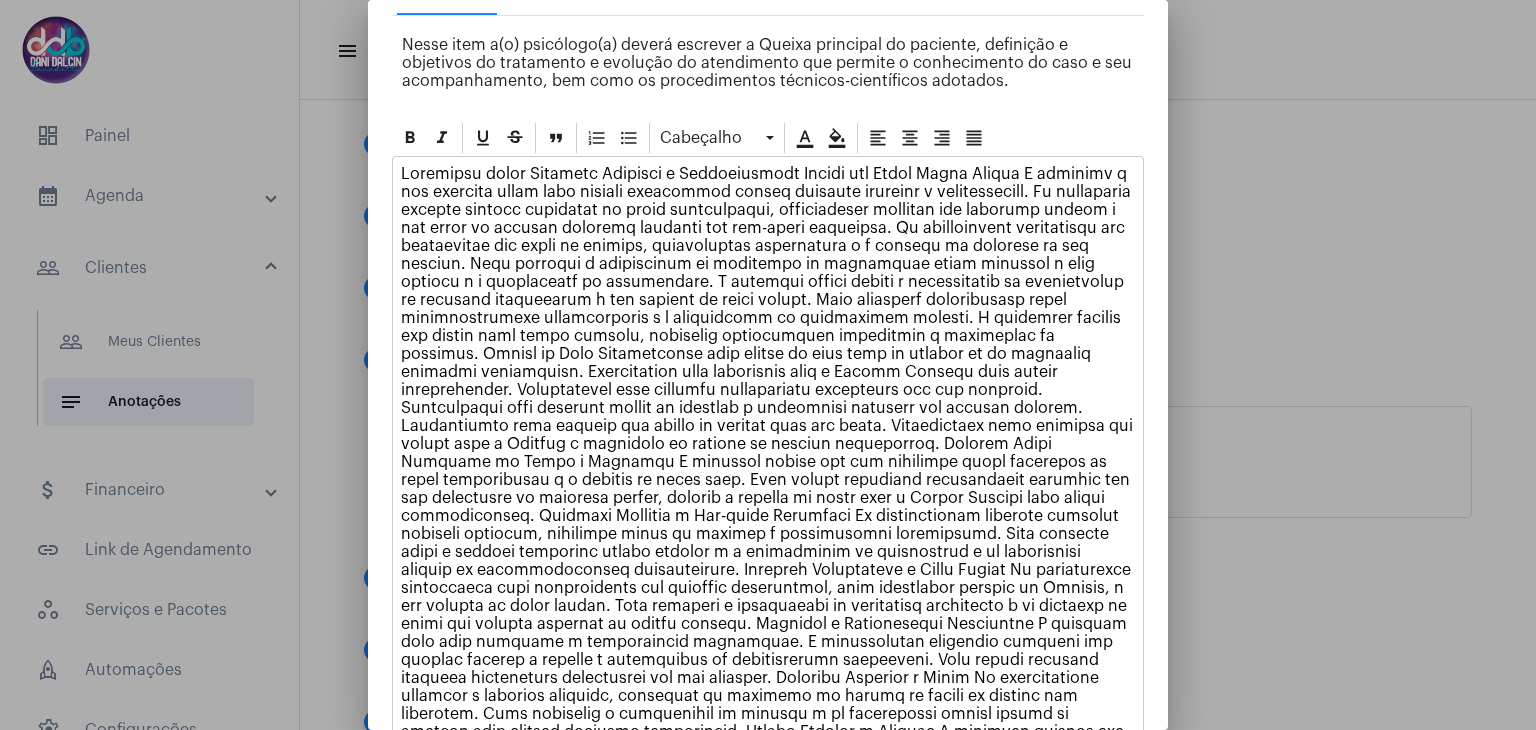 scroll, scrollTop: 0, scrollLeft: 0, axis: both 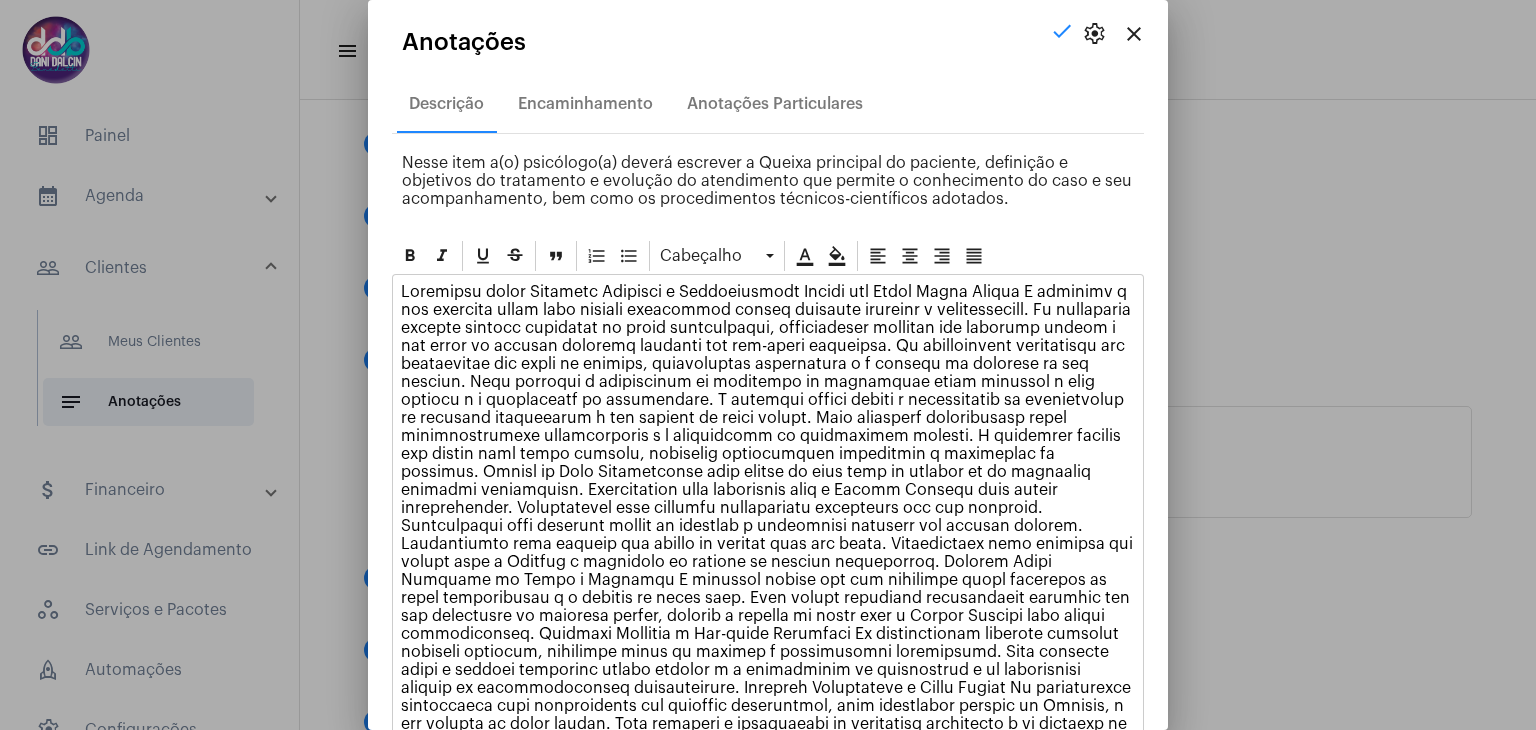 click 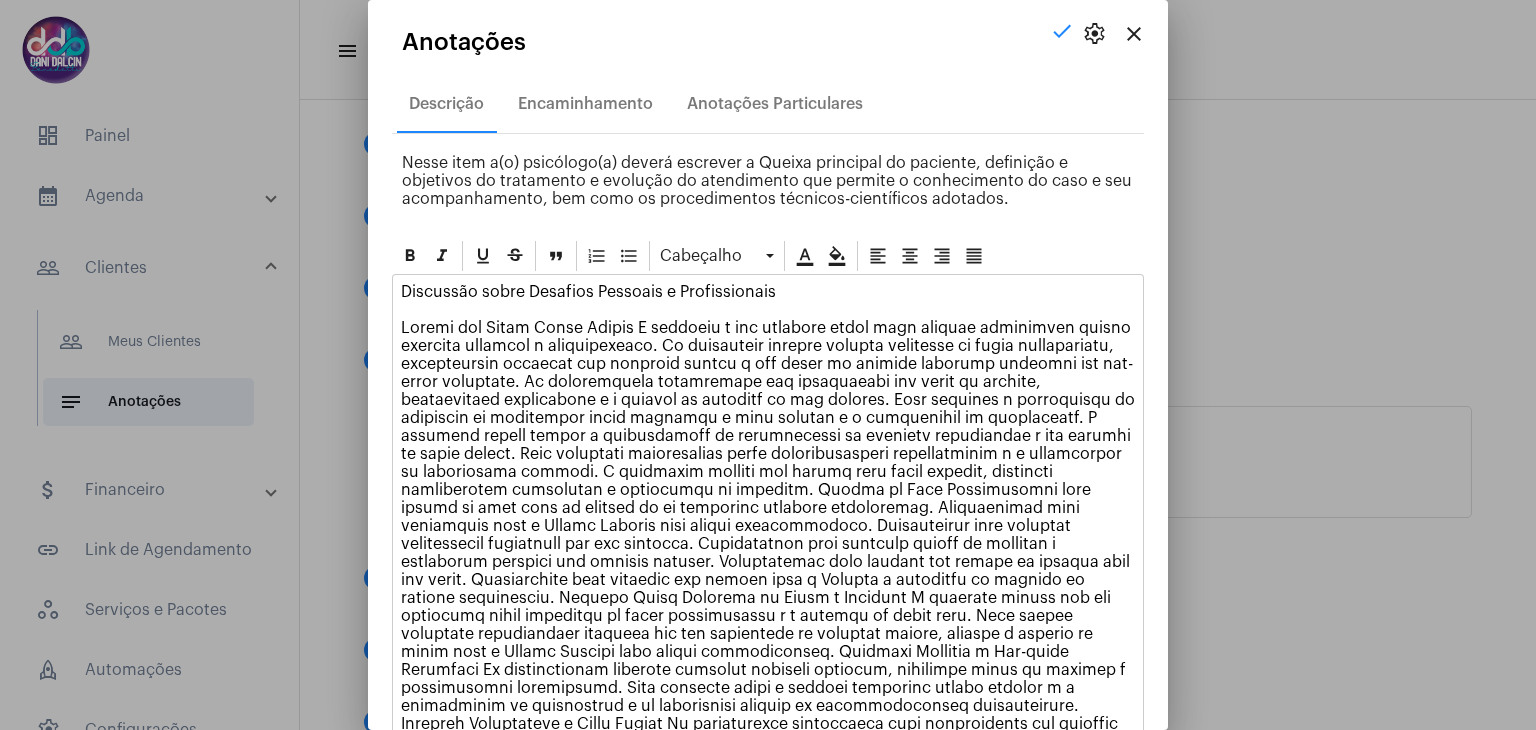drag, startPoint x: 651, startPoint y: 319, endPoint x: 405, endPoint y: 320, distance: 246.00203 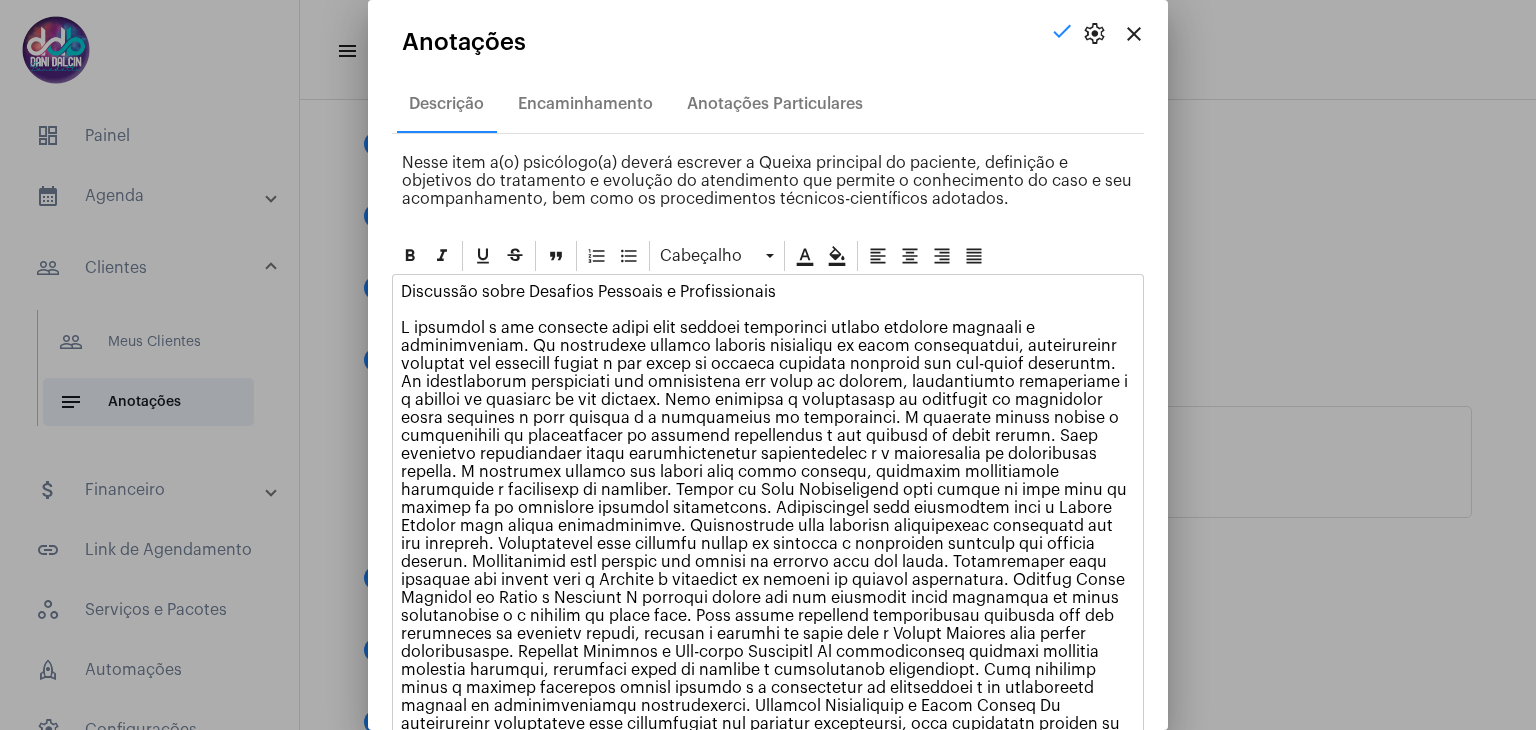 click on "Discussão sobre Desafios Pessoais e Profissionais" 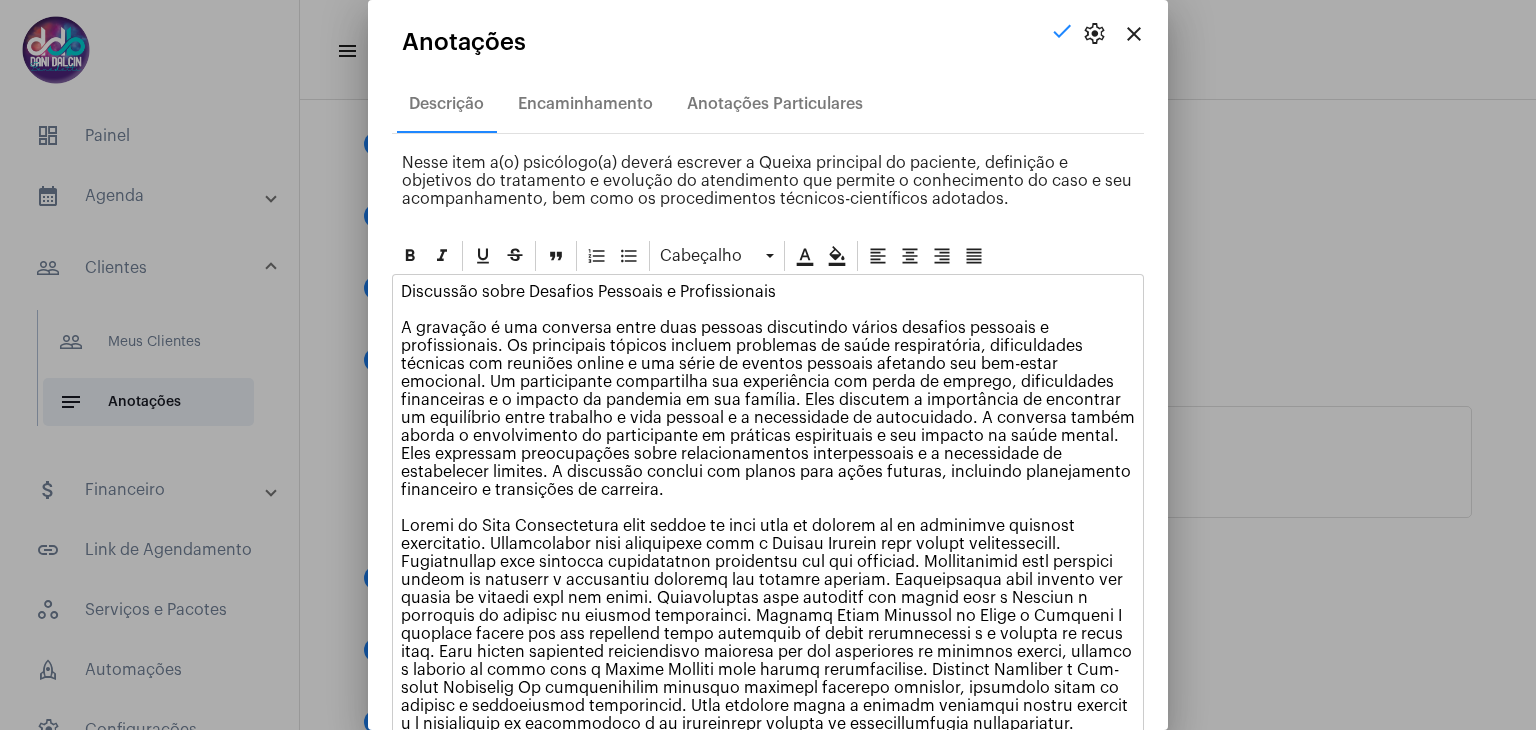 type 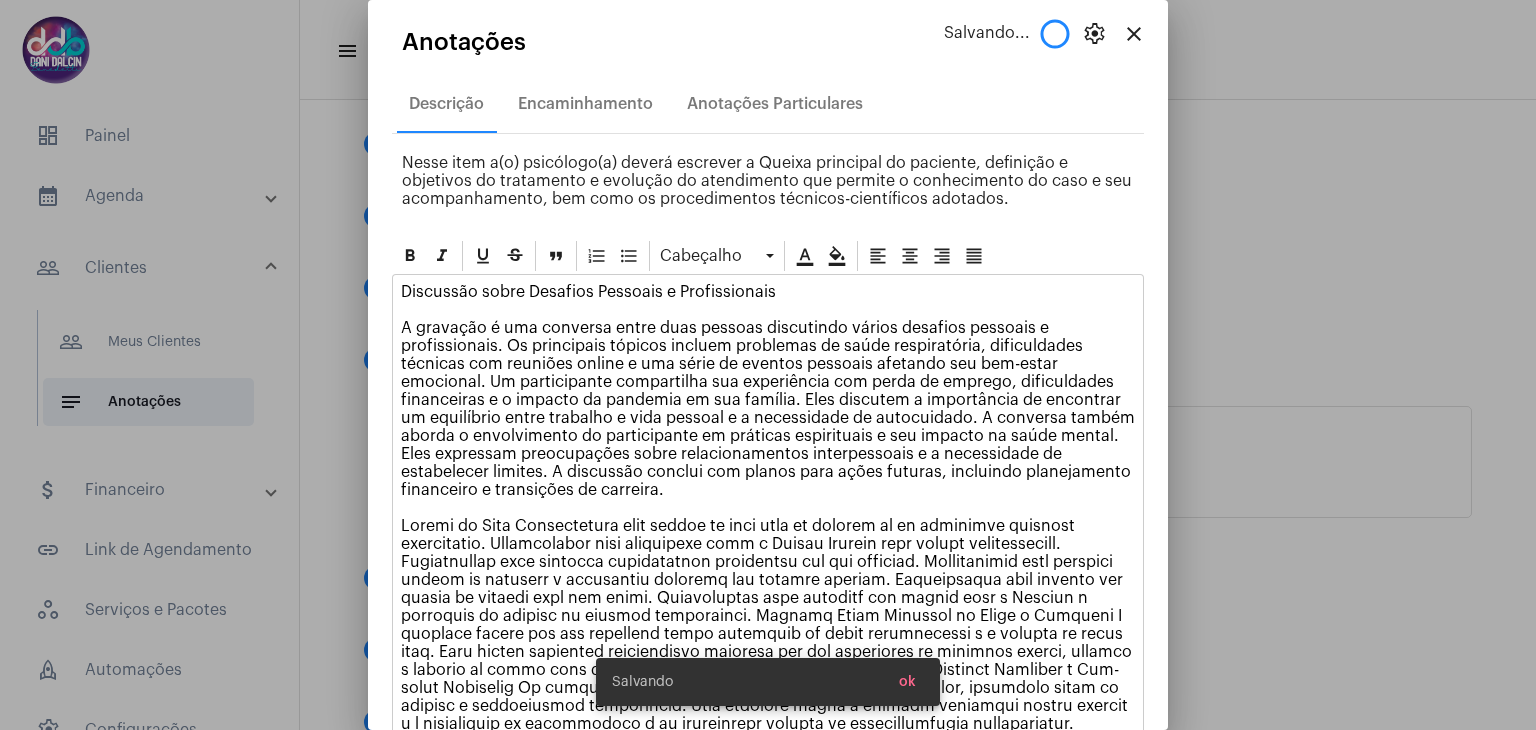 click on "[DATE]" 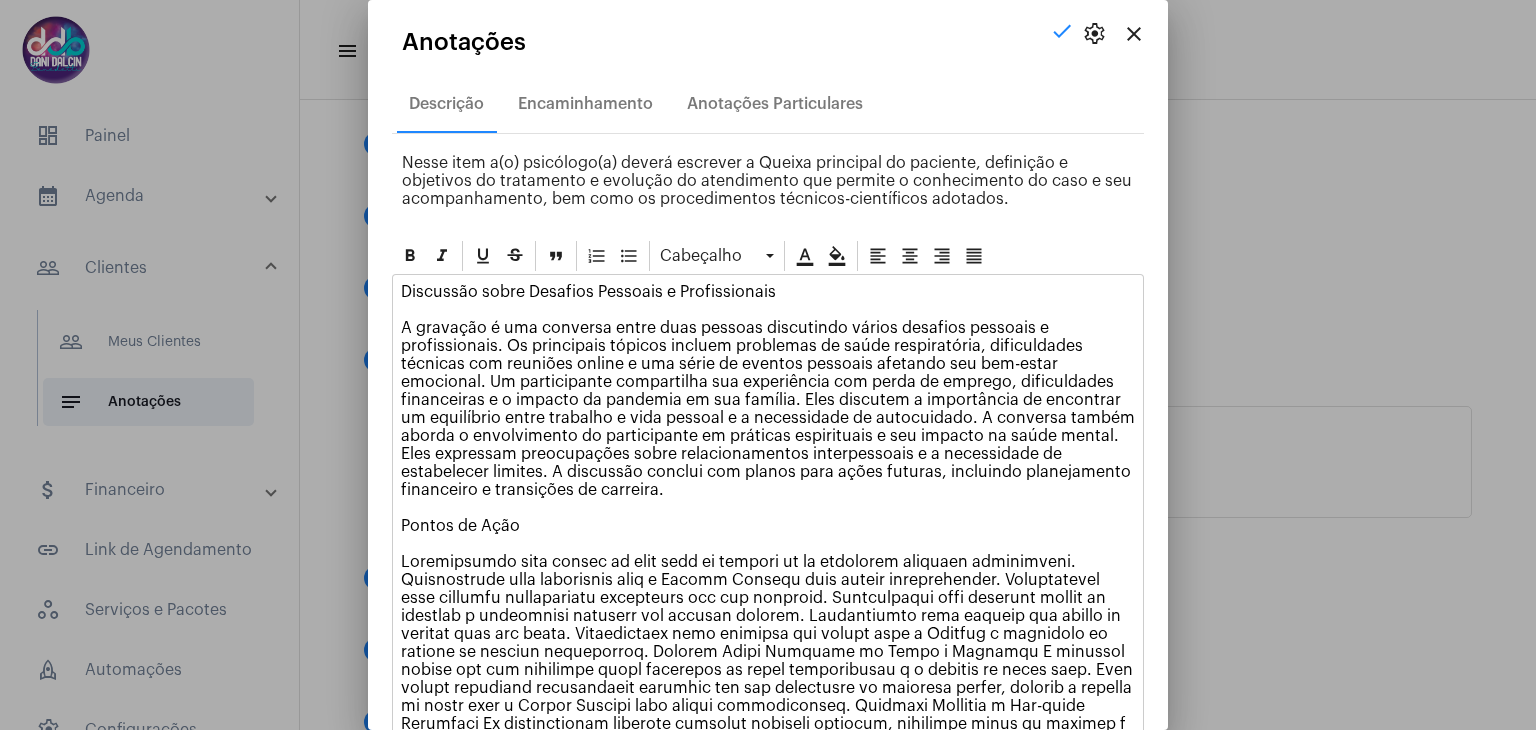 drag, startPoint x: 1003, startPoint y: 574, endPoint x: 400, endPoint y: 554, distance: 603.3316 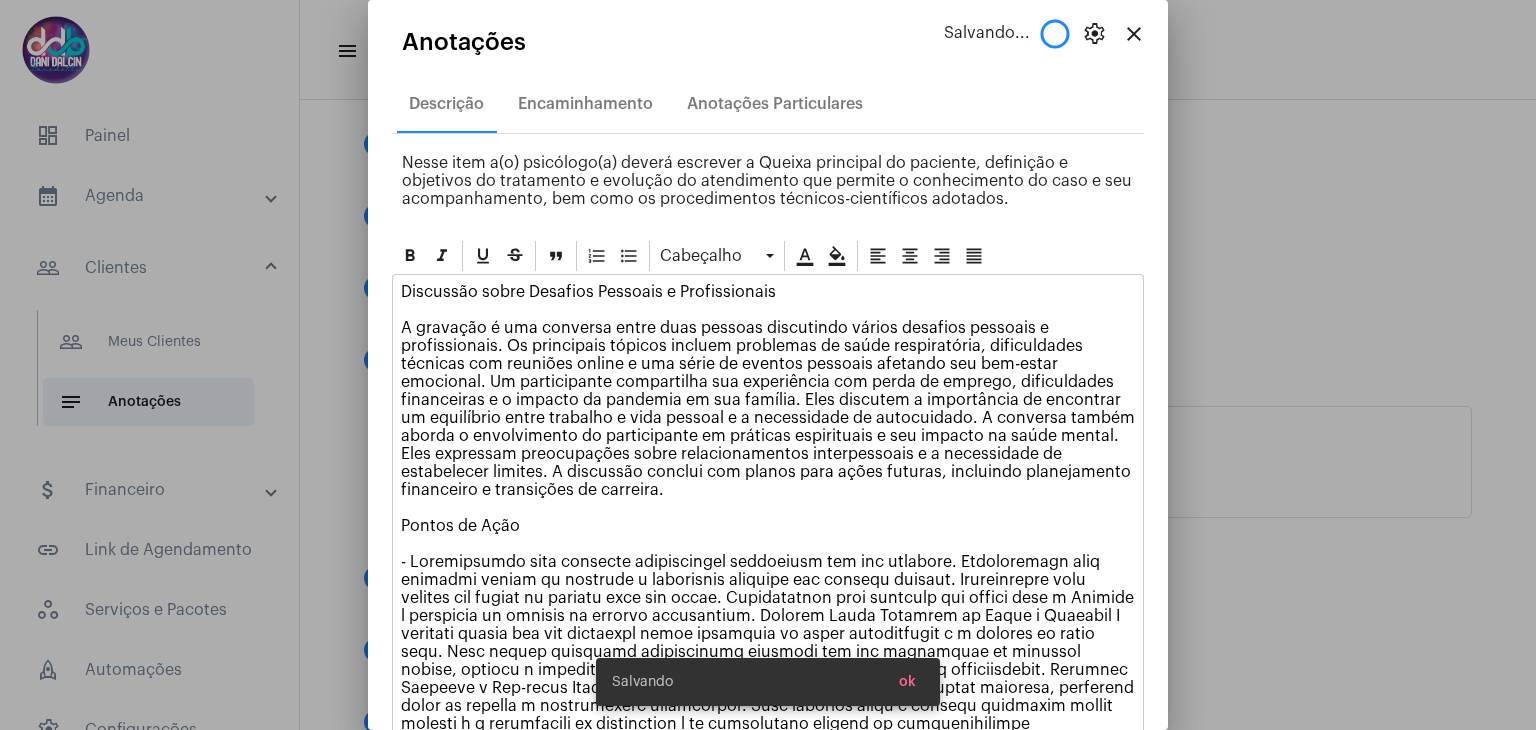 click on "Discussão sobre Desafios Pessoais e Profissionais  A gravação é uma conversa entre duas pessoas discutindo vários desafios pessoais e profissionais. Os principais tópicos incluem problemas de saúde respiratória, dificuldades técnicas com reuniões online e uma série de eventos pessoais afetando seu bem-estar emocional. Um participante compartilha sua experiência com perda de emprego, dificuldades financeiras e o impacto da pandemia em sua família. Eles discutem a importância de encontrar um equilíbrio entre trabalho e vida pessoal e a necessidade de autocuidado. A conversa também aborda o envolvimento do participante em práticas espirituais e seu impacto na saúde mental. Eles expressam preocupações sobre relacionamentos interpessoais e a necessidade de estabelecer limites. A discussão conclui com planos para ações futuras, incluindo planejamento financeiro e transições de carreira. Pontos de Ação" 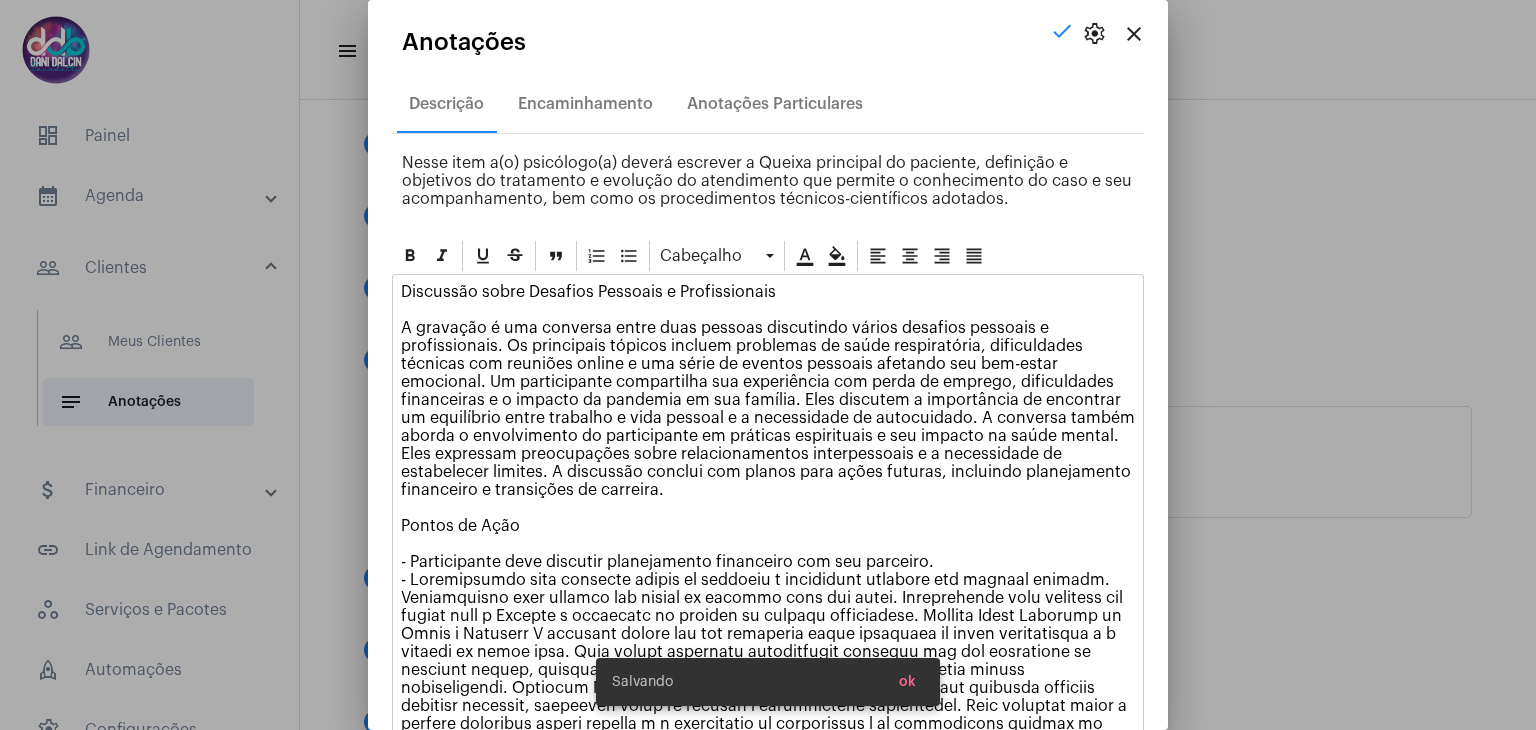 click on "Discussão sobre Desafios Pessoais e Profissionais  A gravação é uma conversa entre duas pessoas discutindo vários desafios pessoais e profissionais. Os principais tópicos incluem problemas de saúde respiratória, dificuldades técnicas com reuniões online e uma série de eventos pessoais afetando seu bem-estar emocional. Um participante compartilha sua experiência com perda de emprego, dificuldades financeiras e o impacto da pandemia em sua família. Eles discutem a importância de encontrar um equilíbrio entre trabalho e vida pessoal e a necessidade de autocuidado. A conversa também aborda o envolvimento do participante em práticas espirituais e seu impacto na saúde mental. Eles expressam preocupações sobre relacionamentos interpessoais e a necessidade de estabelecer limites. A discussão conclui com planos para ações futuras, incluindo planejamento financeiro e transições de carreira. Pontos de Ação  - Participante deve discutir planejamento financeiro com seu parceiro." 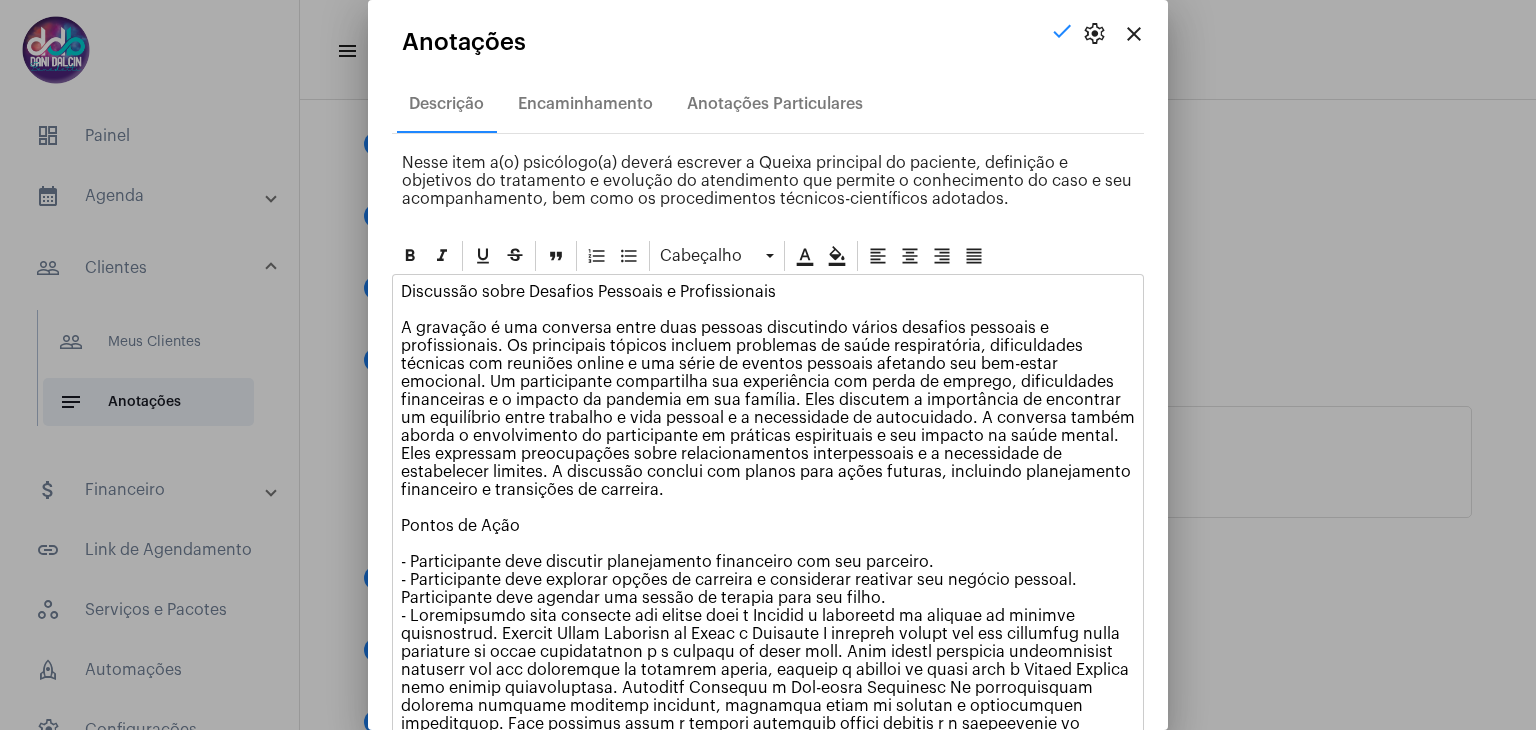 click on "Discussão sobre Desafios Pessoais e Profissionais  A gravação é uma conversa entre duas pessoas discutindo vários desafios pessoais e profissionais. Os principais tópicos incluem problemas de saúde respiratória, dificuldades técnicas com reuniões online e uma série de eventos pessoais afetando seu bem-estar emocional. Um participante compartilha sua experiência com perda de emprego, dificuldades financeiras e o impacto da pandemia em sua família. Eles discutem a importância de encontrar um equilíbrio entre trabalho e vida pessoal e a necessidade de autocuidado. A conversa também aborda o envolvimento do participante em práticas espirituais e seu impacto na saúde mental. Eles expressam preocupações sobre relacionamentos interpessoais e a necessidade de estabelecer limites. A discussão conclui com planos para ações futuras, incluindo planejamento financeiro e transições de carreira. Pontos de Ação  - Participante deve discutir planejamento financeiro com seu parceiro." 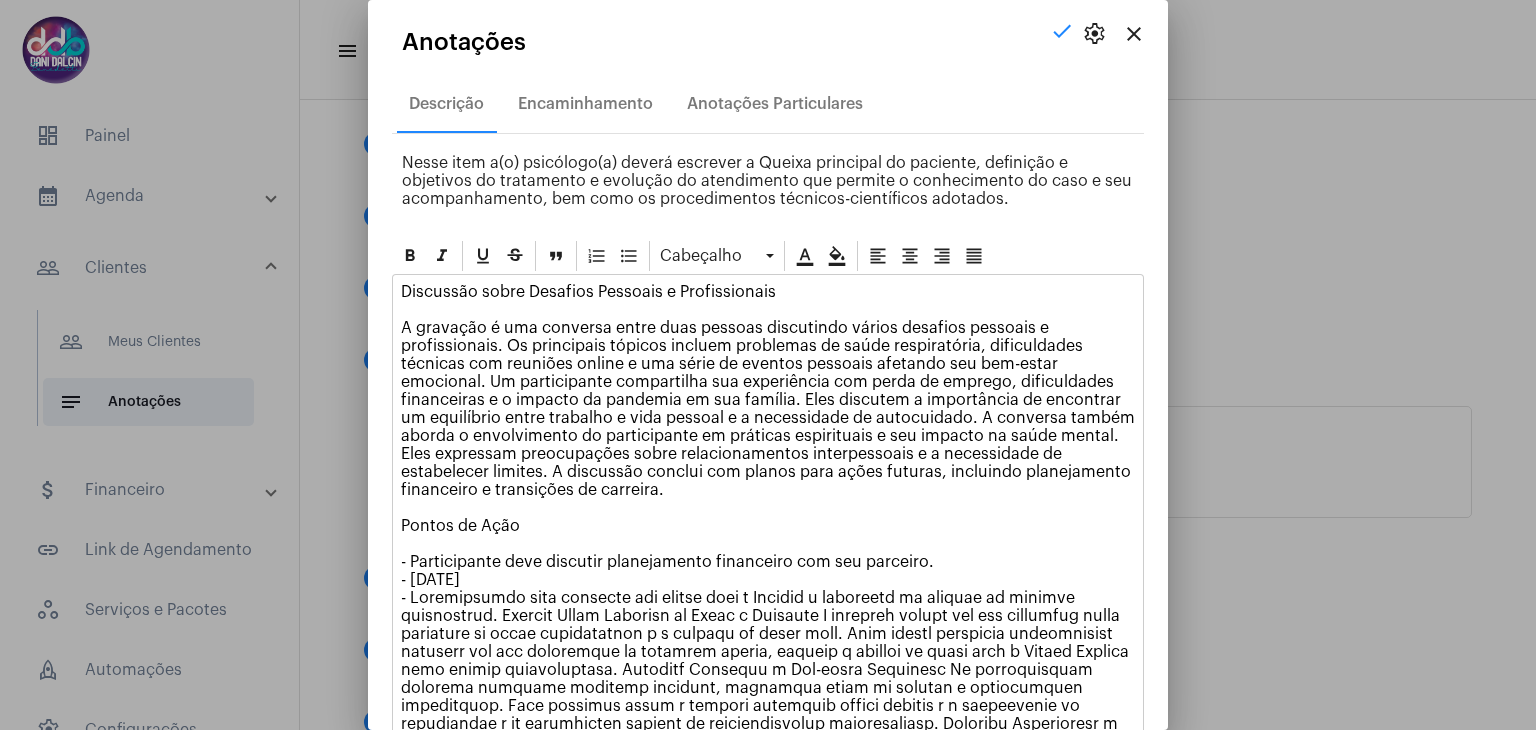click on "Discussão sobre Desafios Pessoais e Profissionais  A gravação é uma conversa entre duas pessoas discutindo vários desafios pessoais e profissionais. Os principais tópicos incluem problemas de saúde respiratória, dificuldades técnicas com reuniões online e uma série de eventos pessoais afetando seu bem-estar emocional. Um participante compartilha sua experiência com perda de emprego, dificuldades financeiras e o impacto da pandemia em sua família. Eles discutem a importância de encontrar um equilíbrio entre trabalho e vida pessoal e a necessidade de autocuidado. A conversa também aborda o envolvimento do participante em práticas espirituais e seu impacto na saúde mental. Eles expressam preocupações sobre relacionamentos interpessoais e a necessidade de estabelecer limites. A discussão conclui com planos para ações futuras, incluindo planejamento financeiro e transições de carreira. Pontos de Ação  - Participante deve discutir planejamento financeiro com seu parceiro." 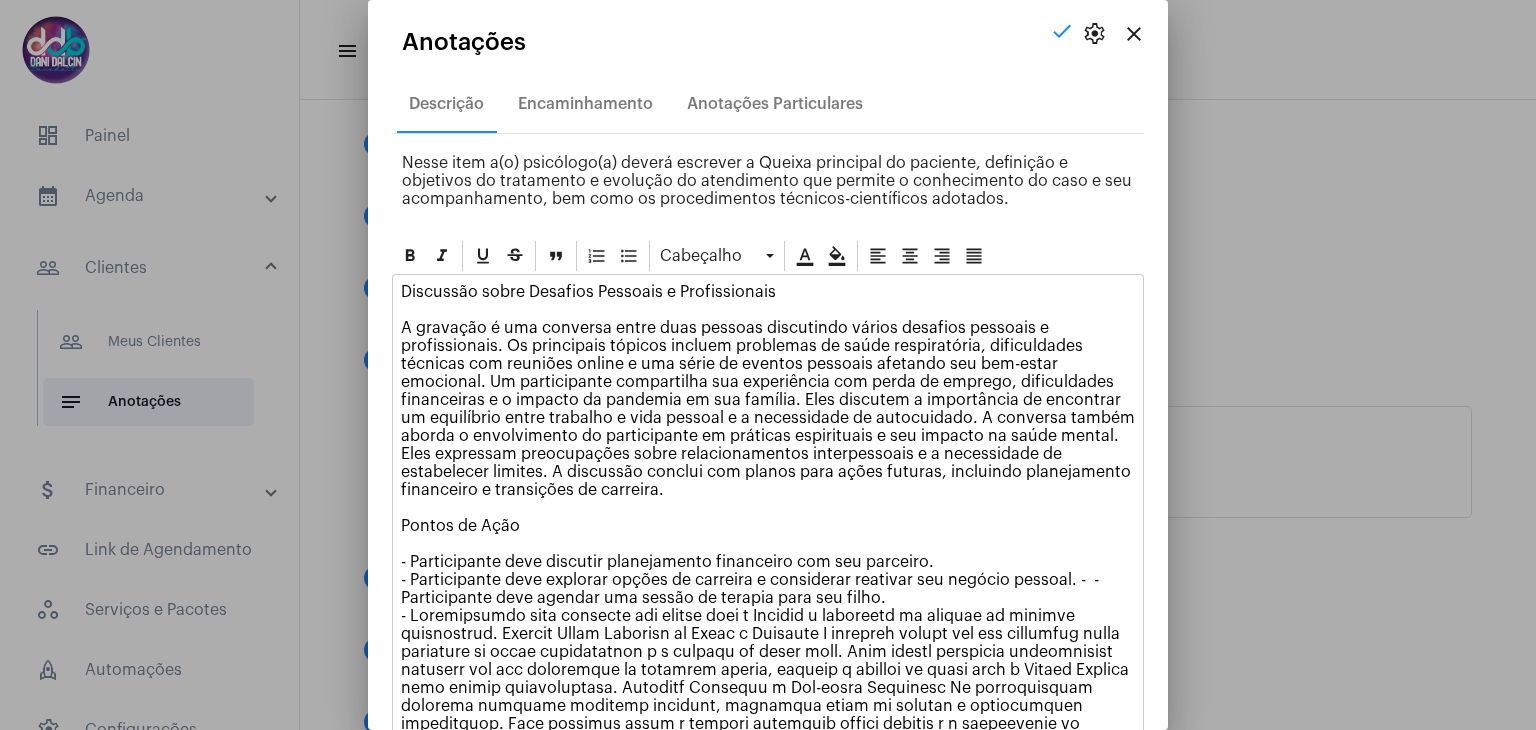 click on "Discussão sobre Desafios Pessoais e Profissionais  A gravação é uma conversa entre duas pessoas discutindo vários desafios pessoais e profissionais. Os principais tópicos incluem problemas de saúde respiratória, dificuldades técnicas com reuniões online e uma série de eventos pessoais afetando seu bem-estar emocional. Um participante compartilha sua experiência com perda de emprego, dificuldades financeiras e o impacto da pandemia em sua família. Eles discutem a importância de encontrar um equilíbrio entre trabalho e vida pessoal e a necessidade de autocuidado. A conversa também aborda o envolvimento do participante em práticas espirituais e seu impacto na saúde mental. Eles expressam preocupações sobre relacionamentos interpessoais e a necessidade de estabelecer limites. A discussão conclui com planos para ações futuras, incluindo planejamento financeiro e transições de carreira. Pontos de Ação  - Participante deve discutir planejamento financeiro com seu parceiro." 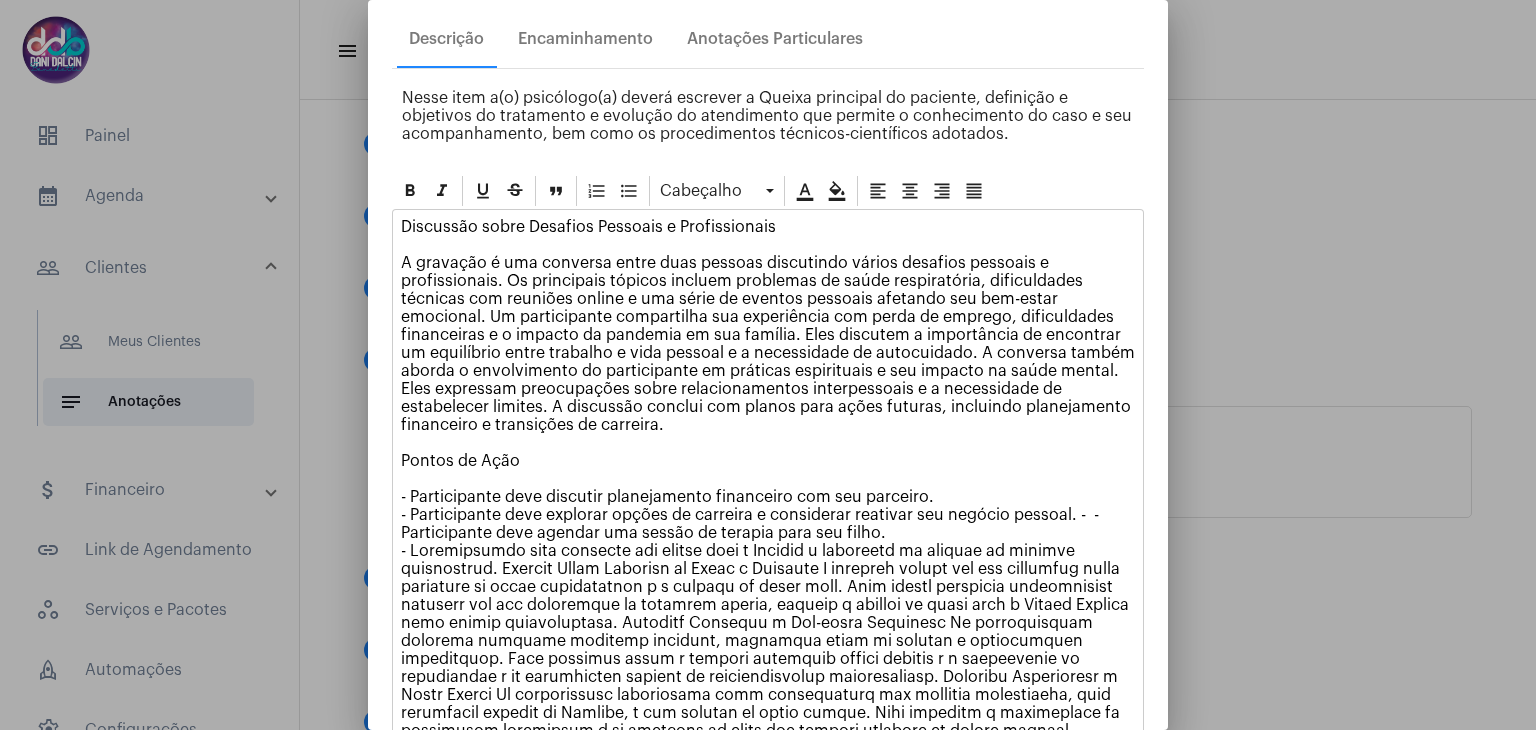 scroll, scrollTop: 100, scrollLeft: 0, axis: vertical 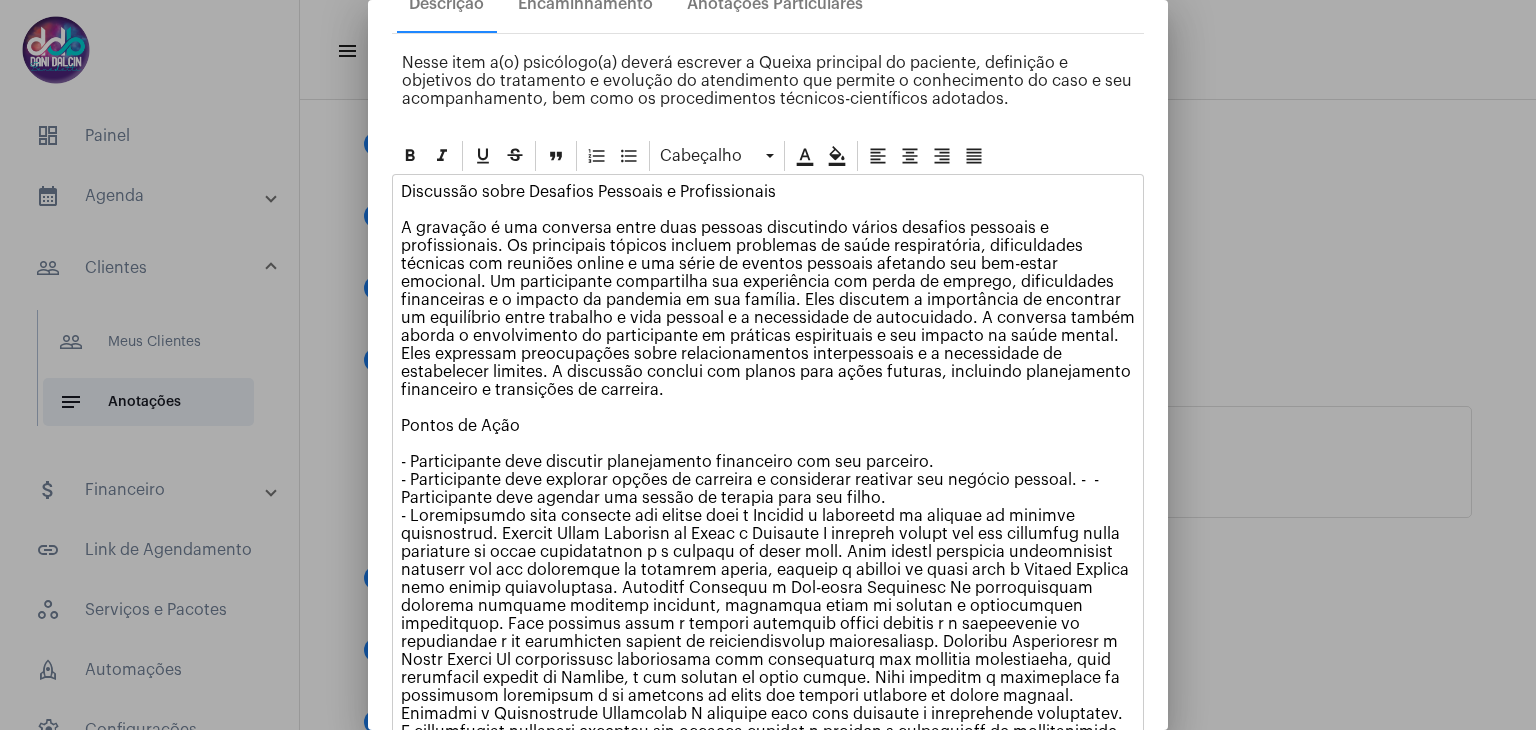 click on "Discussão sobre Desafios Pessoais e Profissionais  A gravação é uma conversa entre duas pessoas discutindo vários desafios pessoais e profissionais. Os principais tópicos incluem problemas de saúde respiratória, dificuldades técnicas com reuniões online e uma série de eventos pessoais afetando seu bem-estar emocional. Um participante compartilha sua experiência com perda de emprego, dificuldades financeiras e o impacto da pandemia em sua família. Eles discutem a importância de encontrar um equilíbrio entre trabalho e vida pessoal e a necessidade de autocuidado. A conversa também aborda o envolvimento do participante em práticas espirituais e seu impacto na saúde mental. Eles expressam preocupações sobre relacionamentos interpessoais e a necessidade de estabelecer limites. A discussão conclui com planos para ações futuras, incluindo planejamento financeiro e transições de carreira. Pontos de Ação  - Participante deve discutir planejamento financeiro com seu parceiro." 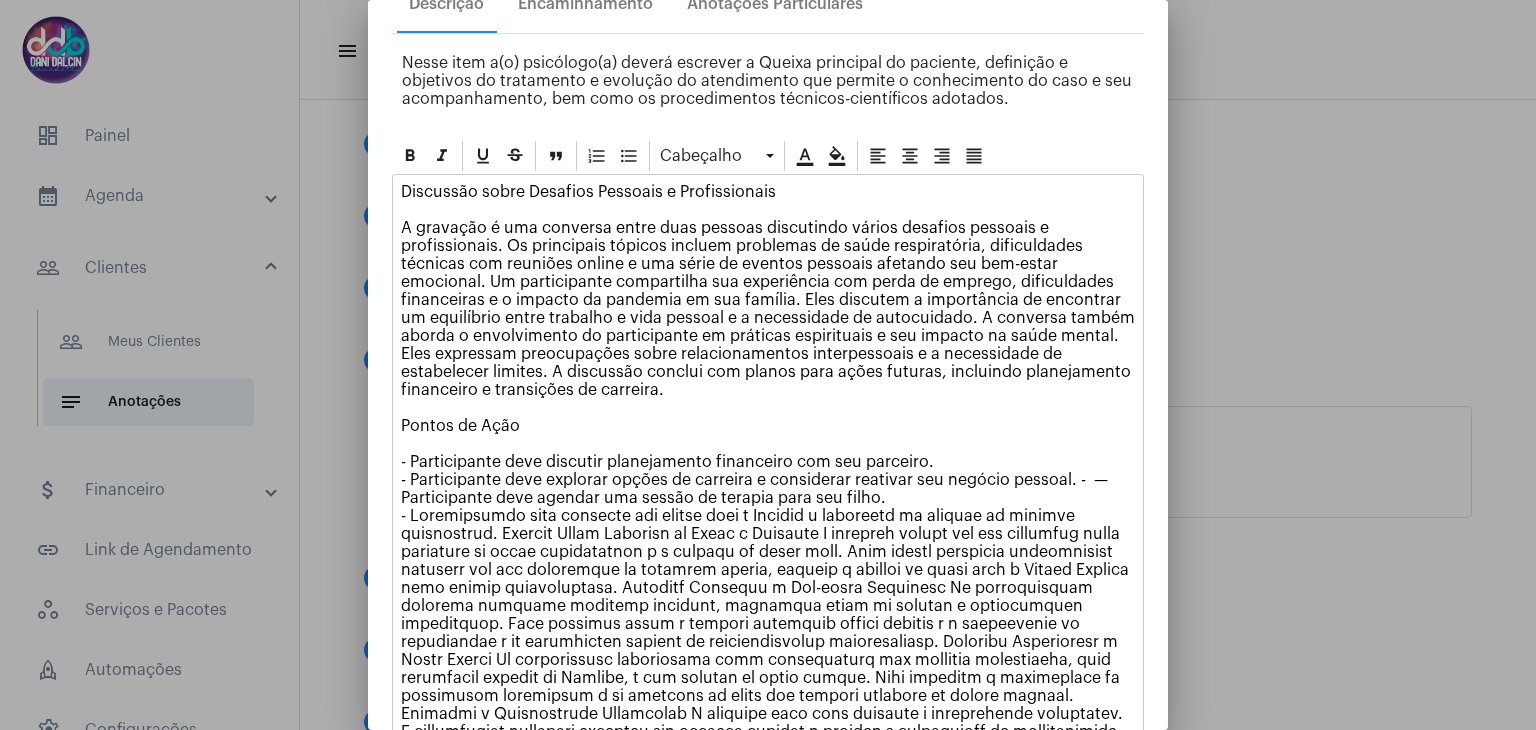 click on "Discussão sobre Desafios Pessoais e Profissionais  A gravação é uma conversa entre duas pessoas discutindo vários desafios pessoais e profissionais. Os principais tópicos incluem problemas de saúde respiratória, dificuldades técnicas com reuniões online e uma série de eventos pessoais afetando seu bem-estar emocional. Um participante compartilha sua experiência com perda de emprego, dificuldades financeiras e o impacto da pandemia em sua família. Eles discutem a importância de encontrar um equilíbrio entre trabalho e vida pessoal e a necessidade de autocuidado. A conversa também aborda o envolvimento do participante em práticas espirituais e seu impacto na saúde mental. Eles expressam preocupações sobre relacionamentos interpessoais e a necessidade de estabelecer limites. A discussão conclui com planos para ações futuras, incluindo planejamento financeiro e transições de carreira. Pontos de Ação  - Participante deve discutir planejamento financeiro com seu parceiro." 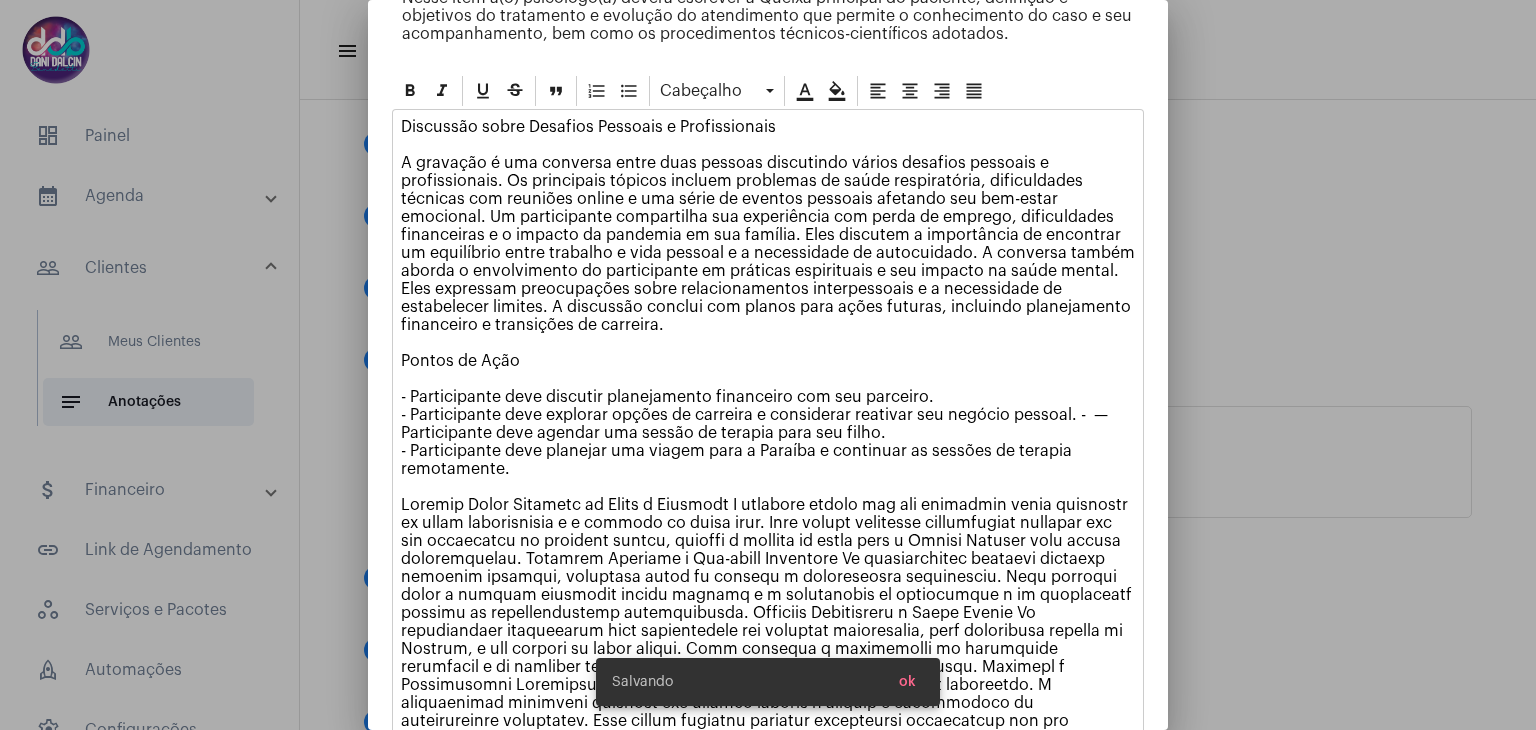 scroll, scrollTop: 200, scrollLeft: 0, axis: vertical 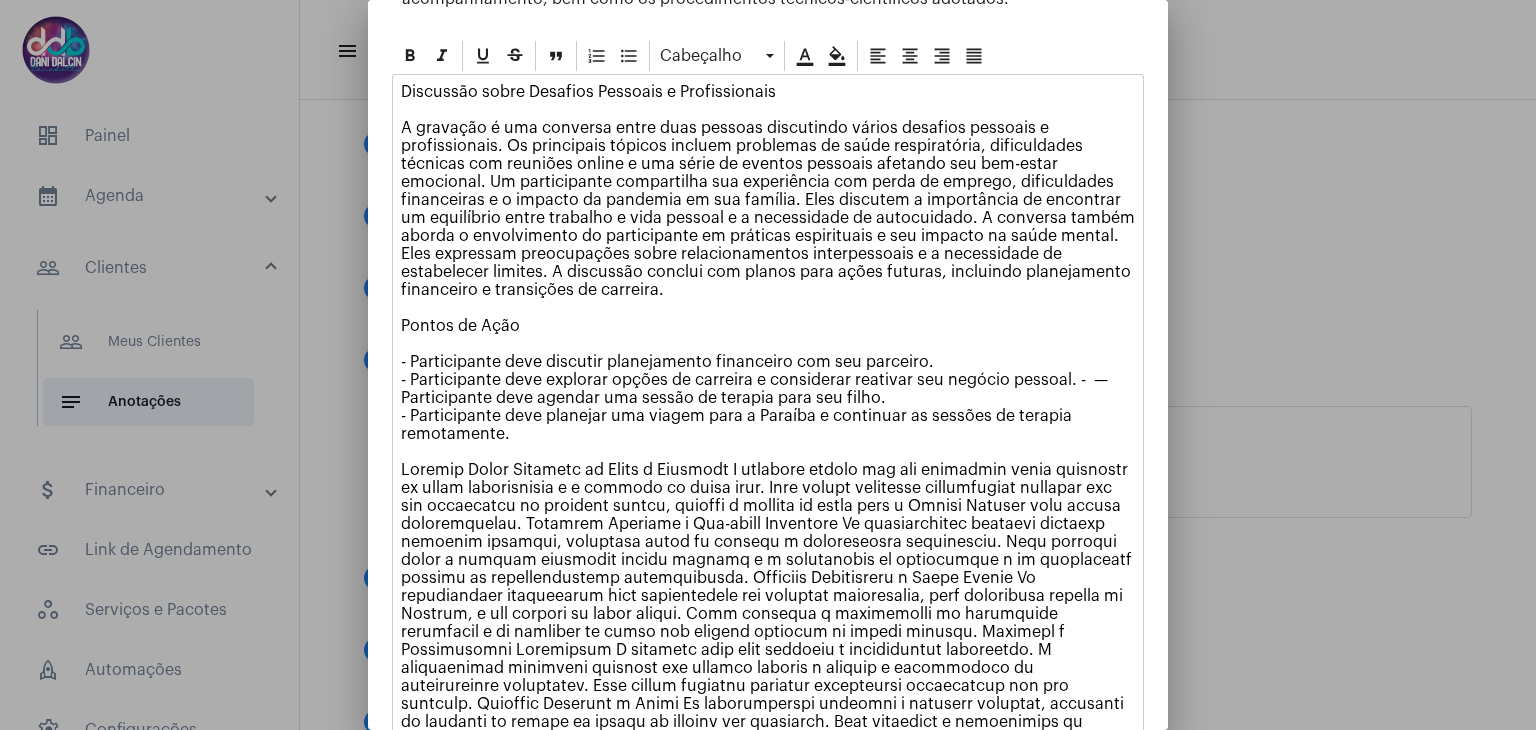 click on "Discussão sobre Desafios Pessoais e Profissionais  A gravação é uma conversa entre duas pessoas discutindo vários desafios pessoais e profissionais. Os principais tópicos incluem problemas de saúde respiratória, dificuldades técnicas com reuniões online e uma série de eventos pessoais afetando seu bem-estar emocional. Um participante compartilha sua experiência com perda de emprego, dificuldades financeiras e o impacto da pandemia em sua família. Eles discutem a importância de encontrar um equilíbrio entre trabalho e vida pessoal e a necessidade de autocuidado. A conversa também aborda o envolvimento do participante em práticas espirituais e seu impacto na saúde mental. Eles expressam preocupações sobre relacionamentos interpessoais e a necessidade de estabelecer limites. A discussão conclui com planos para ações futuras, incluindo planejamento financeiro e transições de carreira. Pontos de Ação  - Participante deve discutir planejamento financeiro com seu parceiro." 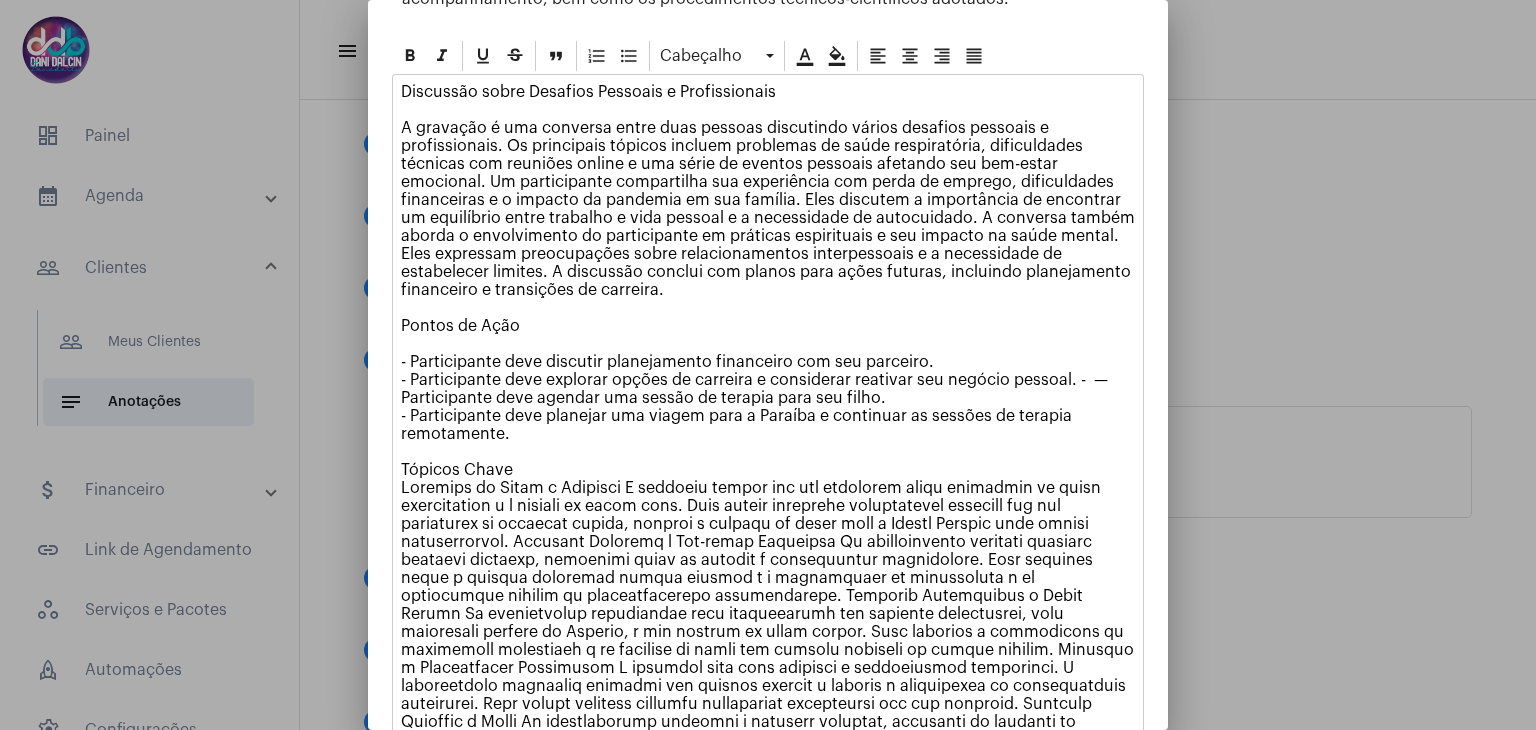drag, startPoint x: 736, startPoint y: 495, endPoint x: 574, endPoint y: 529, distance: 165.52945 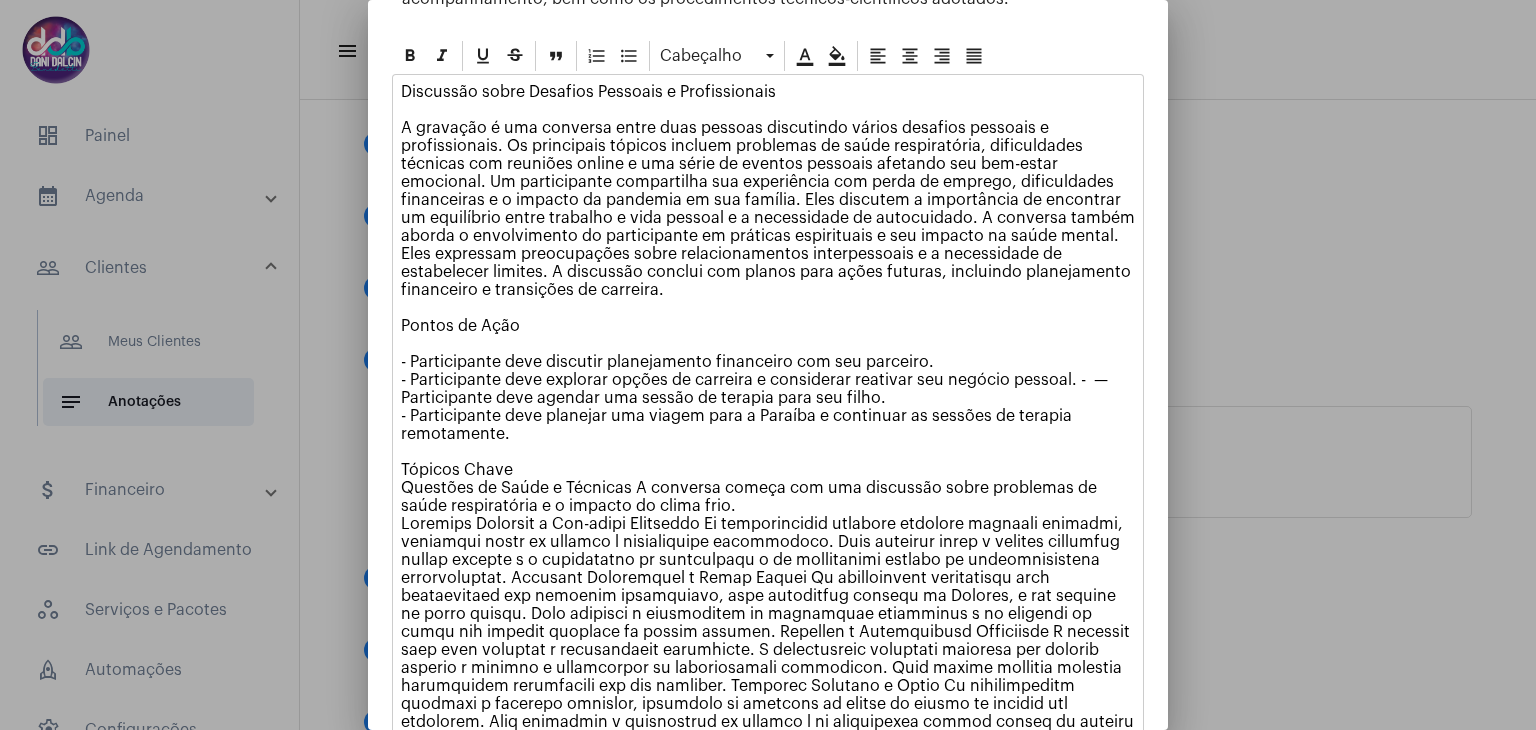 click on "Discussão sobre Desafios Pessoais e Profissionais  A gravação é uma conversa entre duas pessoas discutindo vários desafios pessoais e profissionais. Os principais tópicos incluem problemas de saúde respiratória, dificuldades técnicas com reuniões online e uma série de eventos pessoais afetando seu bem-estar emocional. Um participante compartilha sua experiência com perda de emprego, dificuldades financeiras e o impacto da pandemia em sua família. Eles discutem a importância de encontrar um equilíbrio entre trabalho e vida pessoal e a necessidade de autocuidado. A conversa também aborda o envolvimento do participante em práticas espirituais e seu impacto na saúde mental. Eles expressam preocupações sobre relacionamentos interpessoais e a necessidade de estabelecer limites. A discussão conclui com planos para ações futuras, incluindo planejamento financeiro e transições de carreira. Pontos de Ação  - Participante deve discutir planejamento financeiro com seu parceiro.  Tópicos Chave" 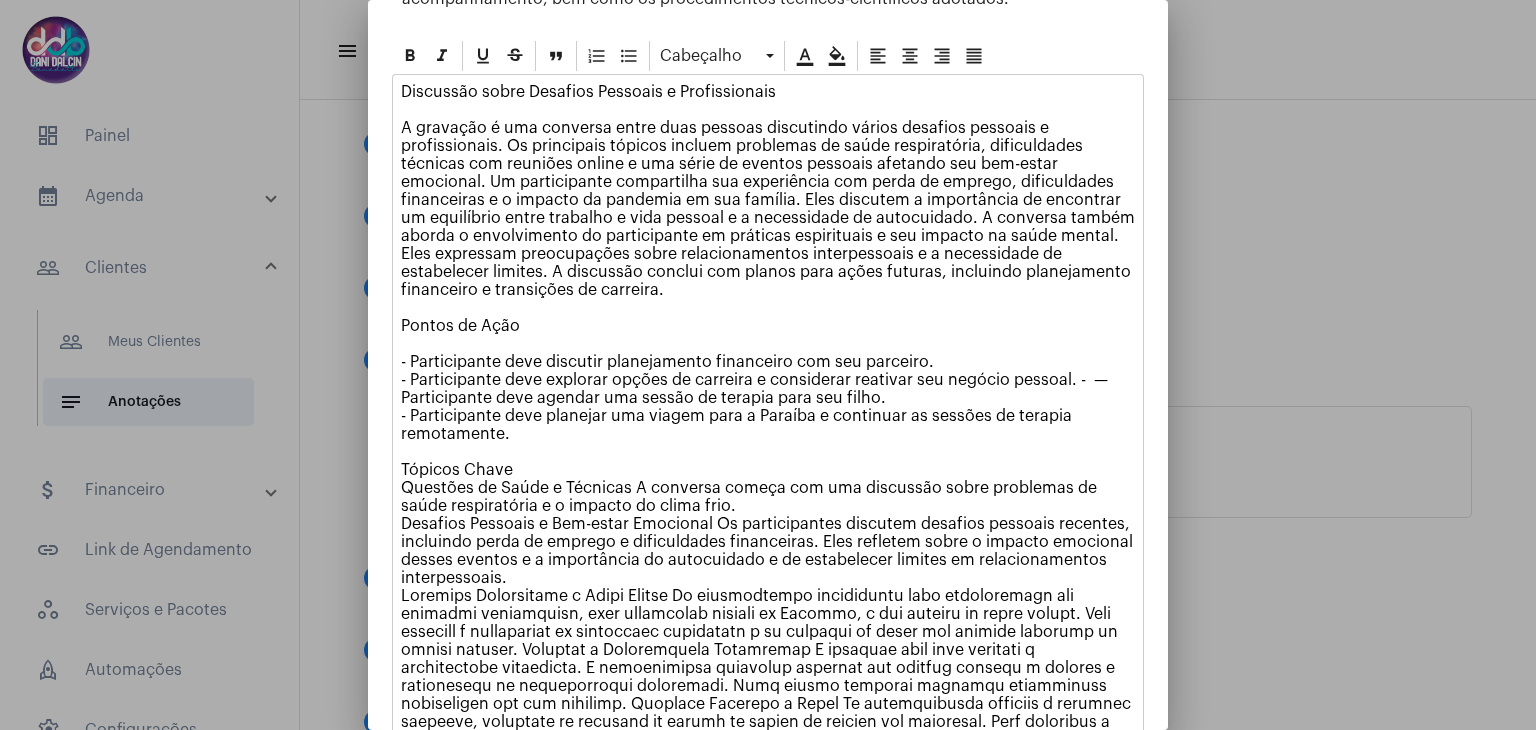 scroll, scrollTop: 300, scrollLeft: 0, axis: vertical 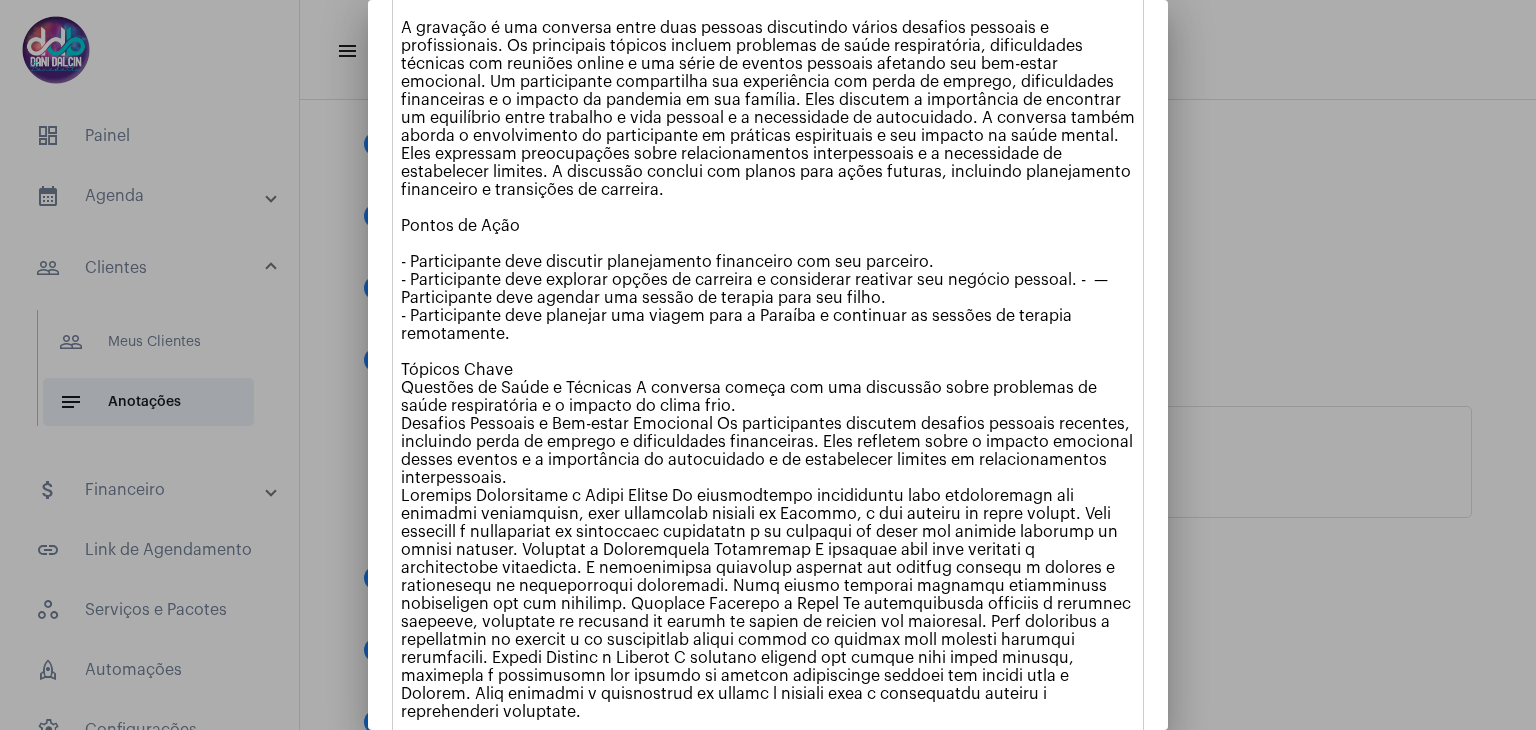 click on "Discussão sobre Desafios Pessoais e Profissionais  A gravação é uma conversa entre duas pessoas discutindo vários desafios pessoais e profissionais. Os principais tópicos incluem problemas de saúde respiratória, dificuldades técnicas com reuniões online e uma série de eventos pessoais afetando seu bem-estar emocional. Um participante compartilha sua experiência com perda de emprego, dificuldades financeiras e o impacto da pandemia em sua família. Eles discutem a importância de encontrar um equilíbrio entre trabalho e vida pessoal e a necessidade de autocuidado. A conversa também aborda o envolvimento do participante em práticas espirituais e seu impacto na saúde mental. Eles expressam preocupações sobre relacionamentos interpessoais e a necessidade de estabelecer limites. A discussão conclui com planos para ações futuras, incluindo planejamento financeiro e transições de carreira. Pontos de Ação  - Participante deve discutir planejamento financeiro com seu parceiro.  Tópicos Chave" 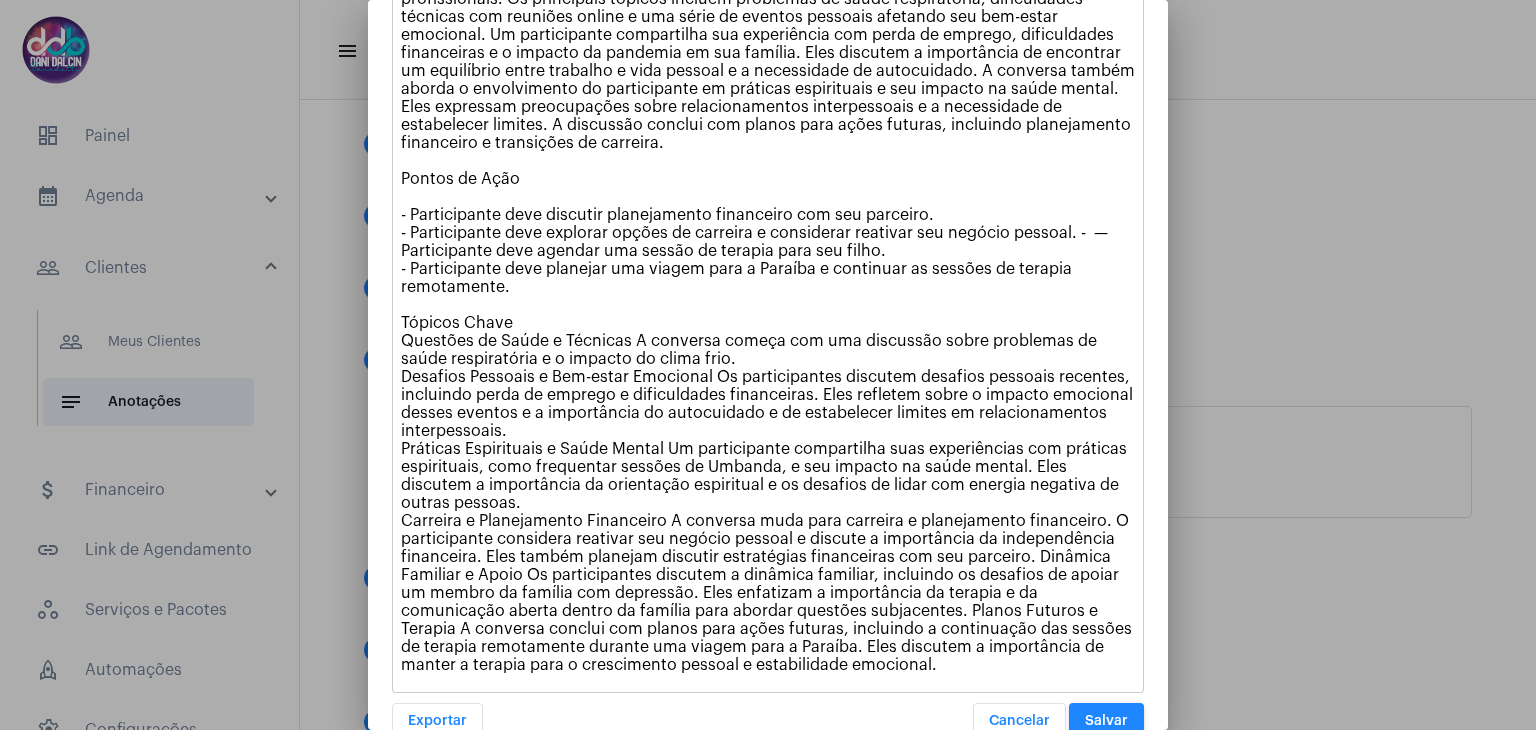 scroll, scrollTop: 372, scrollLeft: 0, axis: vertical 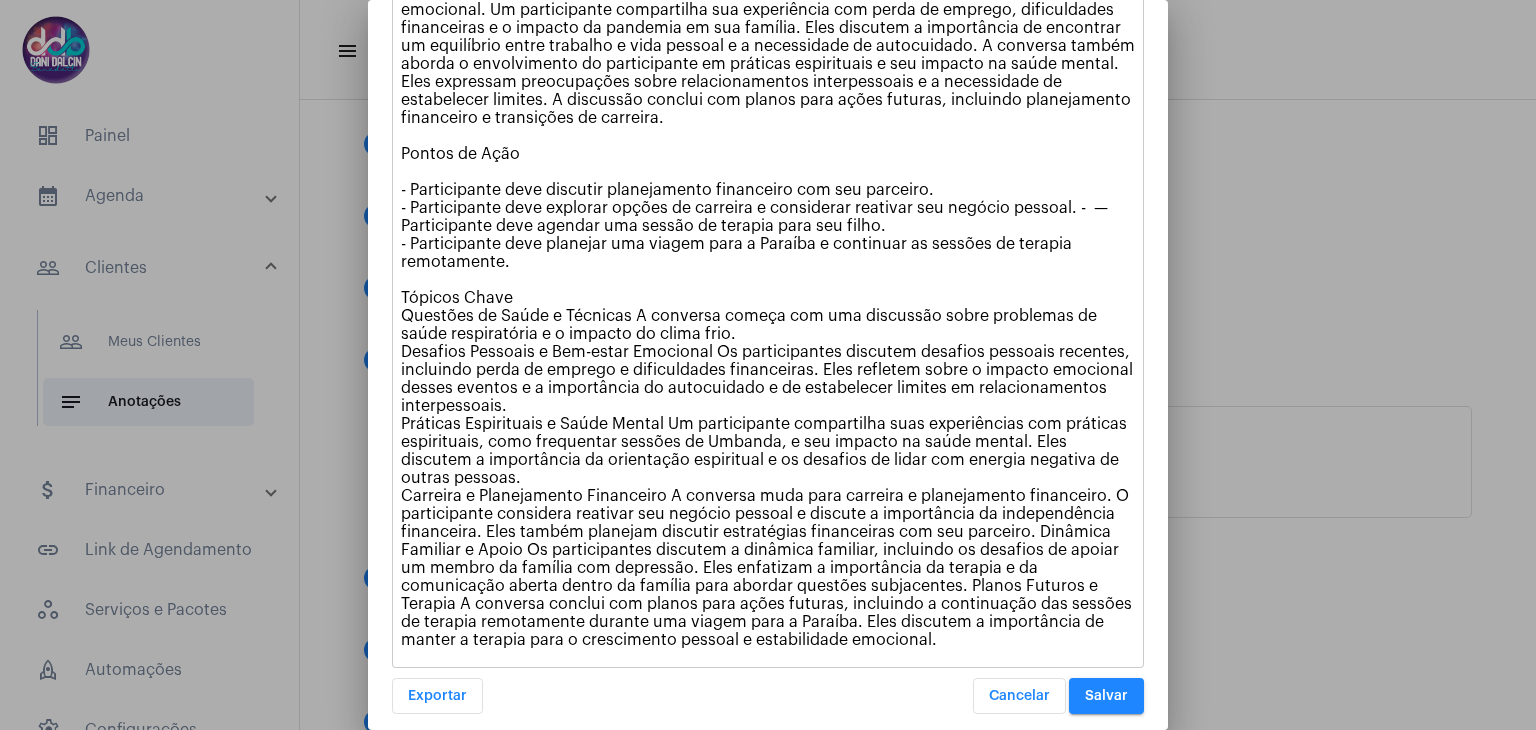 click on "Discussão sobre Desafios Pessoais e Profissionais  A gravação é uma conversa entre duas pessoas discutindo vários desafios pessoais e profissionais. Os principais tópicos incluem problemas de saúde respiratória, dificuldades técnicas com reuniões online e uma série de eventos pessoais afetando seu bem-estar emocional. Um participante compartilha sua experiência com perda de emprego, dificuldades financeiras e o impacto da pandemia em sua família. Eles discutem a importância de encontrar um equilíbrio entre trabalho e vida pessoal e a necessidade de autocuidado. A conversa também aborda o envolvimento do participante em práticas espirituais e seu impacto na saúde mental. Eles expressam preocupações sobre relacionamentos interpessoais e a necessidade de estabelecer limites. A discussão conclui com planos para ações futuras, incluindo planejamento financeiro e transições de carreira. Pontos de Ação  - Participante deve discutir planejamento financeiro com seu parceiro.  Tópicos Chave" 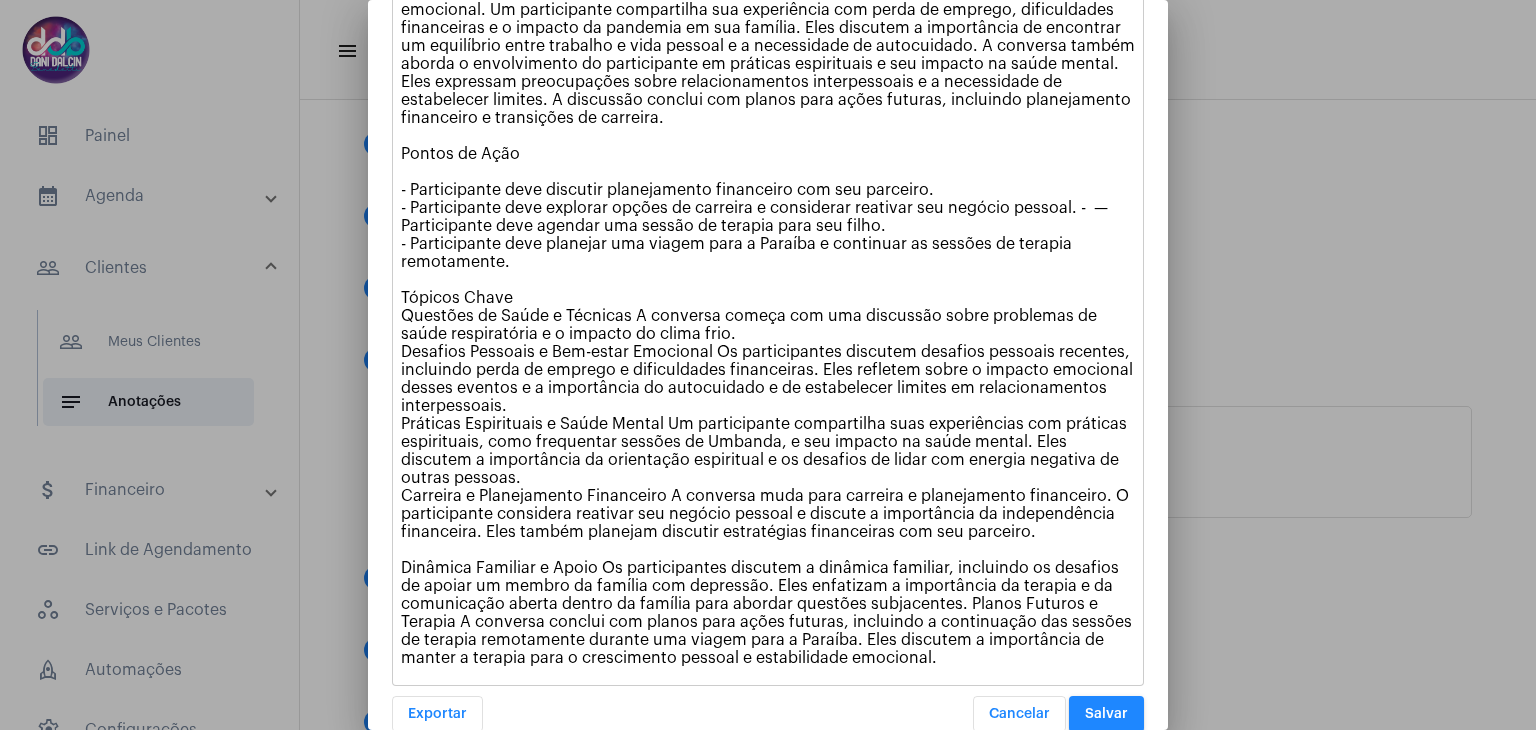 click on "Discussão sobre Desafios Pessoais e Profissionais  A gravação é uma conversa entre duas pessoas discutindo vários desafios pessoais e profissionais. Os principais tópicos incluem problemas de saúde respiratória, dificuldades técnicas com reuniões online e uma série de eventos pessoais afetando seu bem-estar emocional. Um participante compartilha sua experiência com perda de emprego, dificuldades financeiras e o impacto da pandemia em sua família. Eles discutem a importância de encontrar um equilíbrio entre trabalho e vida pessoal e a necessidade de autocuidado. A conversa também aborda o envolvimento do participante em práticas espirituais e seu impacto na saúde mental. Eles expressam preocupações sobre relacionamentos interpessoais e a necessidade de estabelecer limites. A discussão conclui com planos para ações futuras, incluindo planejamento financeiro e transições de carreira. Pontos de Ação  - Participante deve discutir planejamento financeiro com seu parceiro.  Tópicos Chave" 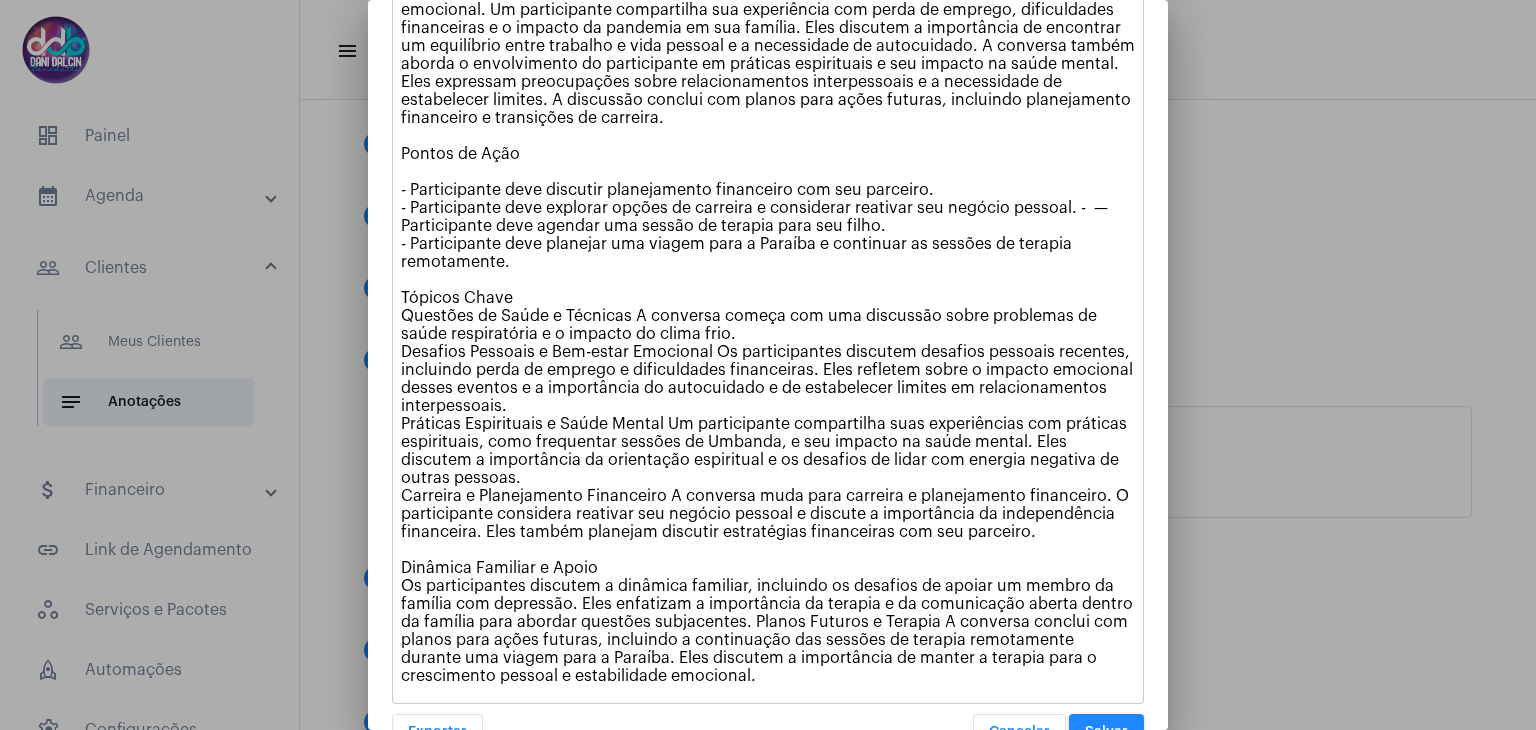 click on "Discussão sobre Desafios Pessoais e Profissionais  A gravação é uma conversa entre duas pessoas discutindo vários desafios pessoais e profissionais. Os principais tópicos incluem problemas de saúde respiratória, dificuldades técnicas com reuniões online e uma série de eventos pessoais afetando seu bem-estar emocional. Um participante compartilha sua experiência com perda de emprego, dificuldades financeiras e o impacto da pandemia em sua família. Eles discutem a importância de encontrar um equilíbrio entre trabalho e vida pessoal e a necessidade de autocuidado. A conversa também aborda o envolvimento do participante em práticas espirituais e seu impacto na saúde mental. Eles expressam preocupações sobre relacionamentos interpessoais e a necessidade de estabelecer limites. A discussão conclui com planos para ações futuras, incluindo planejamento financeiro e transições de carreira. Pontos de Ação  - Participante deve discutir planejamento financeiro com seu parceiro.  Tópicos Chave" 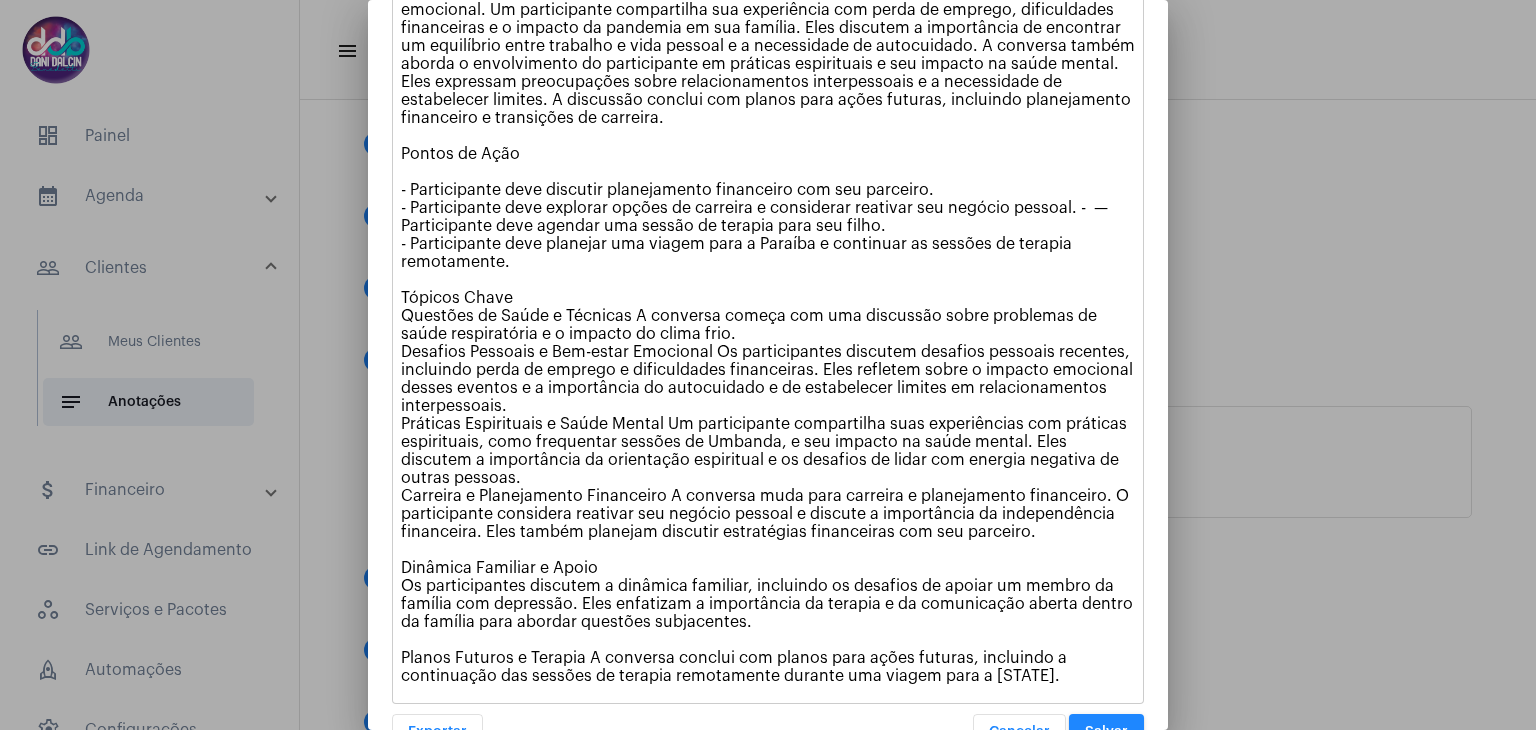 click on "Discussão sobre Desafios Pessoais e Profissionais  A gravação é uma conversa entre duas pessoas discutindo vários desafios pessoais e profissionais. Os principais tópicos incluem problemas de saúde respiratória, dificuldades técnicas com reuniões online e uma série de eventos pessoais afetando seu bem-estar emocional. Um participante compartilha sua experiência com perda de emprego, dificuldades financeiras e o impacto da pandemia em sua família. Eles discutem a importância de encontrar um equilíbrio entre trabalho e vida pessoal e a necessidade de autocuidado. A conversa também aborda o envolvimento do participante em práticas espirituais e seu impacto na saúde mental. Eles expressam preocupações sobre relacionamentos interpessoais e a necessidade de estabelecer limites. A discussão conclui com planos para ações futuras, incluindo planejamento financeiro e transições de carreira. Pontos de Ação  - Participante deve discutir planejamento financeiro com seu parceiro.  Tópicos Chave" 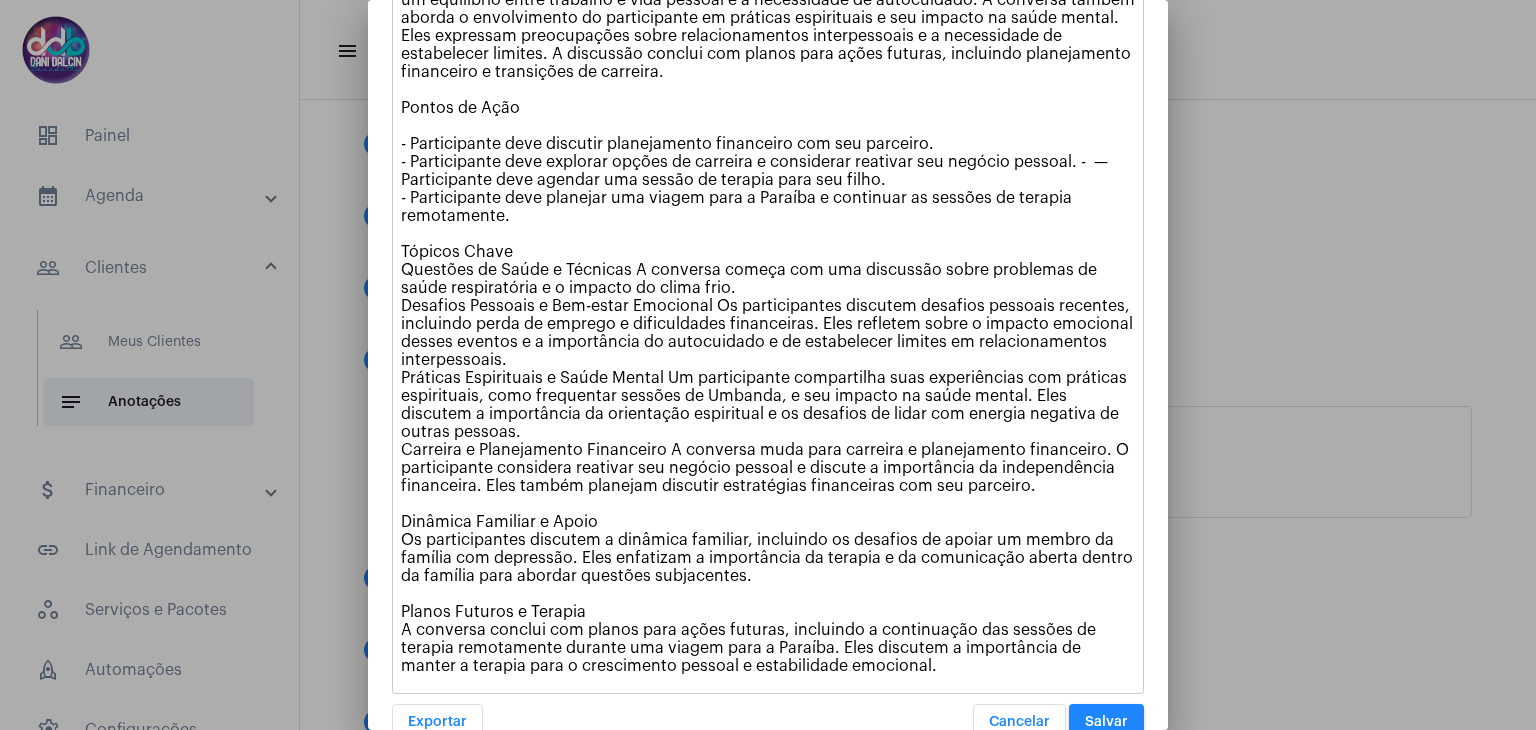 scroll, scrollTop: 443, scrollLeft: 0, axis: vertical 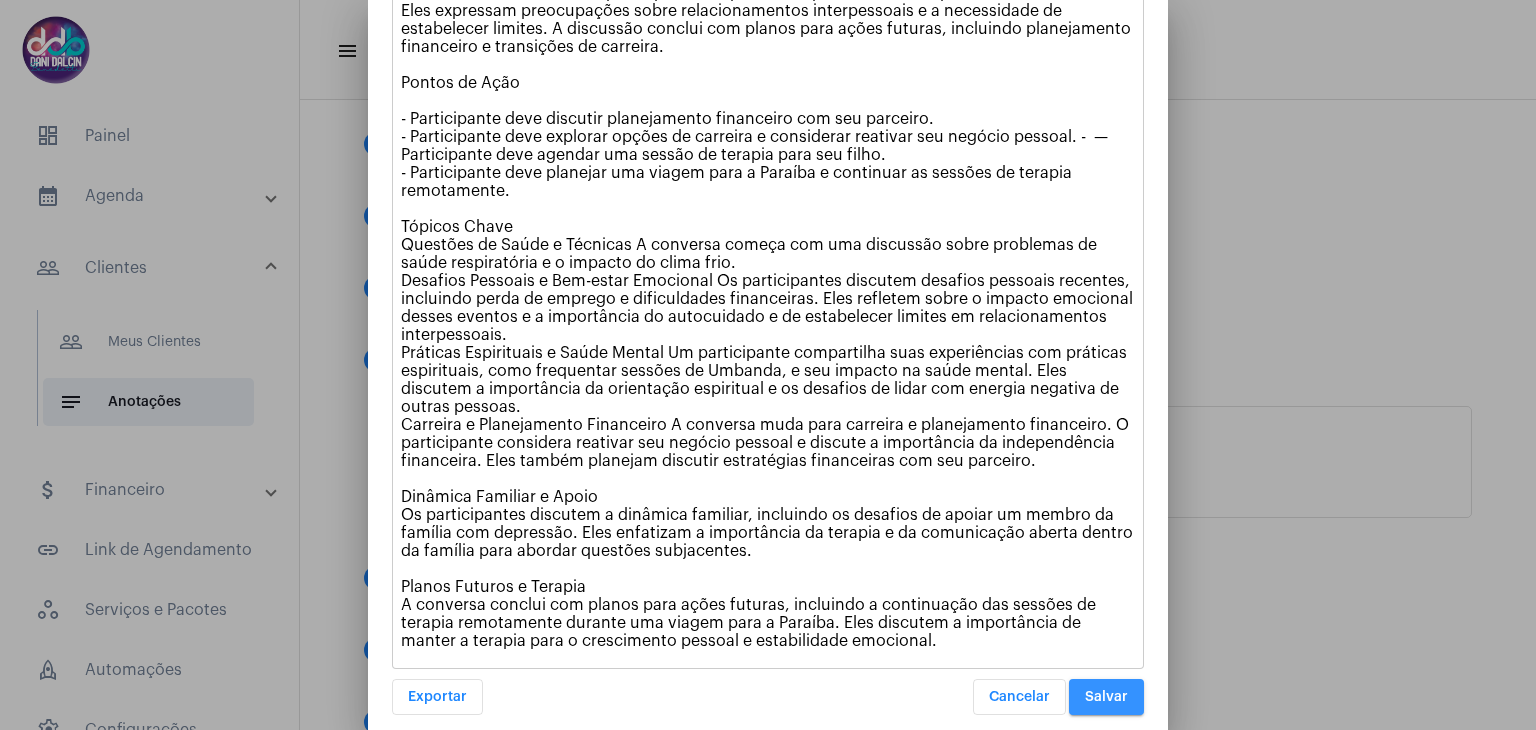 click on "Salvar" at bounding box center [1106, 697] 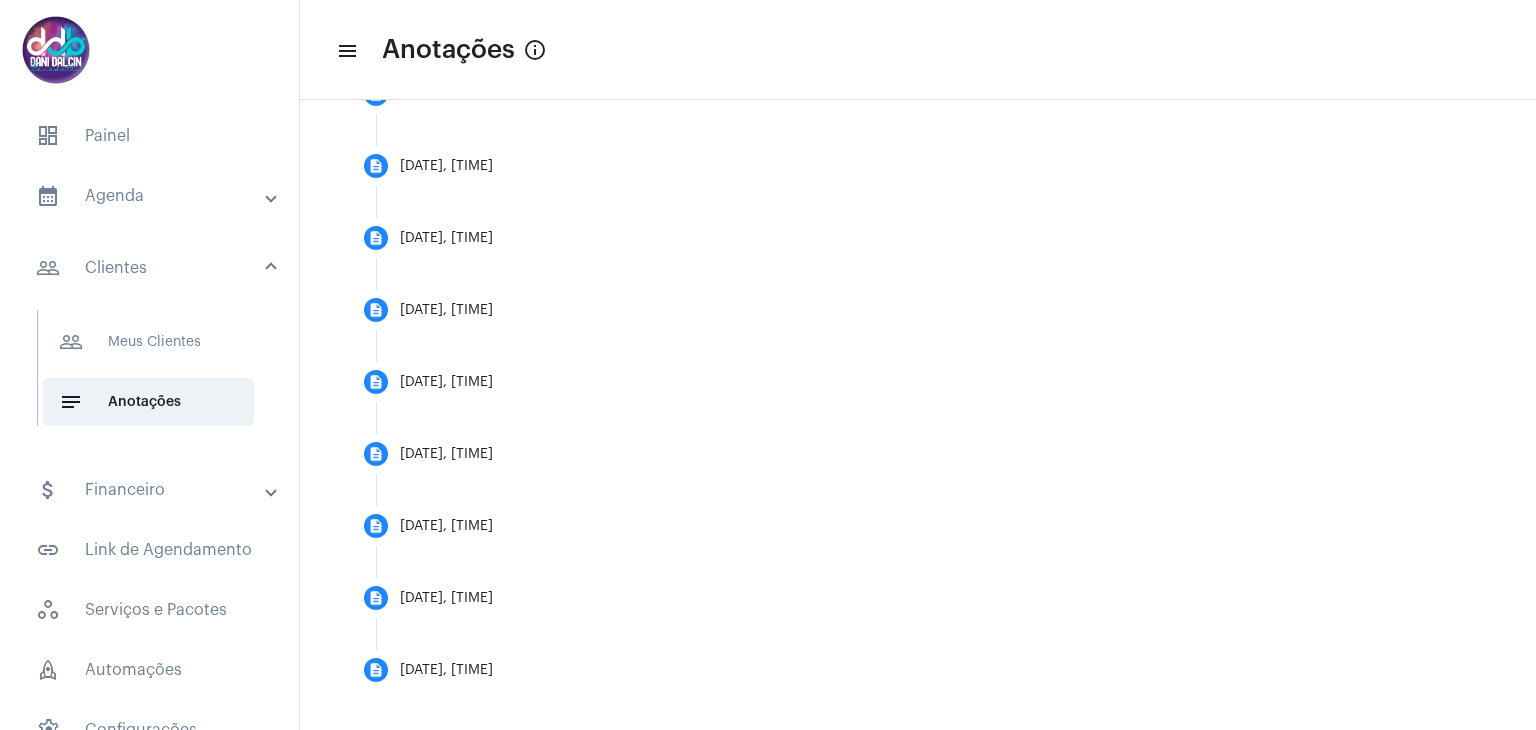 scroll, scrollTop: 800, scrollLeft: 0, axis: vertical 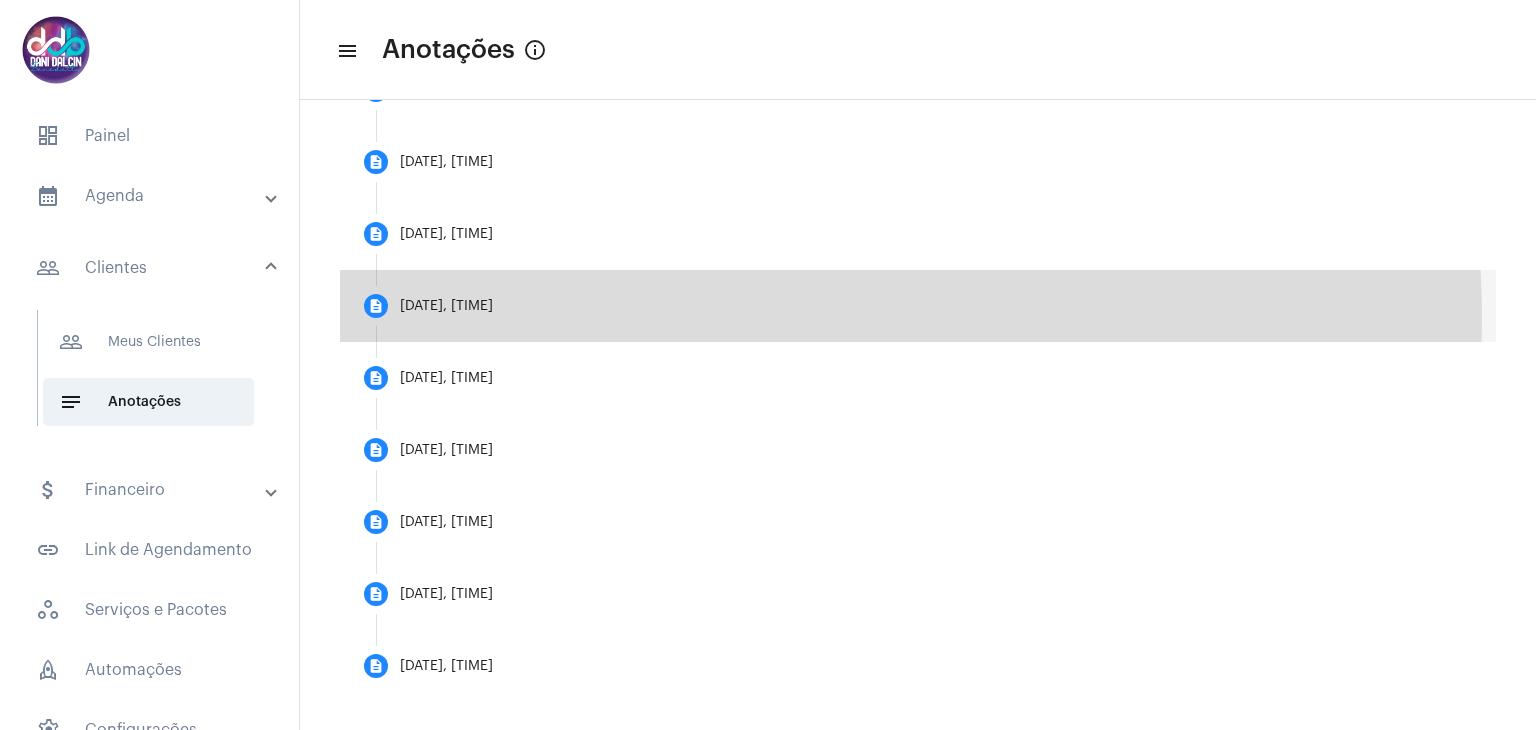 click on "description [DATE], [TIME]" at bounding box center (918, 306) 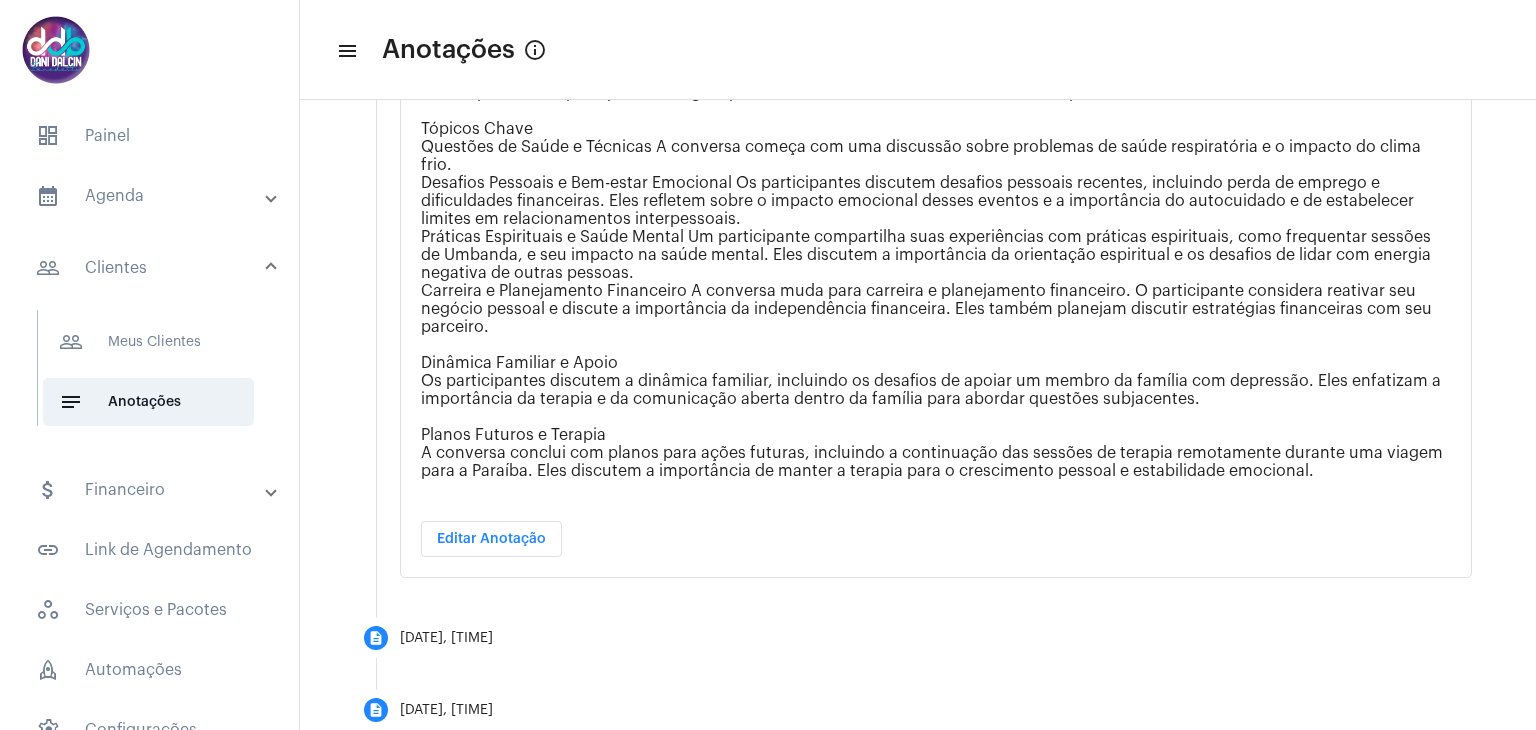 scroll, scrollTop: 1354, scrollLeft: 0, axis: vertical 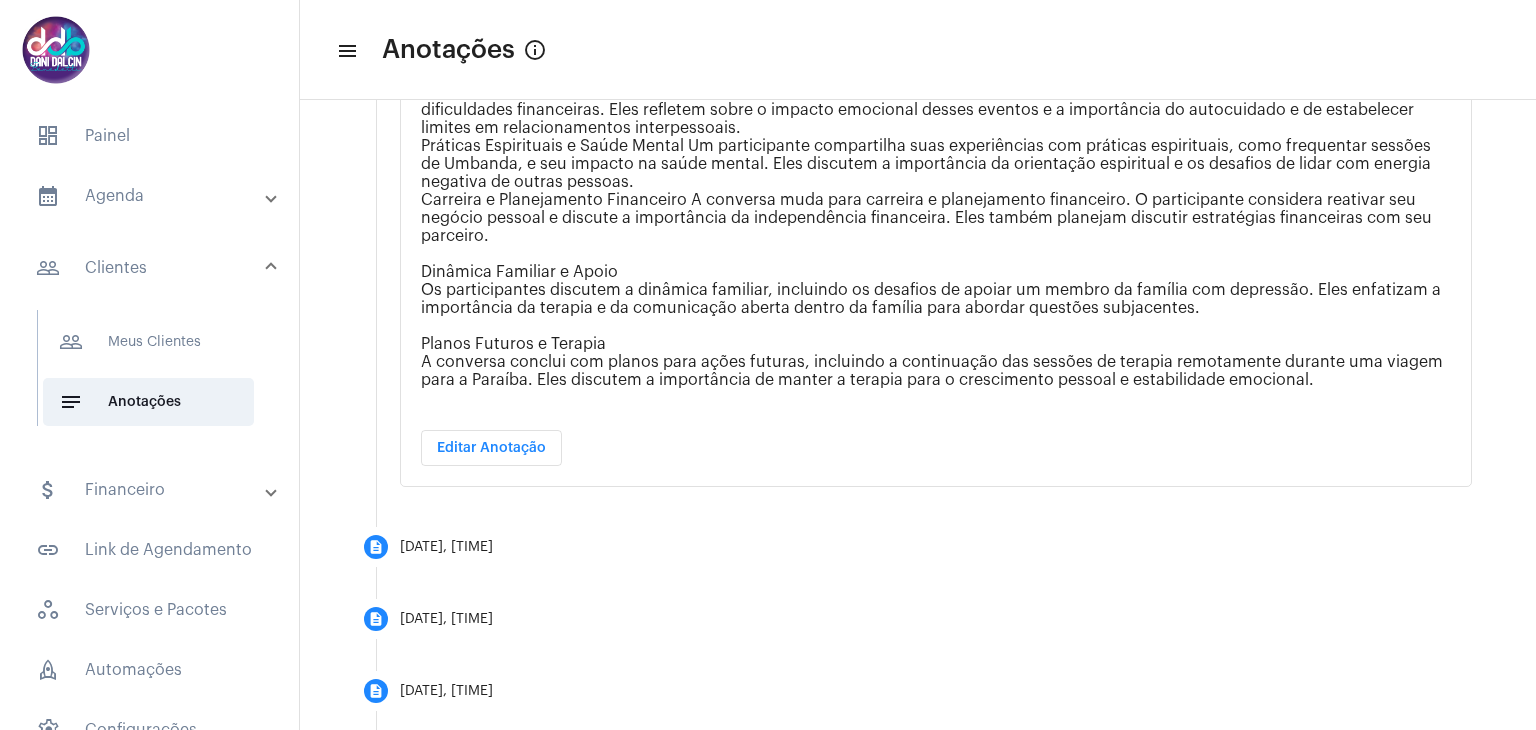 click on "Editar Anotação" at bounding box center (491, 448) 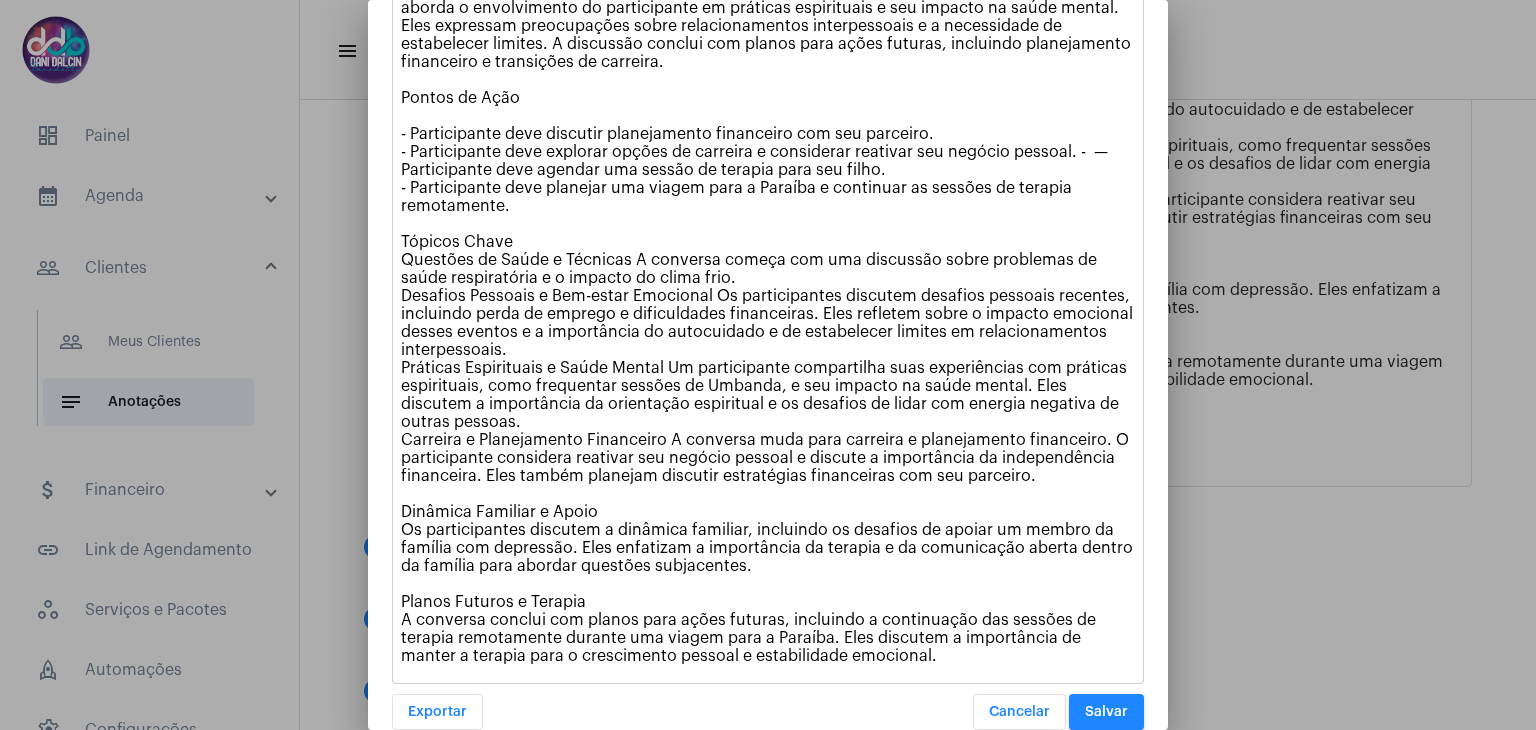scroll, scrollTop: 443, scrollLeft: 0, axis: vertical 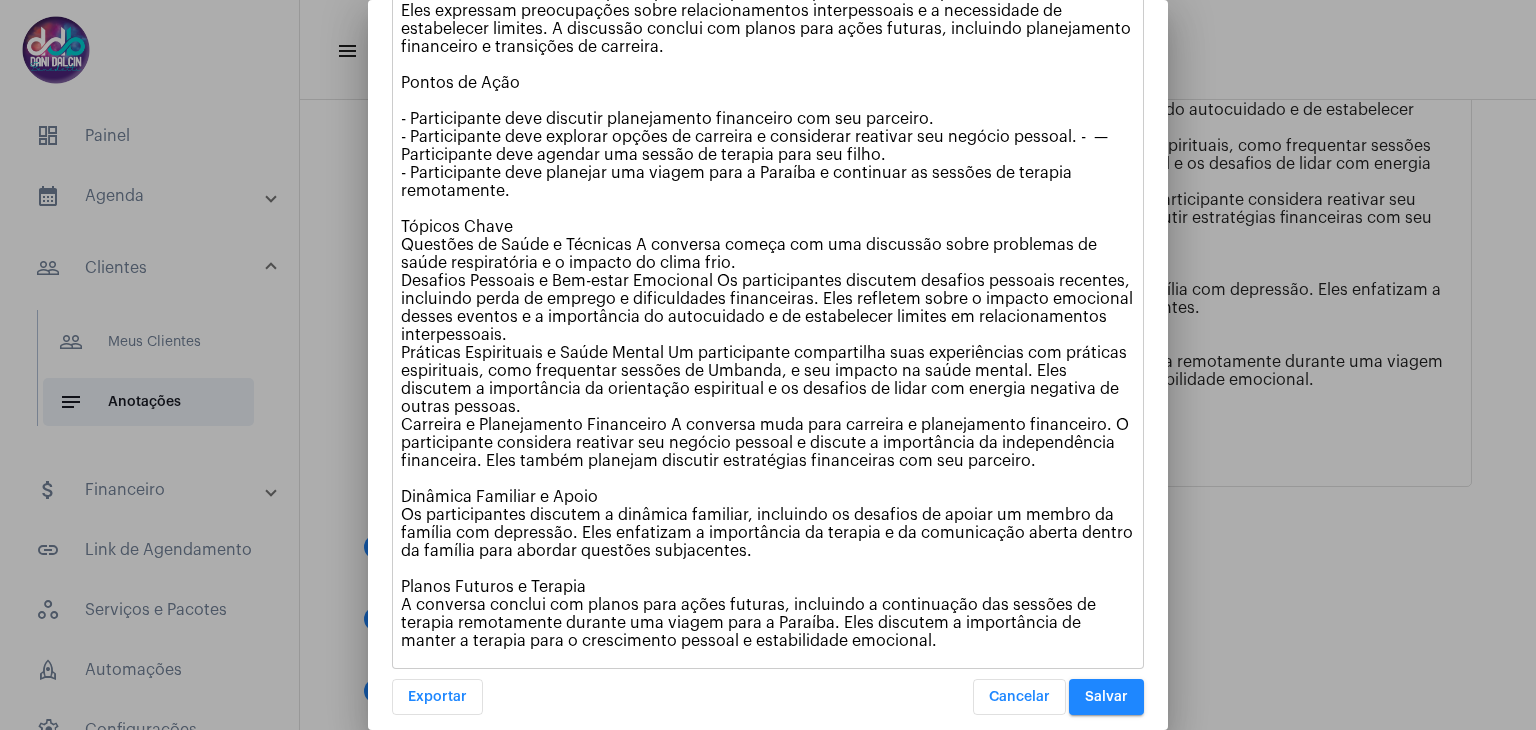 drag, startPoint x: 400, startPoint y: 285, endPoint x: 976, endPoint y: 621, distance: 666.83734 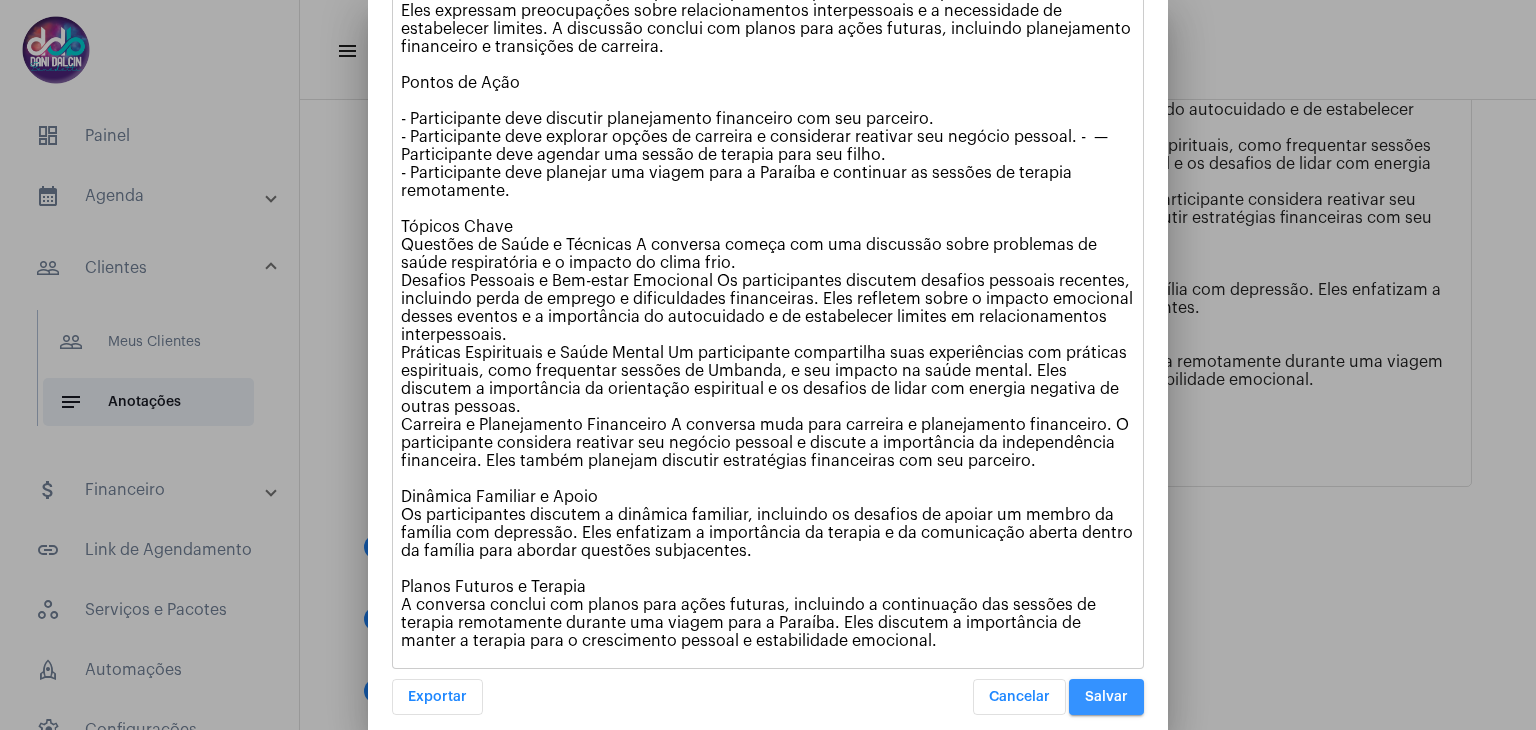 click on "Salvar" at bounding box center (1106, 697) 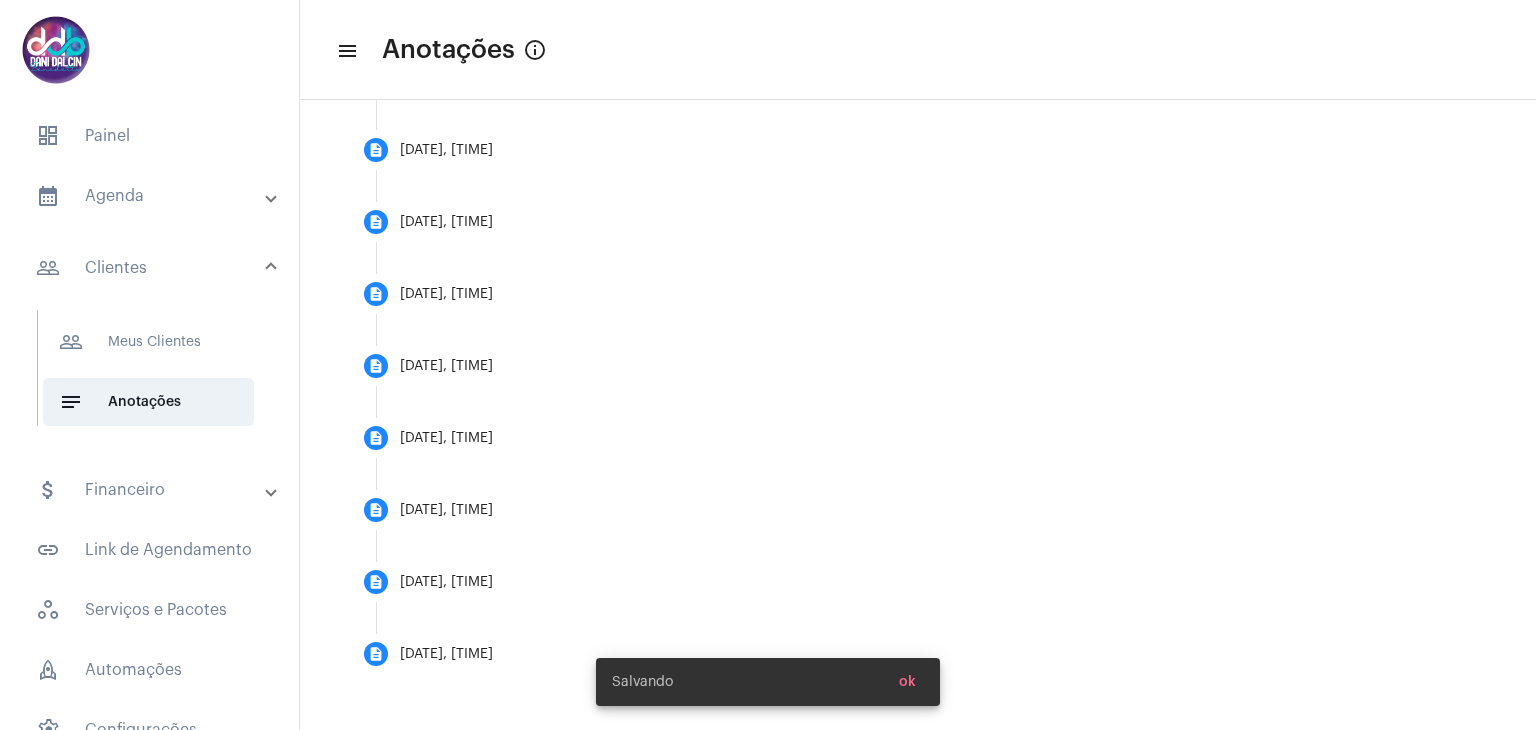 scroll, scrollTop: 0, scrollLeft: 0, axis: both 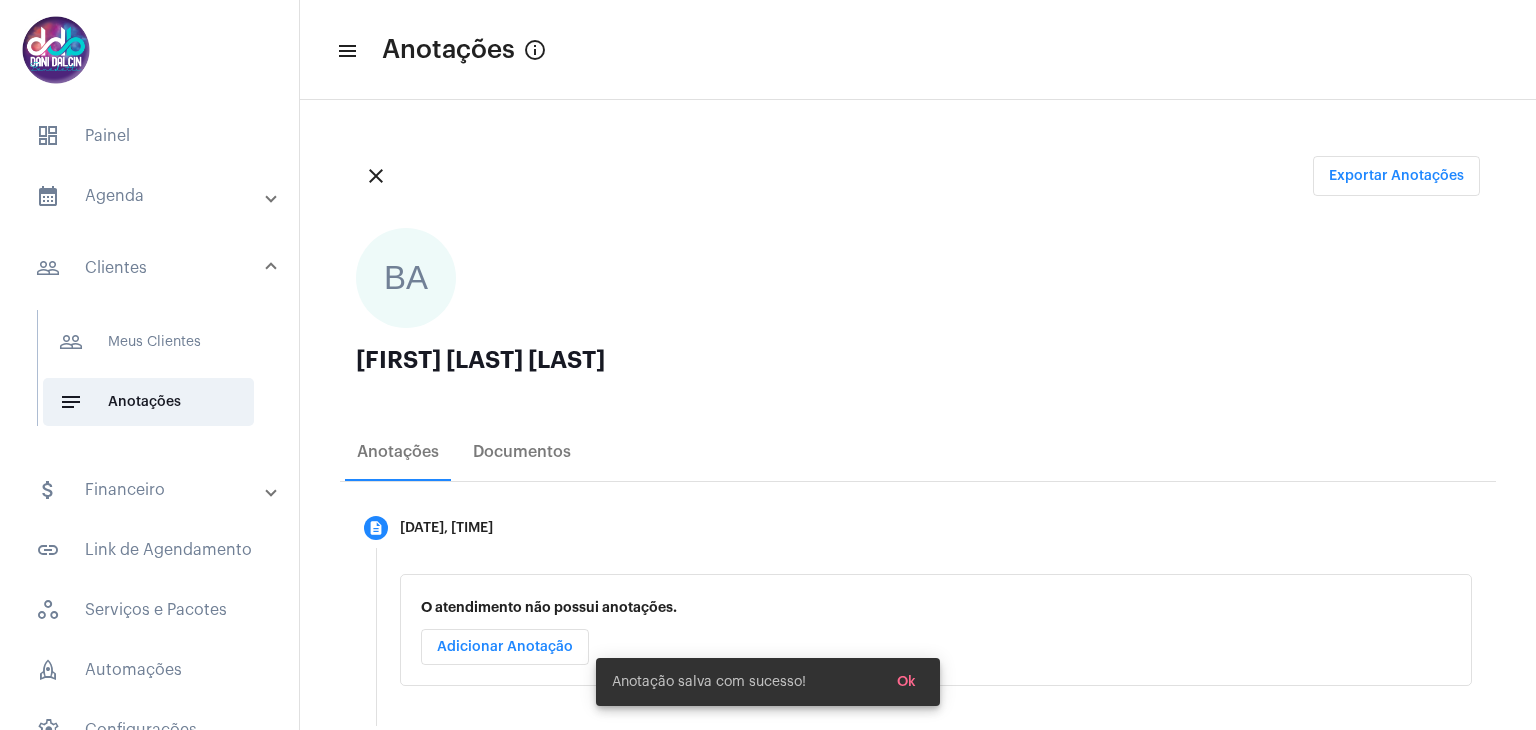 click on "close" 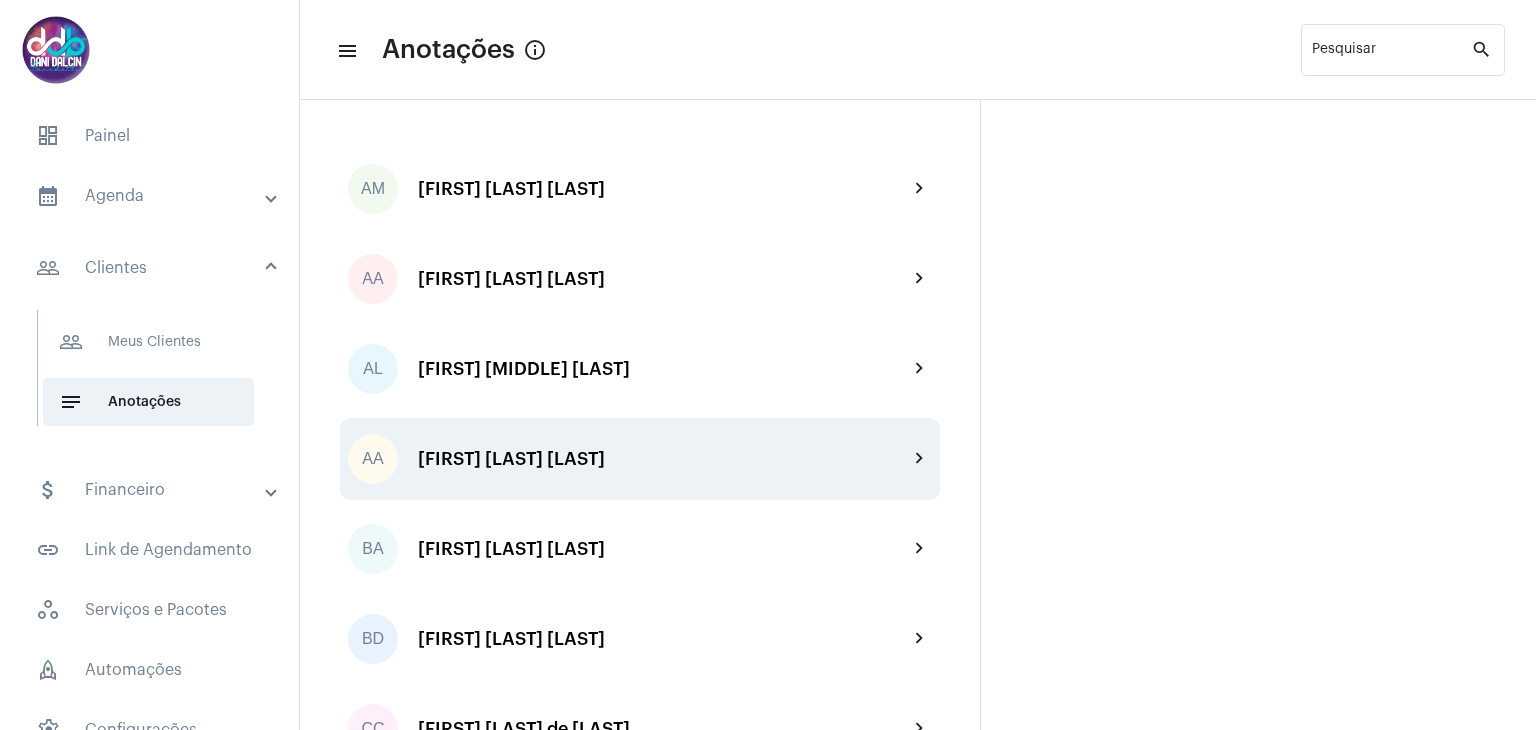 click on "[FIRST] [LAST] [LAST]" 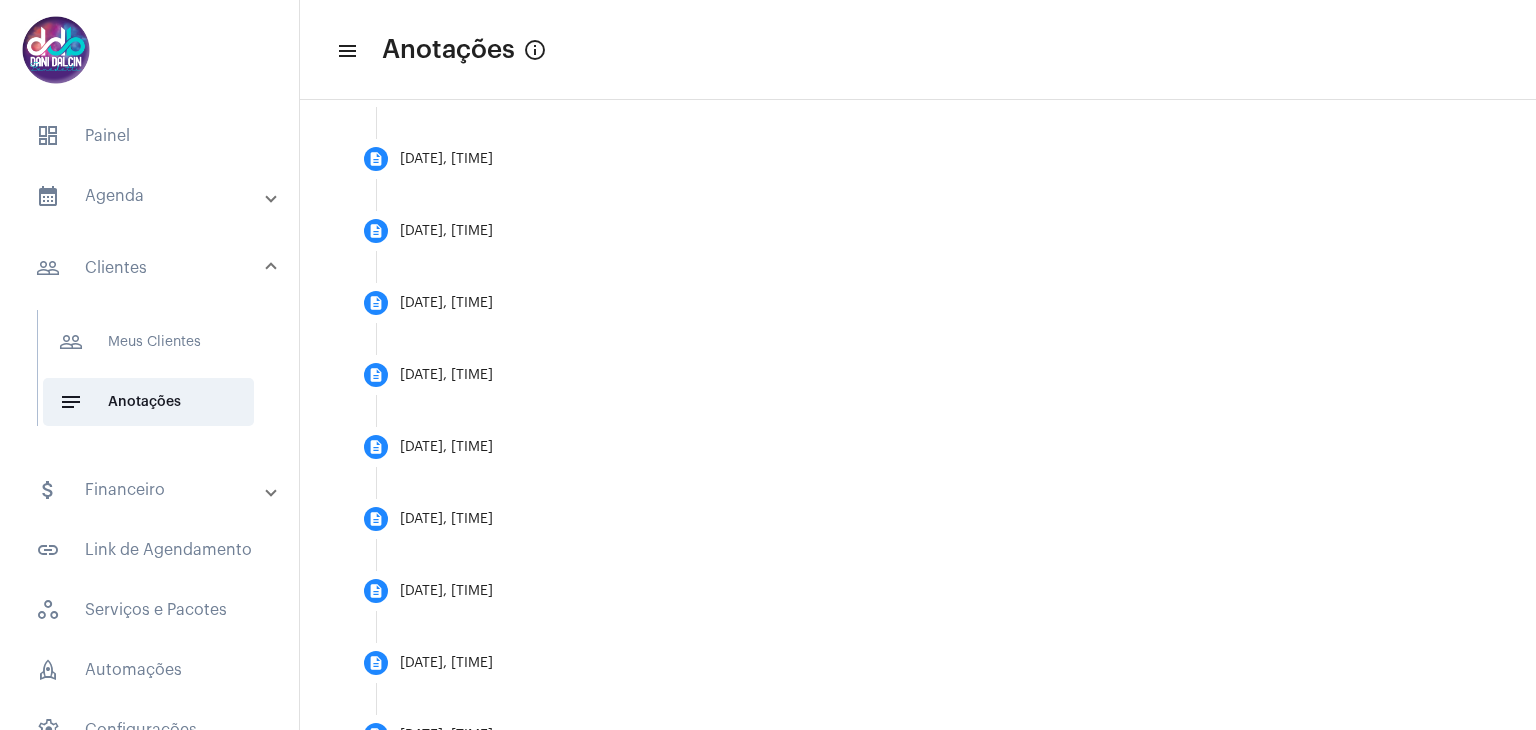 scroll, scrollTop: 800, scrollLeft: 0, axis: vertical 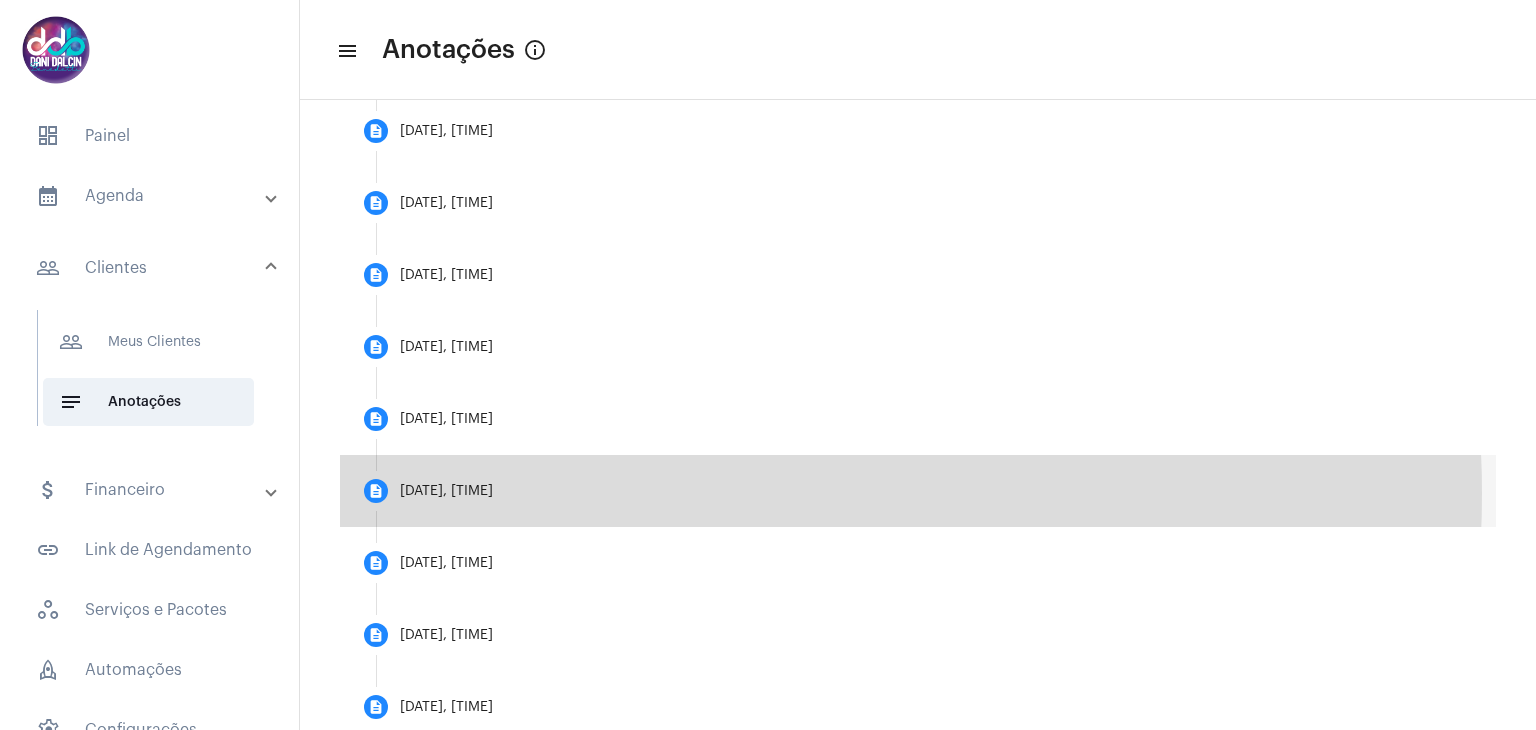 click on "description [DATE], [TIME]" at bounding box center (918, 491) 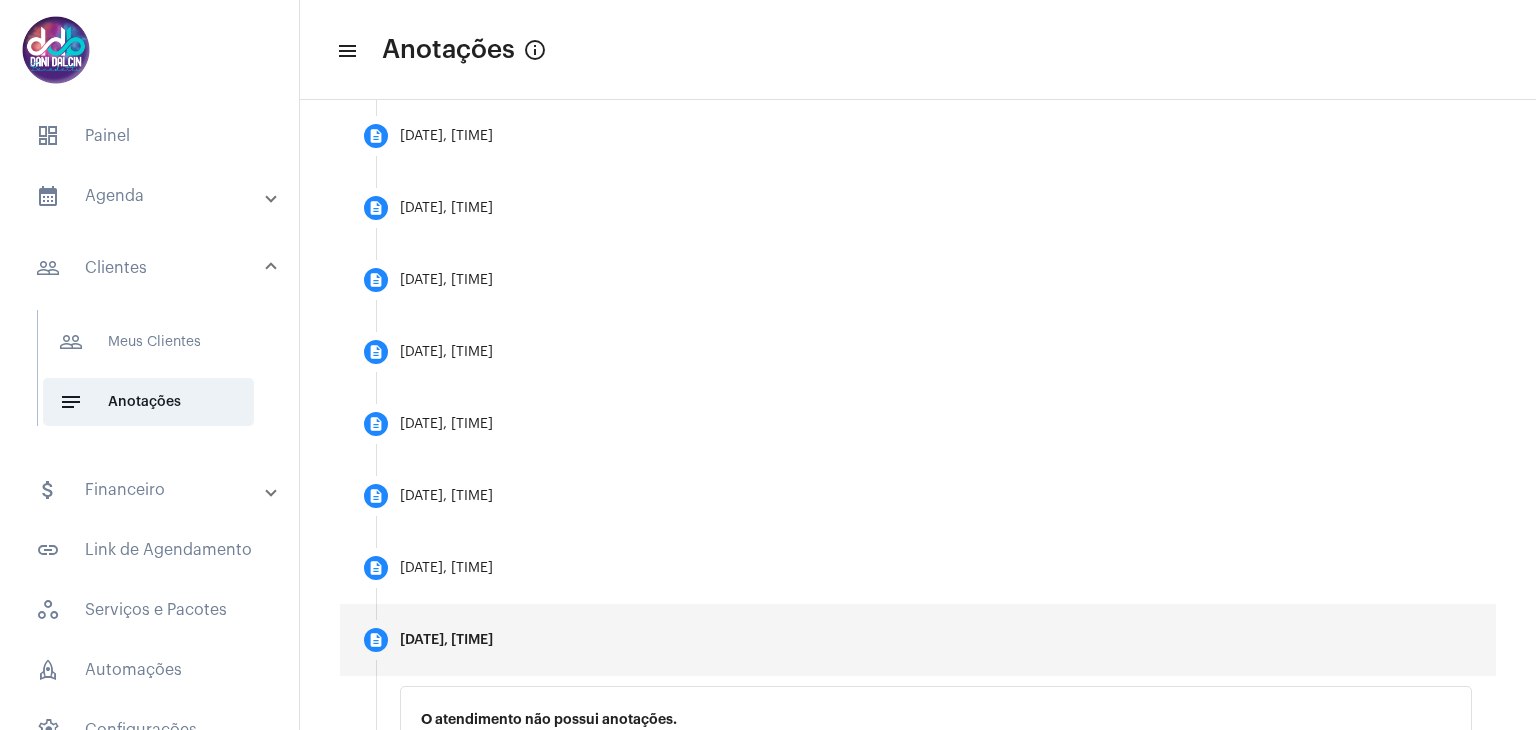 scroll, scrollTop: 613, scrollLeft: 0, axis: vertical 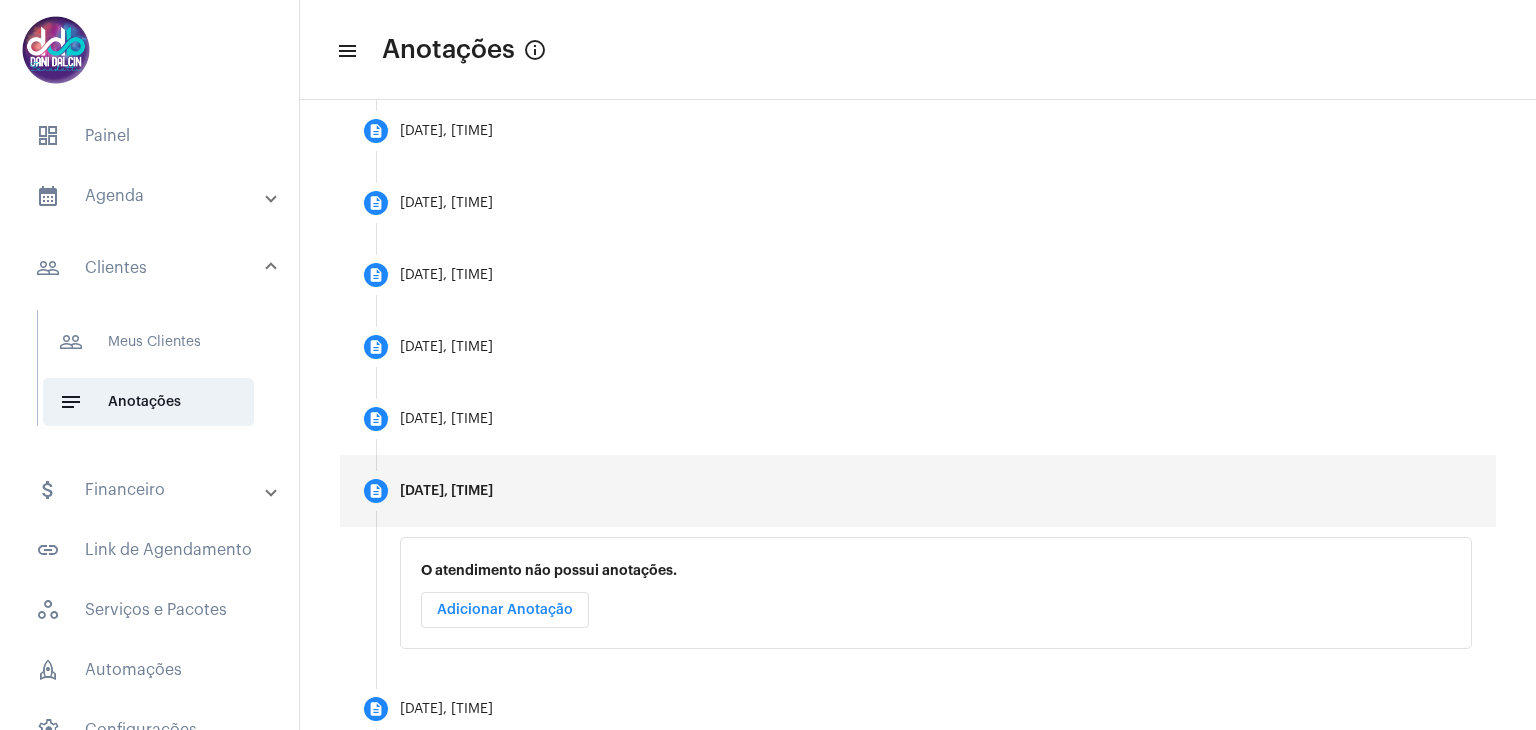 click on "Adicionar Anotação" at bounding box center (505, 610) 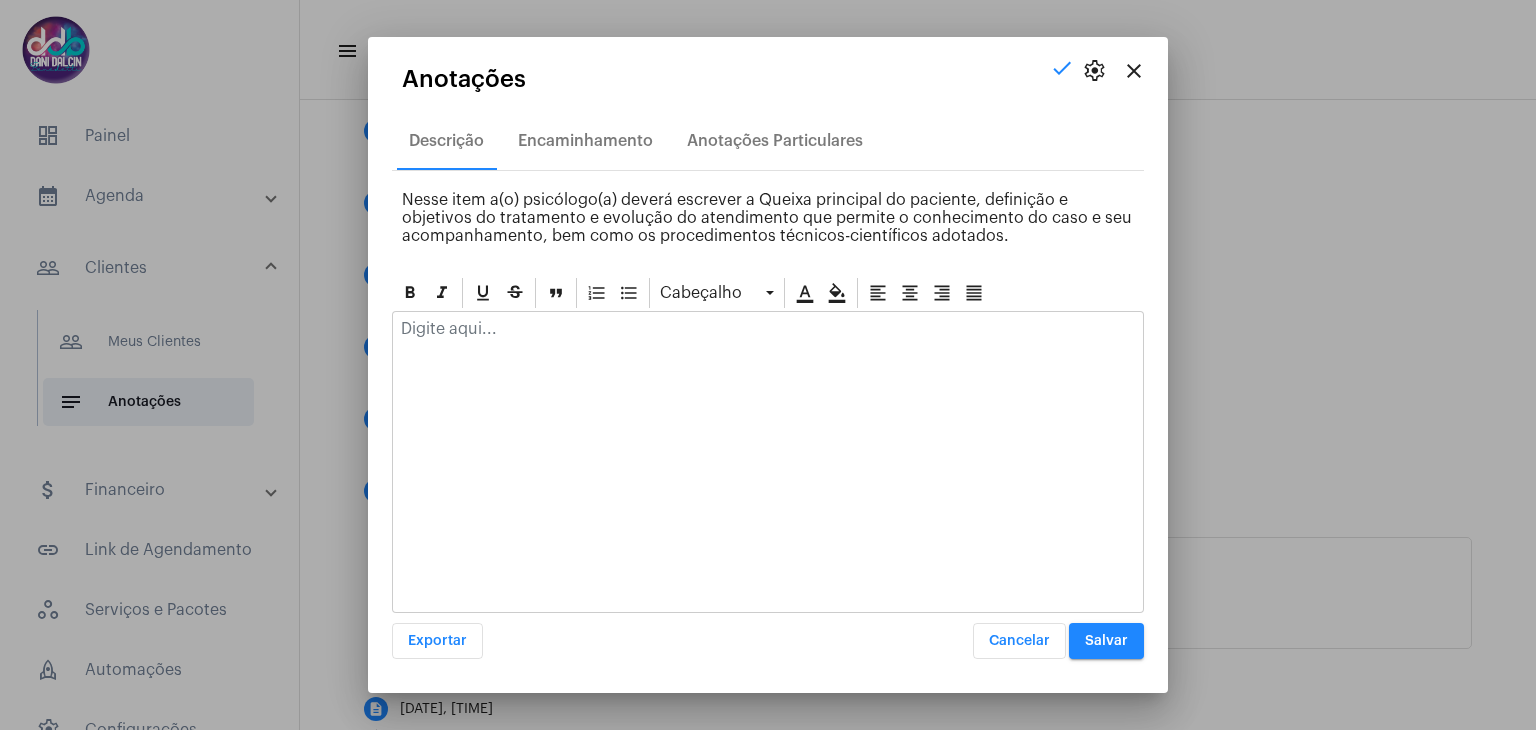 click 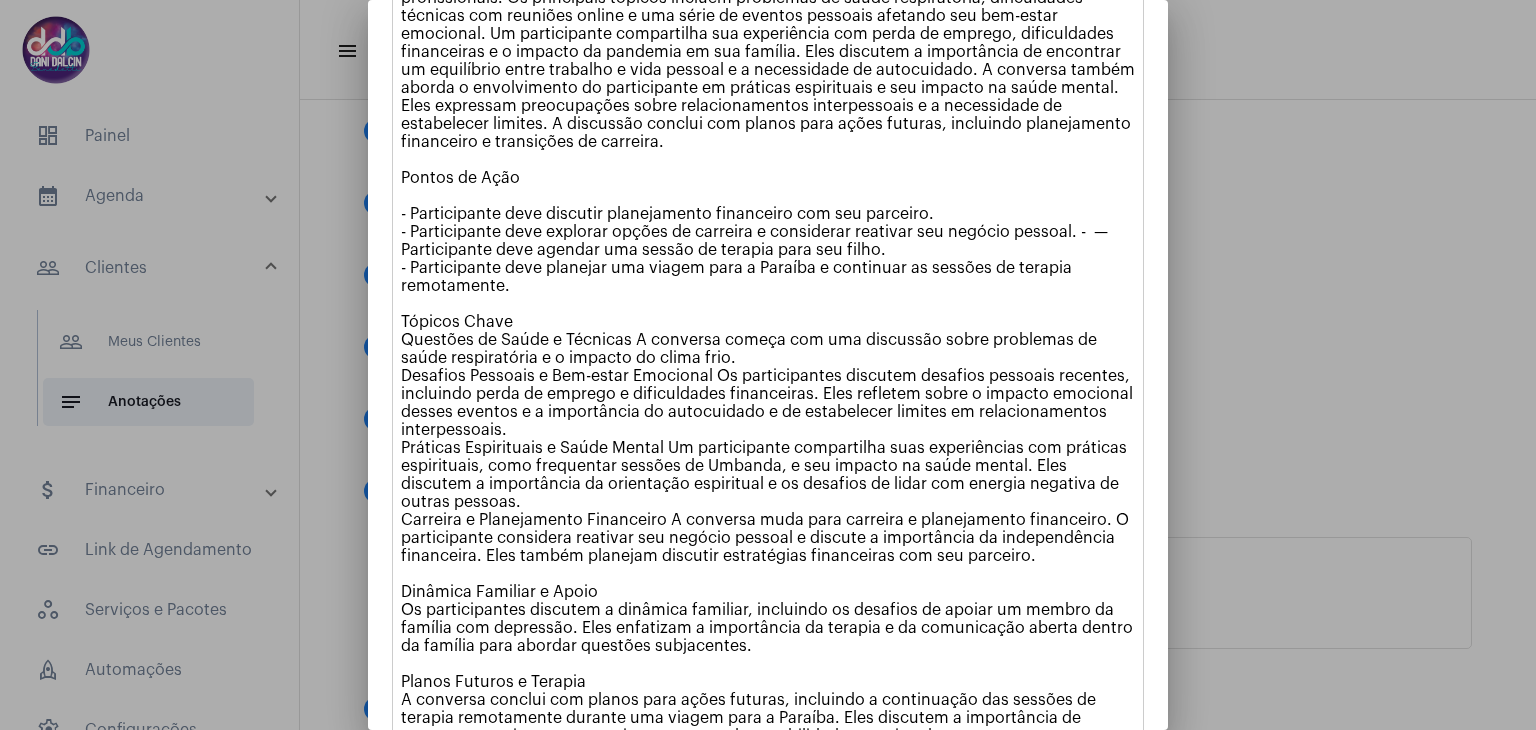 scroll, scrollTop: 443, scrollLeft: 0, axis: vertical 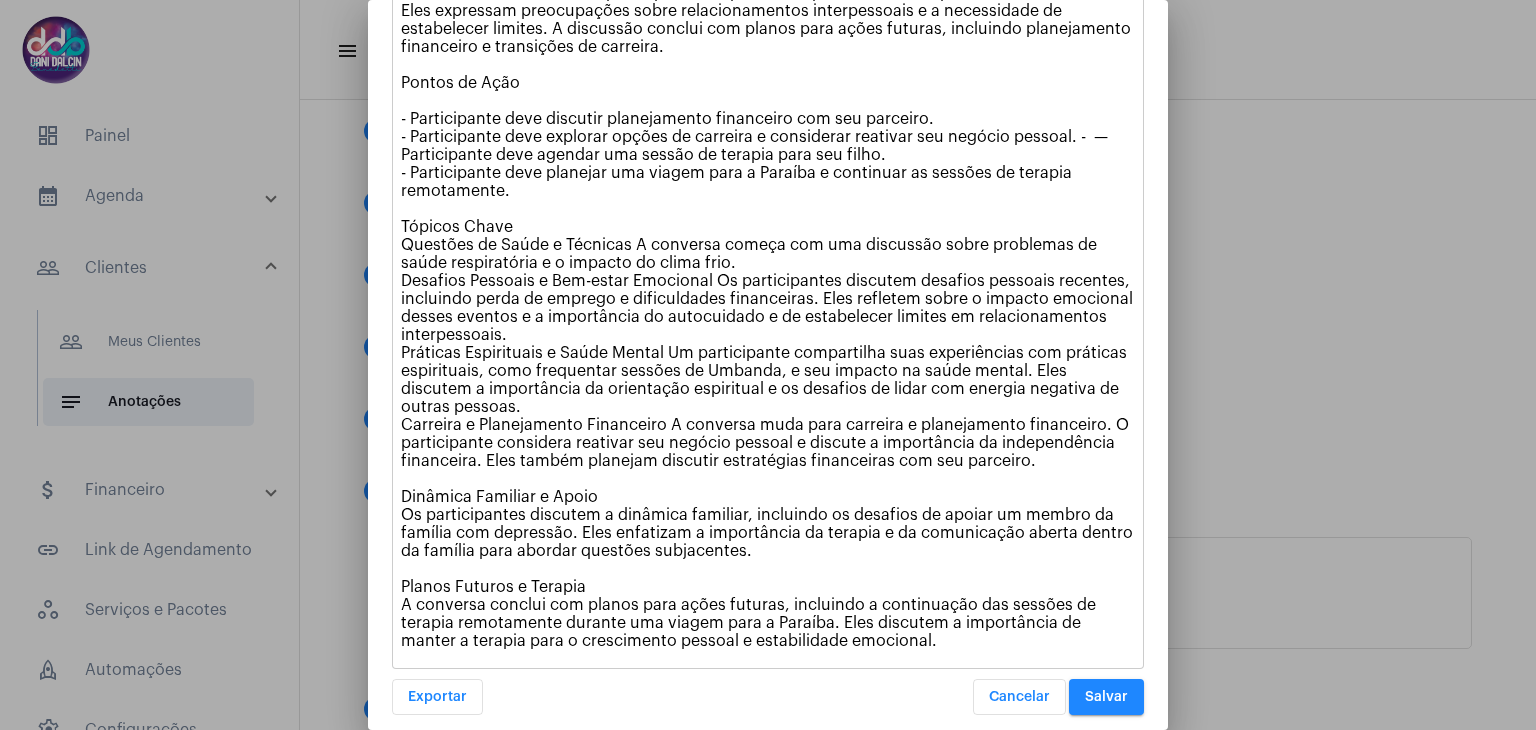 click on "Salvar" at bounding box center [1106, 697] 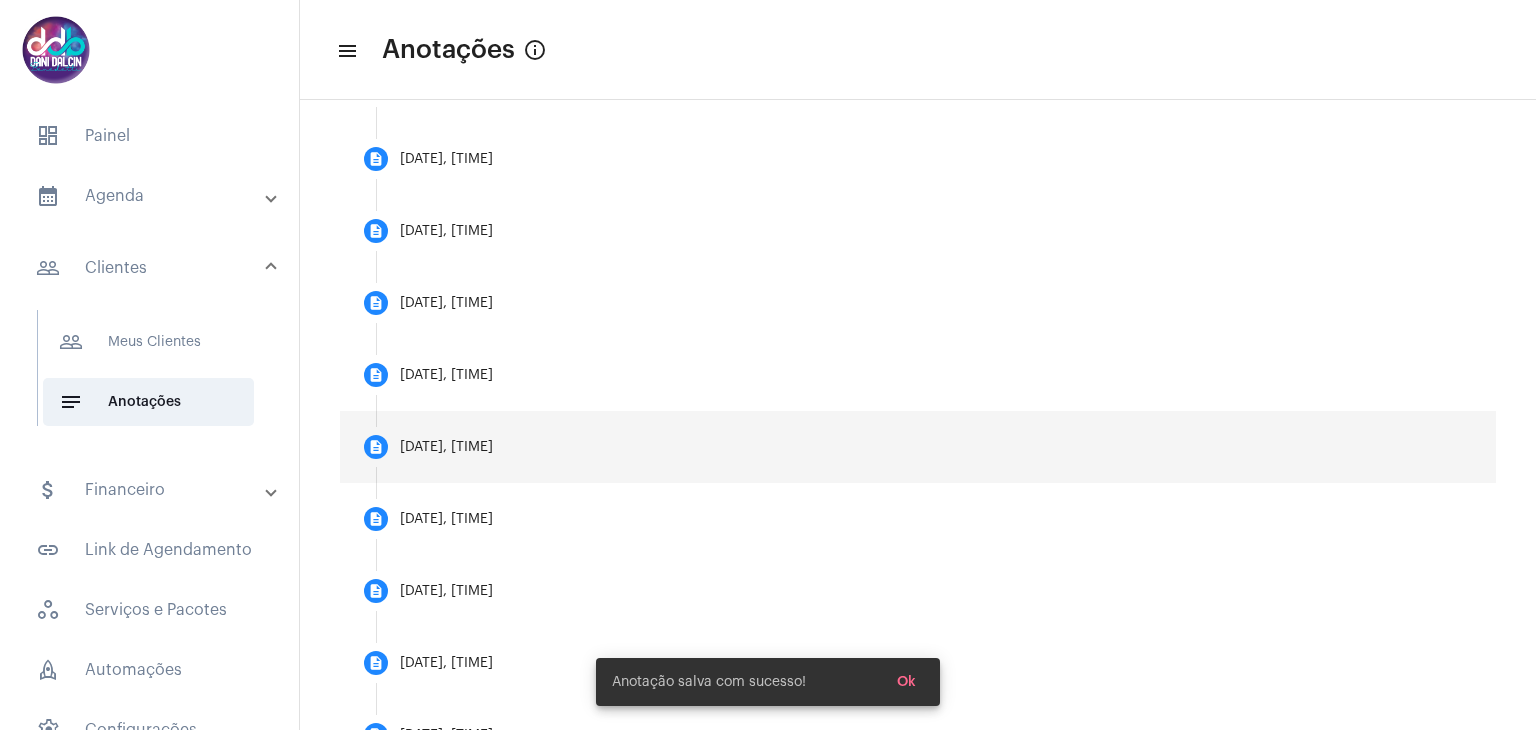 scroll, scrollTop: 800, scrollLeft: 0, axis: vertical 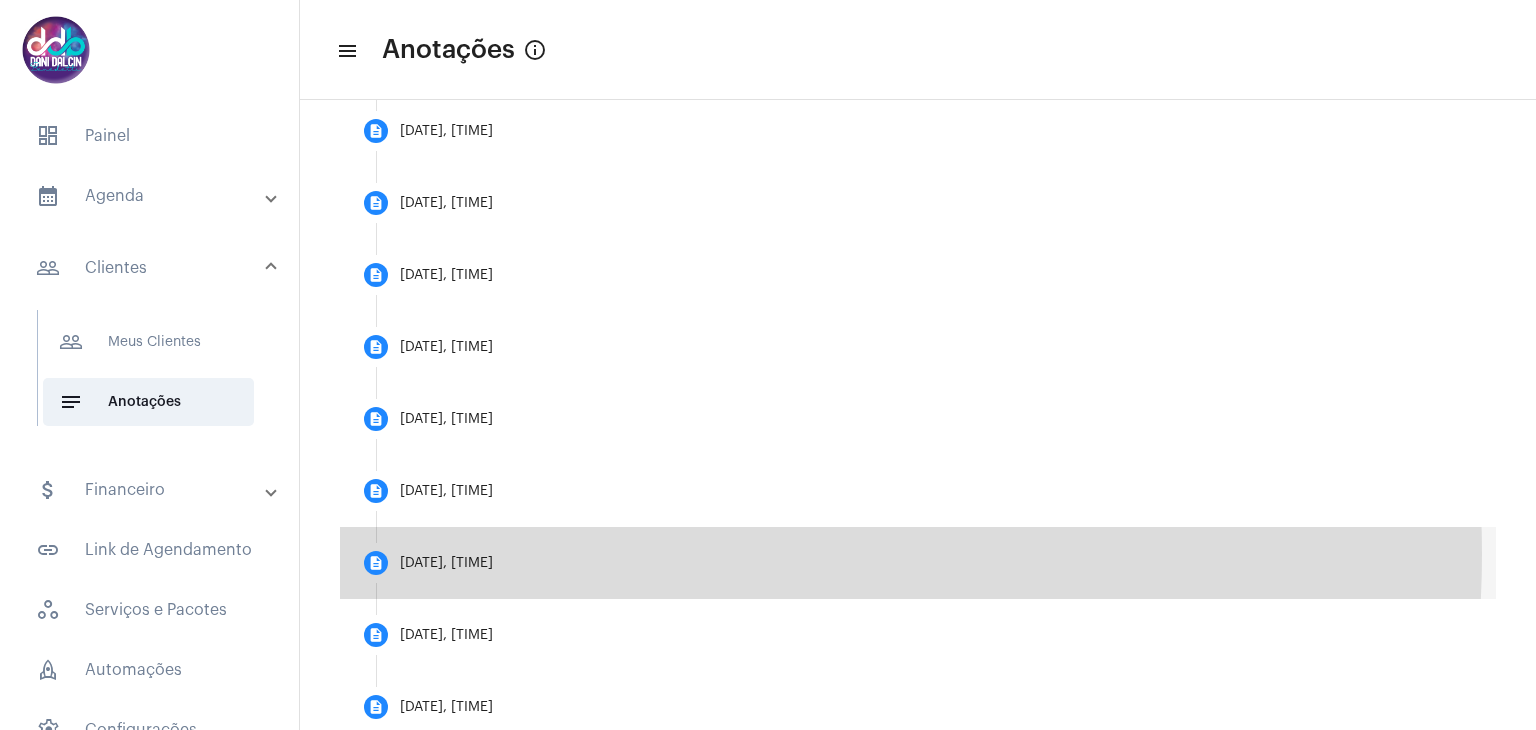 click on "description [DATE], [TIME]" at bounding box center [918, 563] 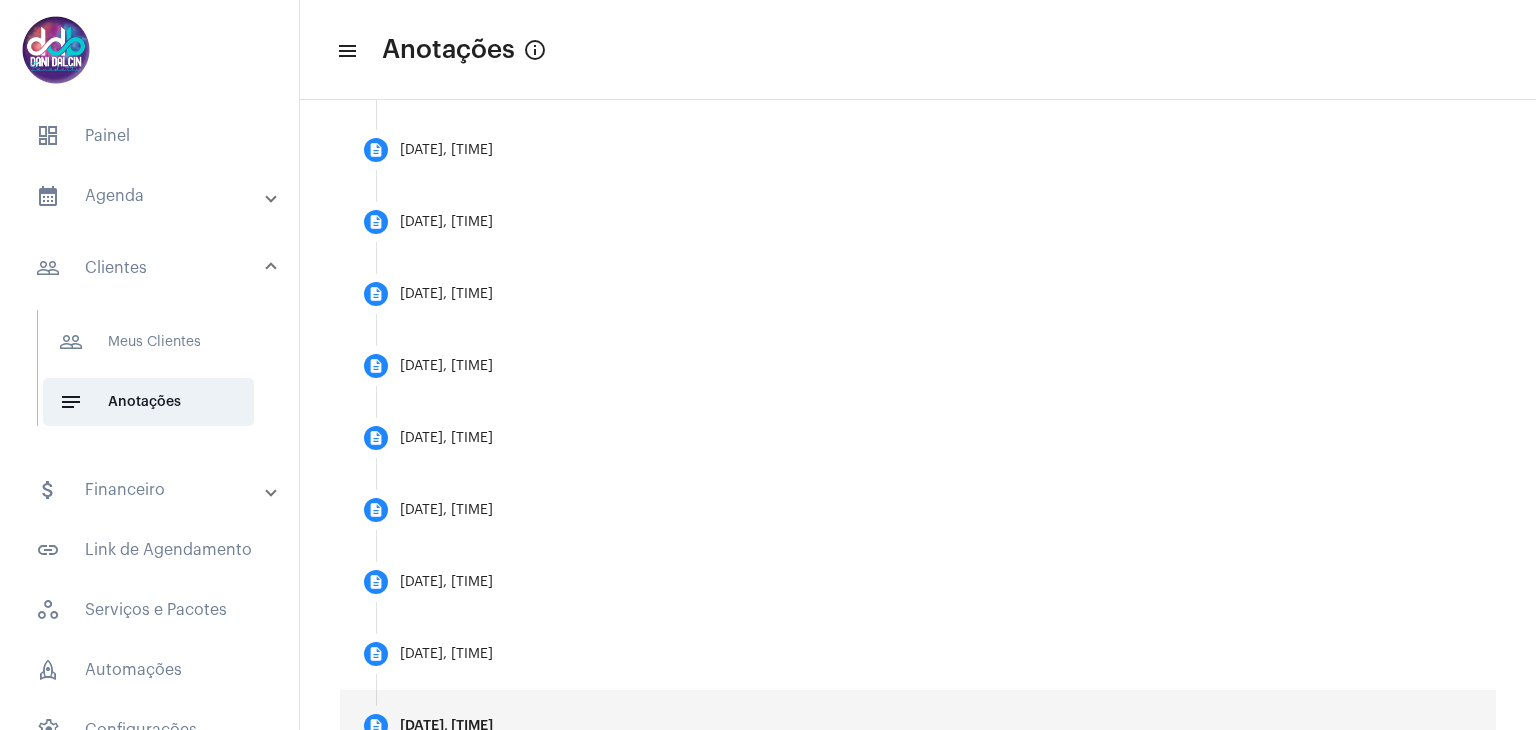 scroll, scrollTop: 613, scrollLeft: 0, axis: vertical 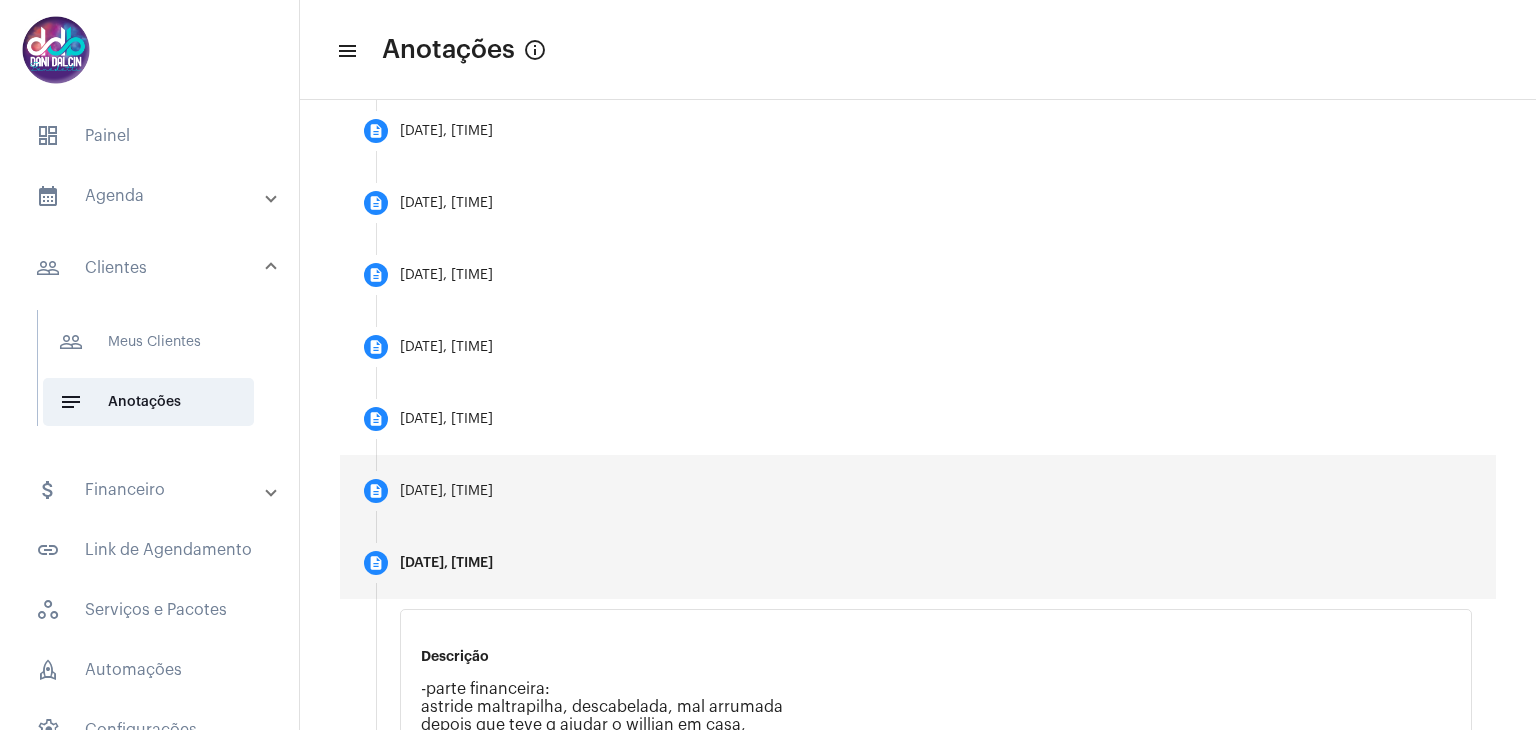 click on "description [DATE], [TIME]" at bounding box center [918, 491] 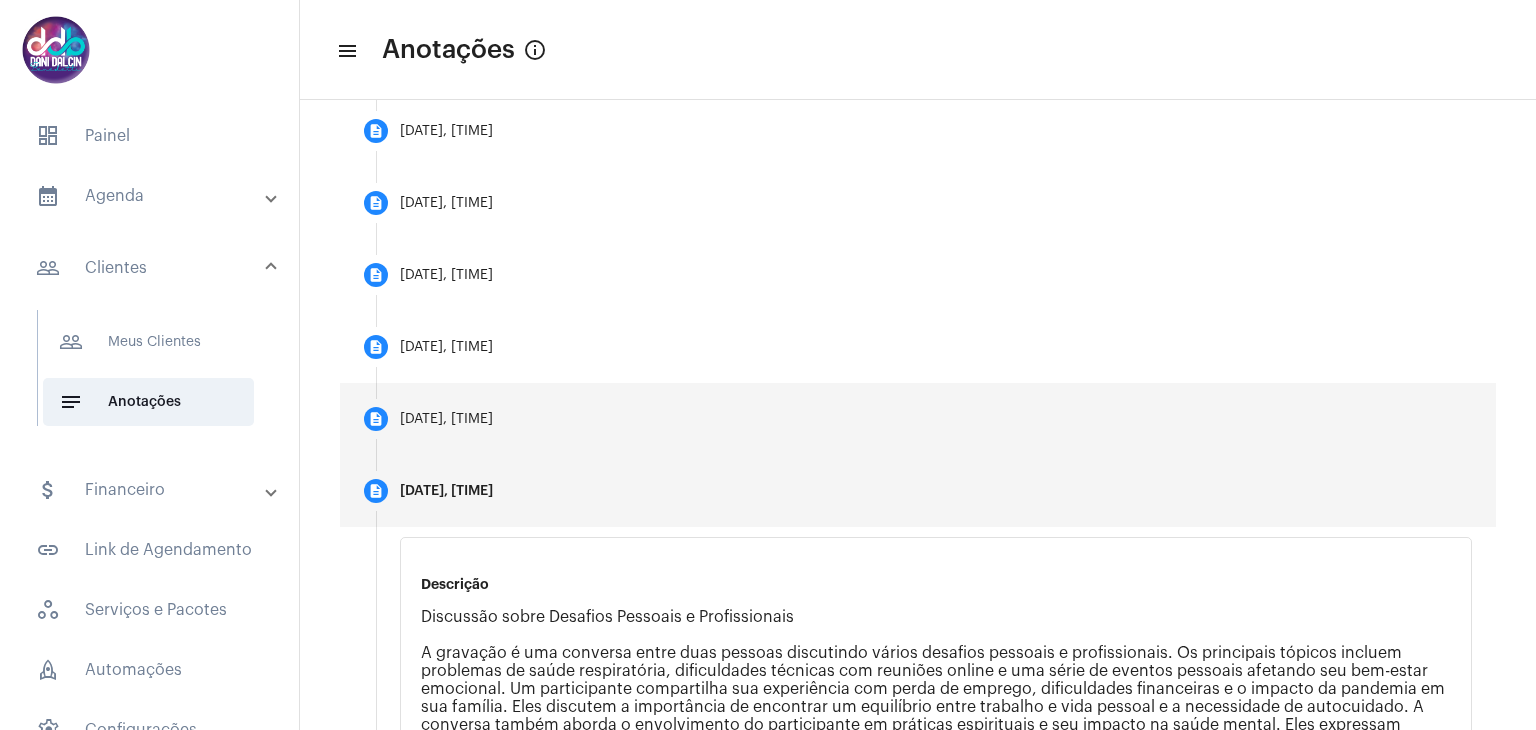 click on "description [DATE], [TIME]" at bounding box center [918, 419] 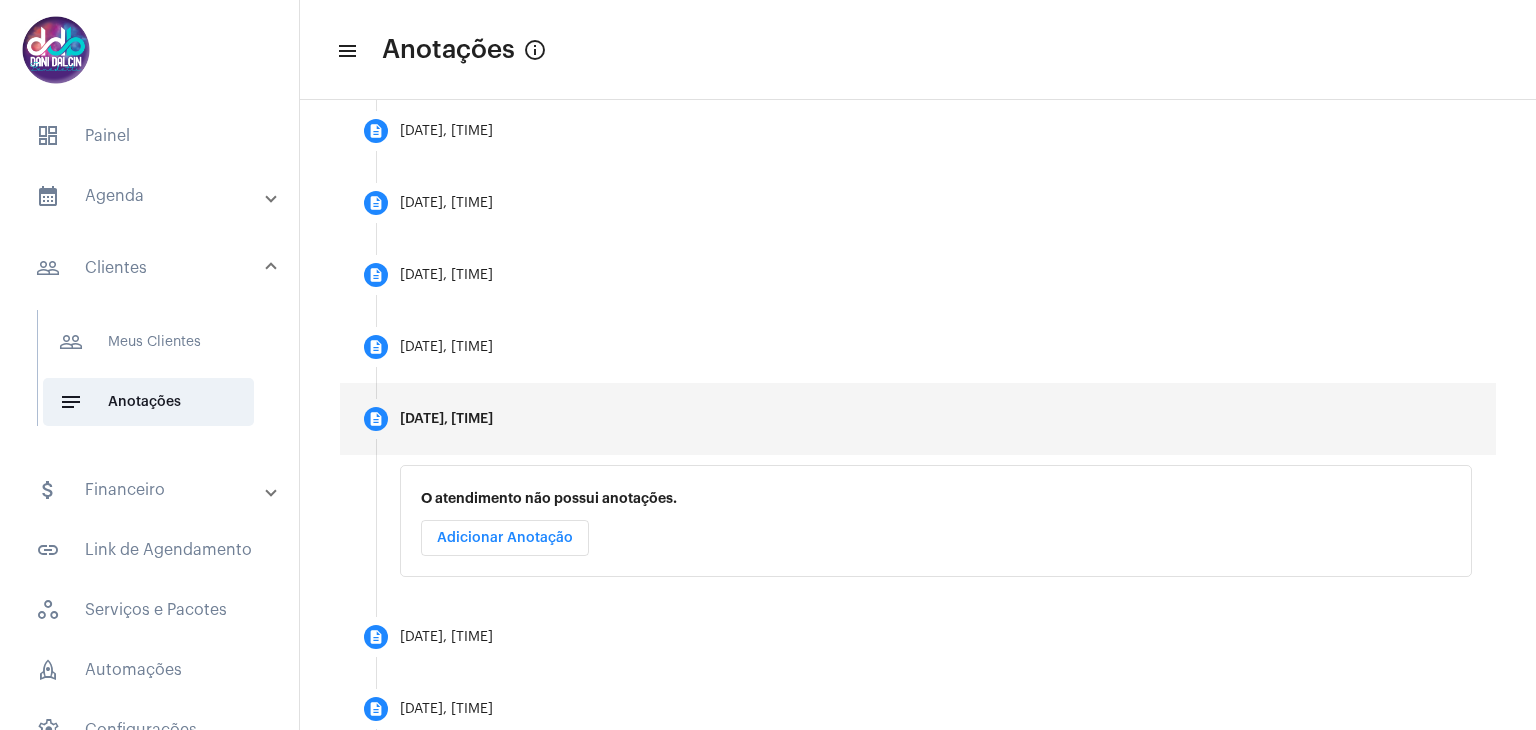 click on "menu" 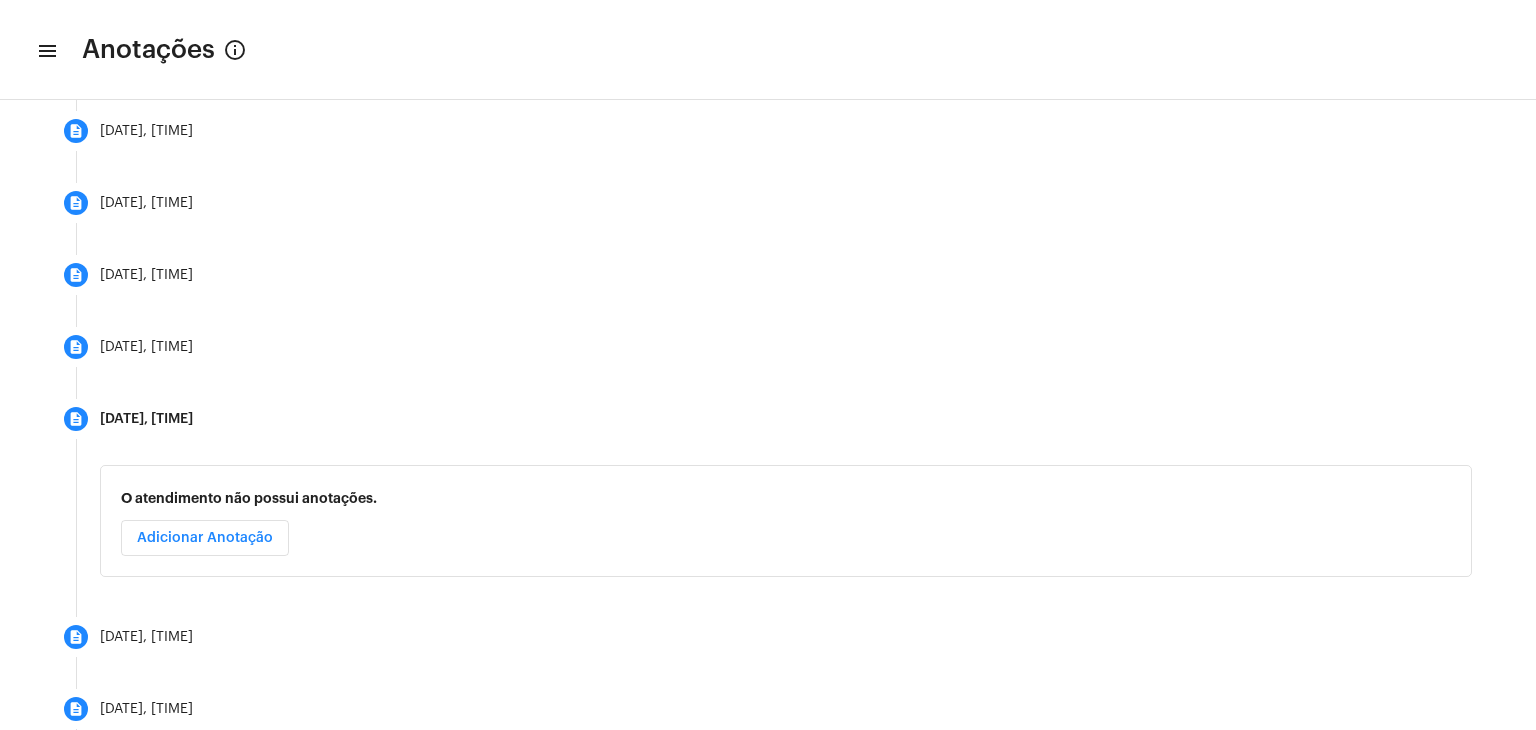 click on "menu" 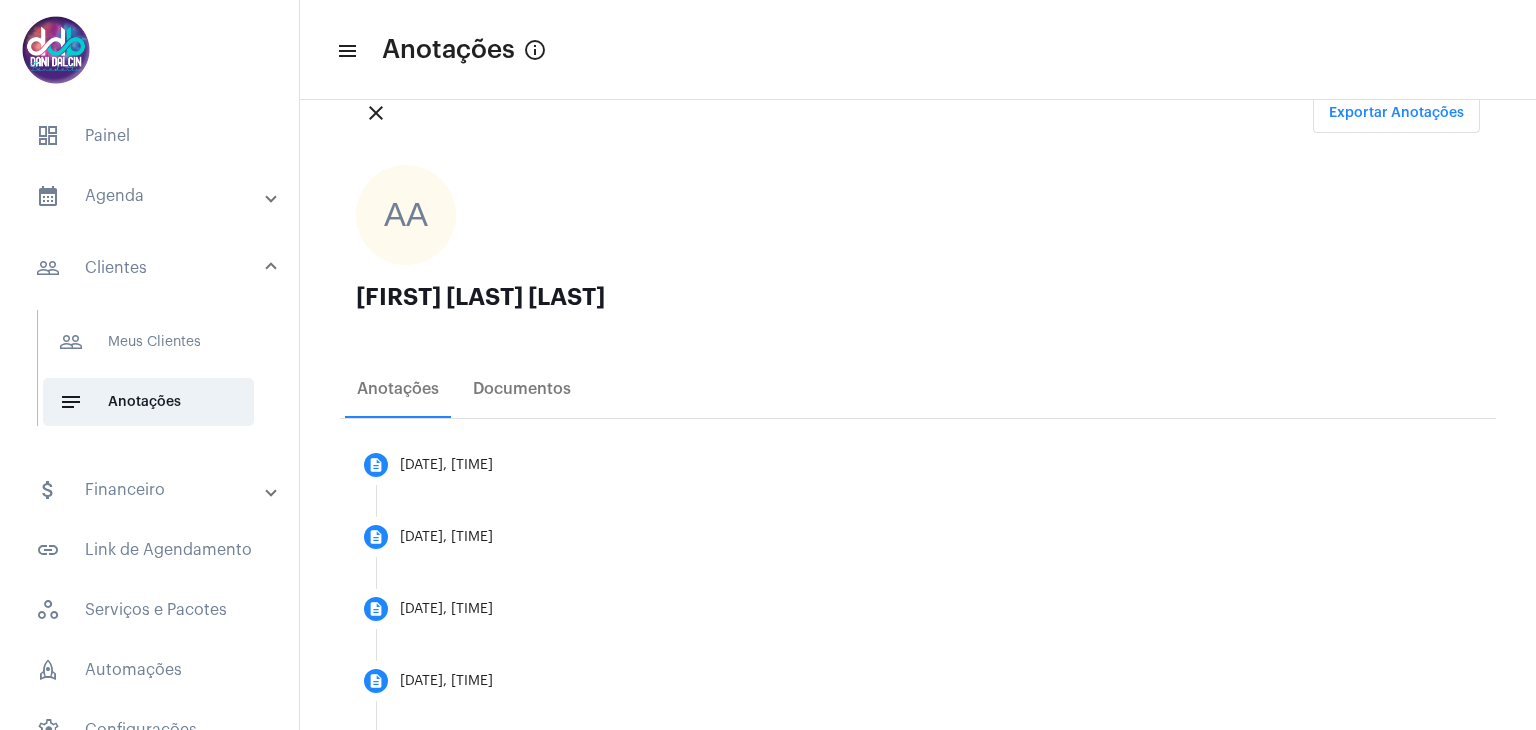 scroll, scrollTop: 0, scrollLeft: 0, axis: both 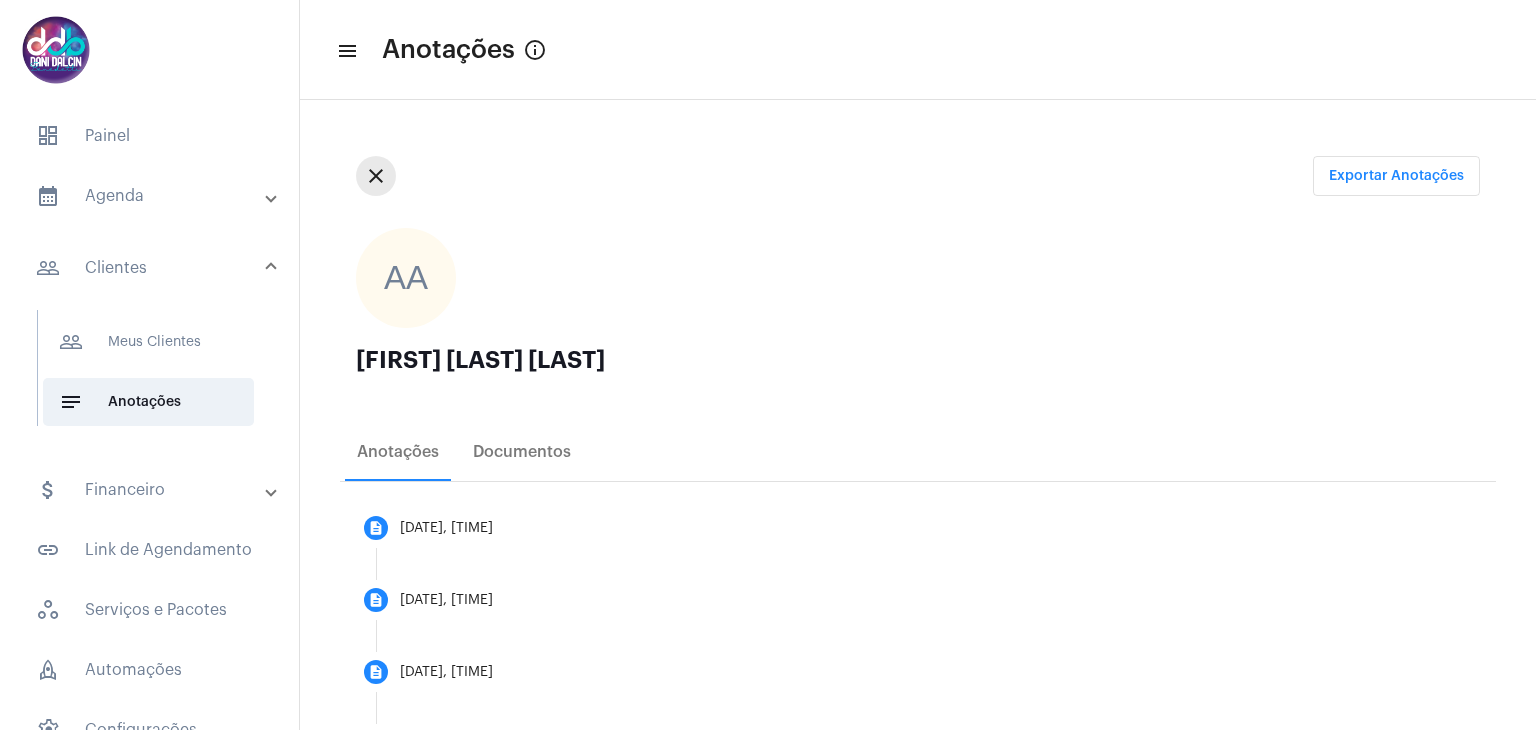 click on "close" 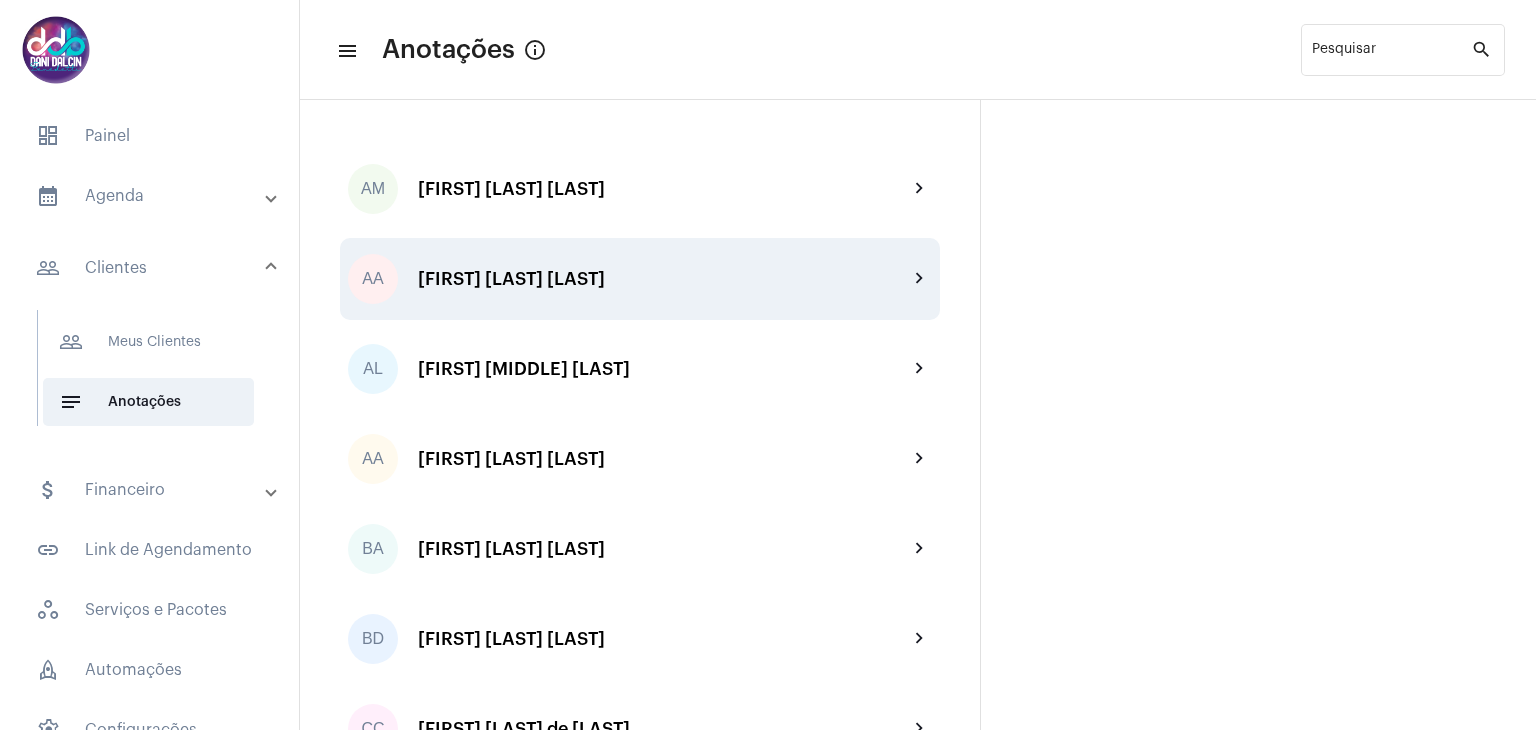 scroll, scrollTop: 100, scrollLeft: 0, axis: vertical 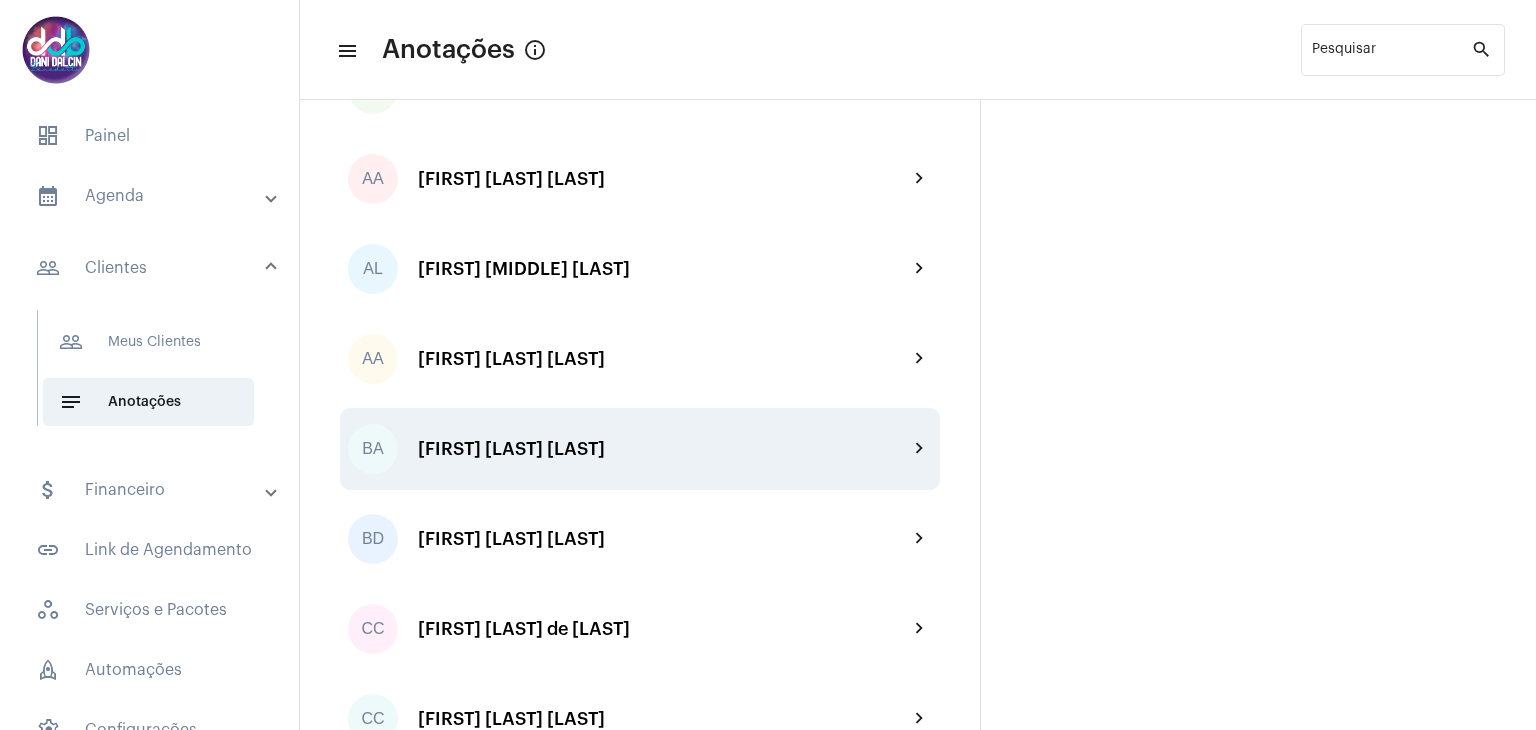 click on "[FIRST] [LAST] [LAST]" 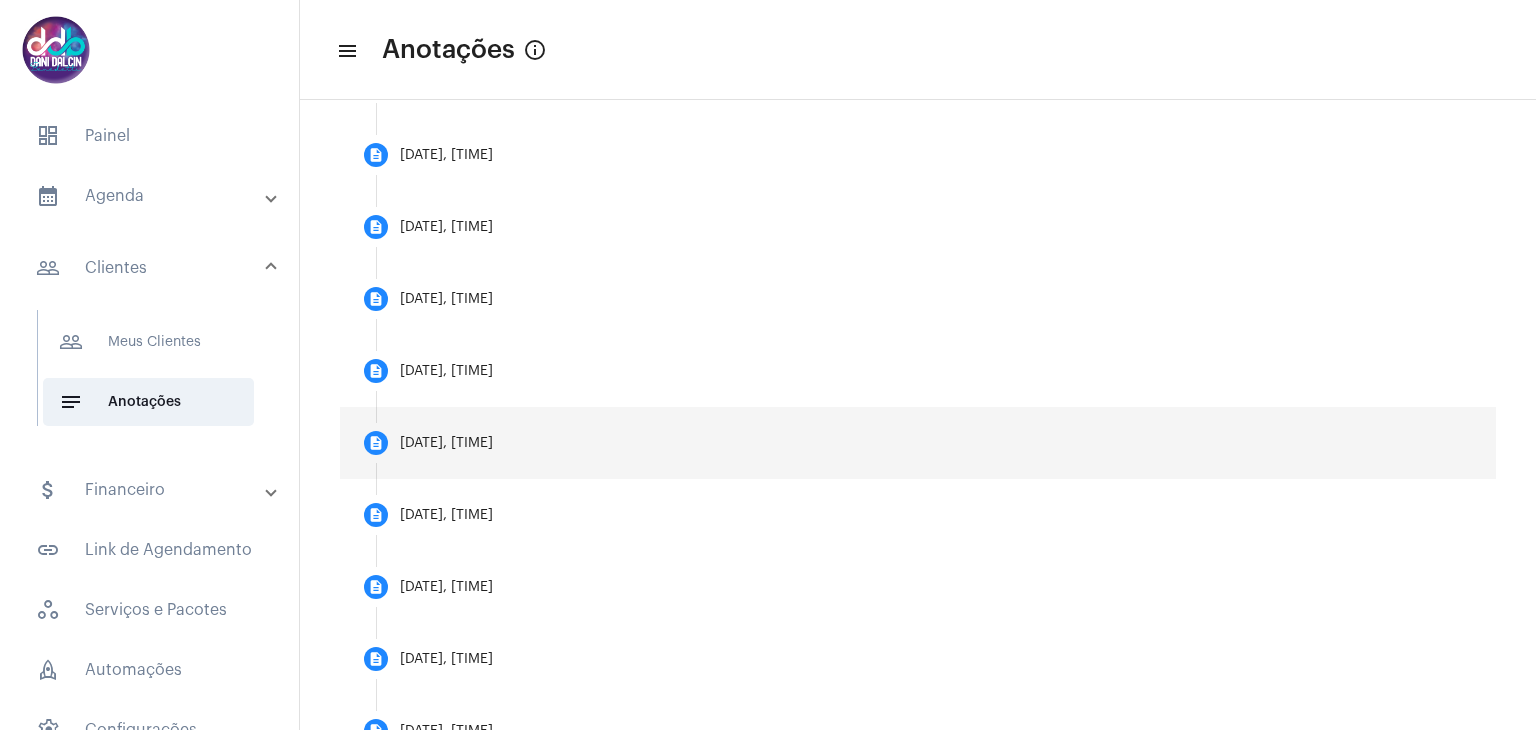scroll, scrollTop: 700, scrollLeft: 0, axis: vertical 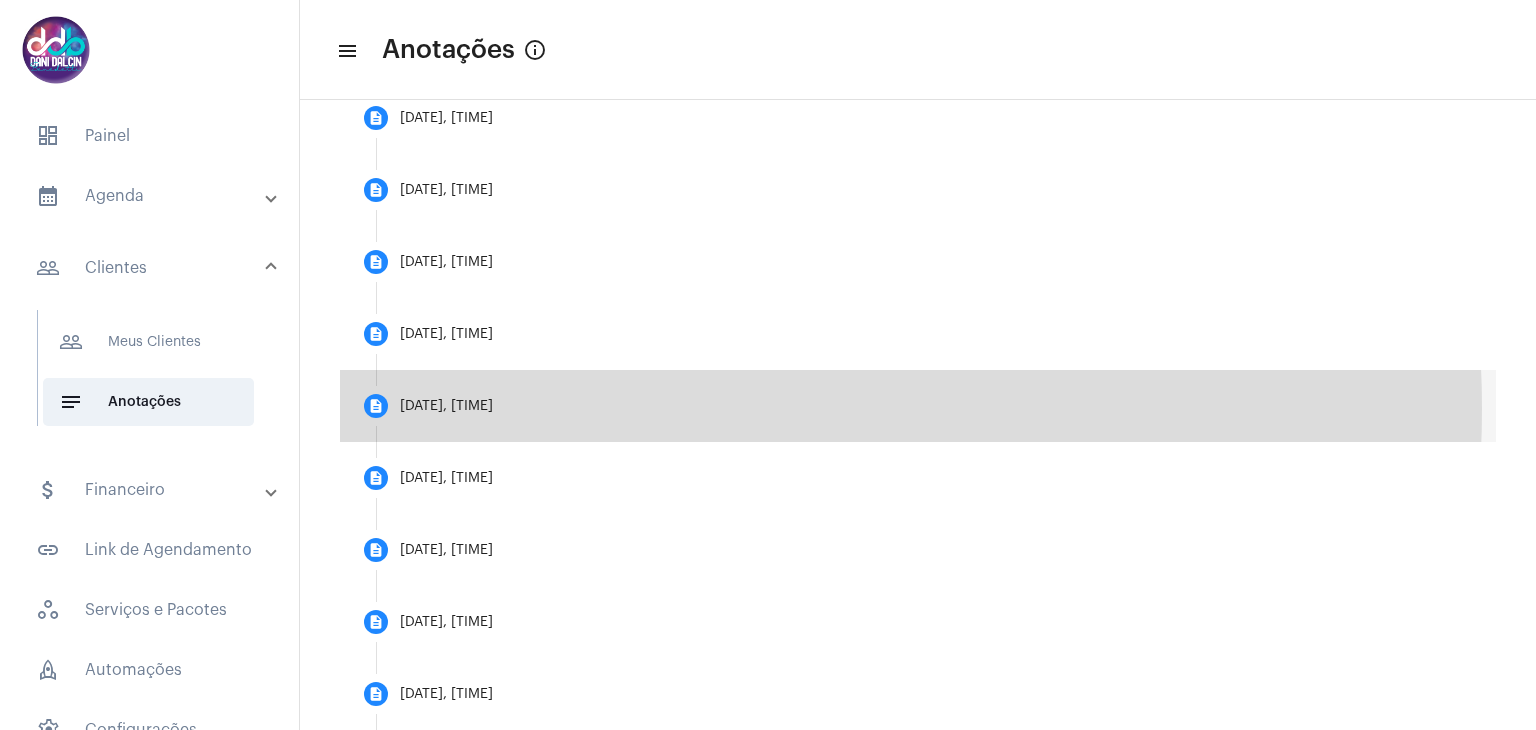 click on "description [DATE], [TIME]" at bounding box center [918, 406] 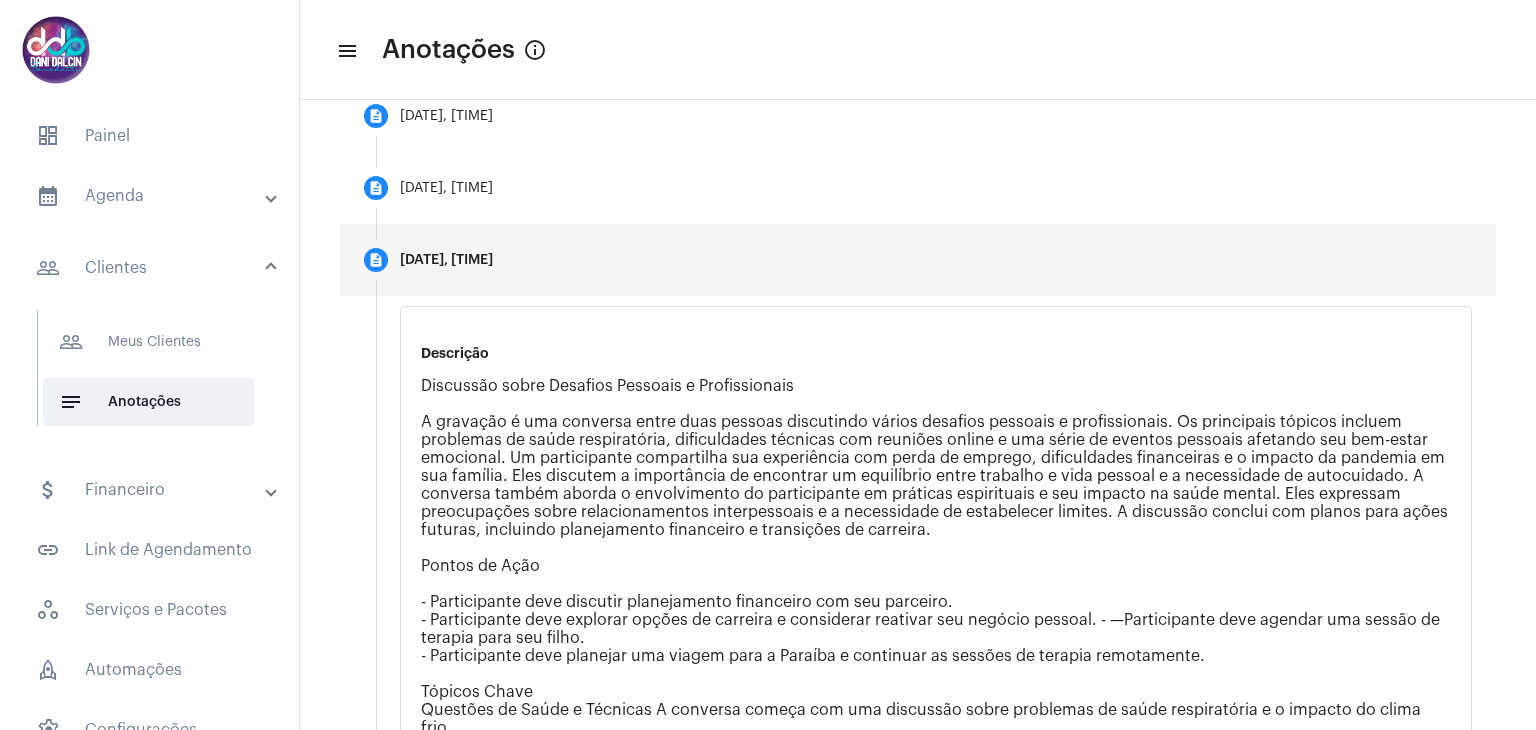 scroll, scrollTop: 1100, scrollLeft: 0, axis: vertical 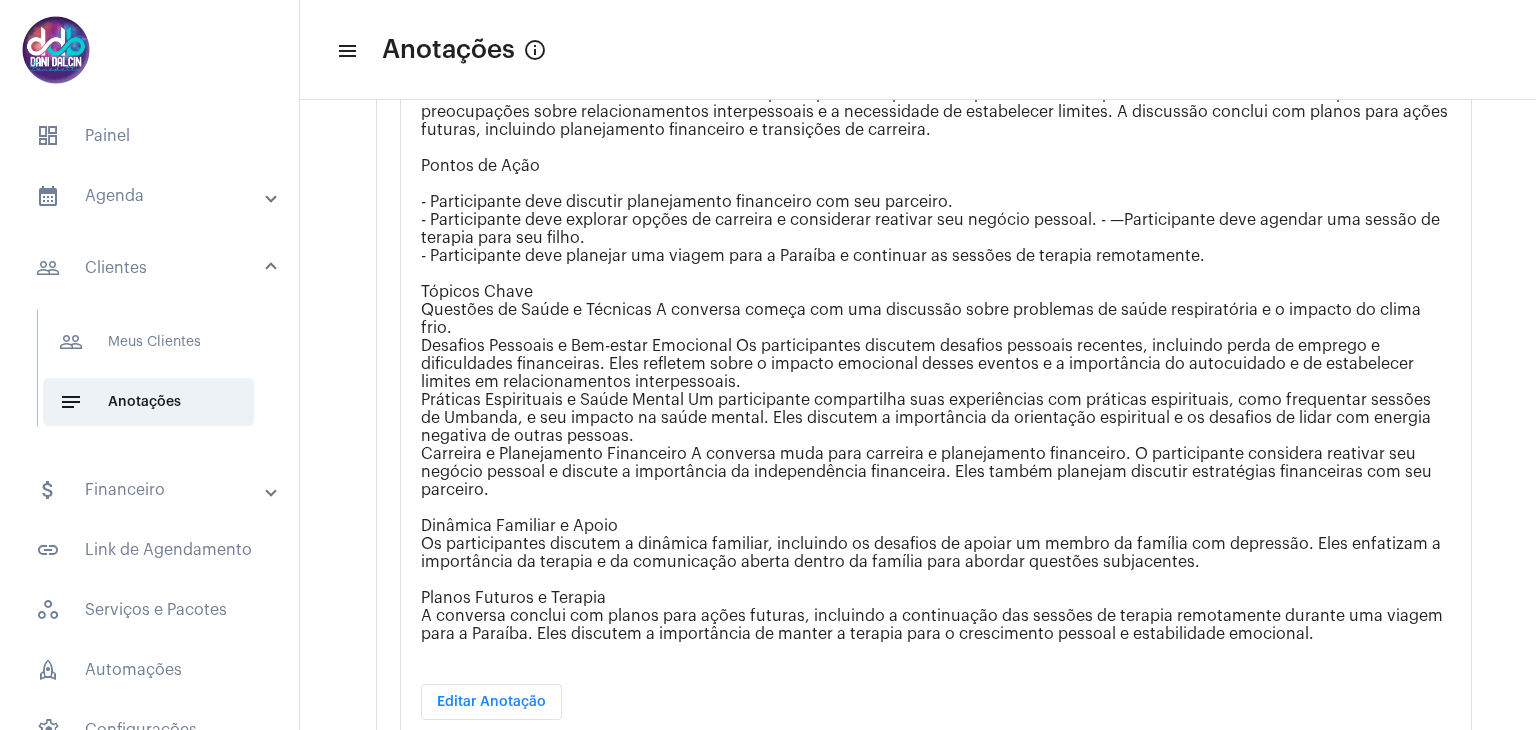 click on "Editar Anotação" at bounding box center [491, 702] 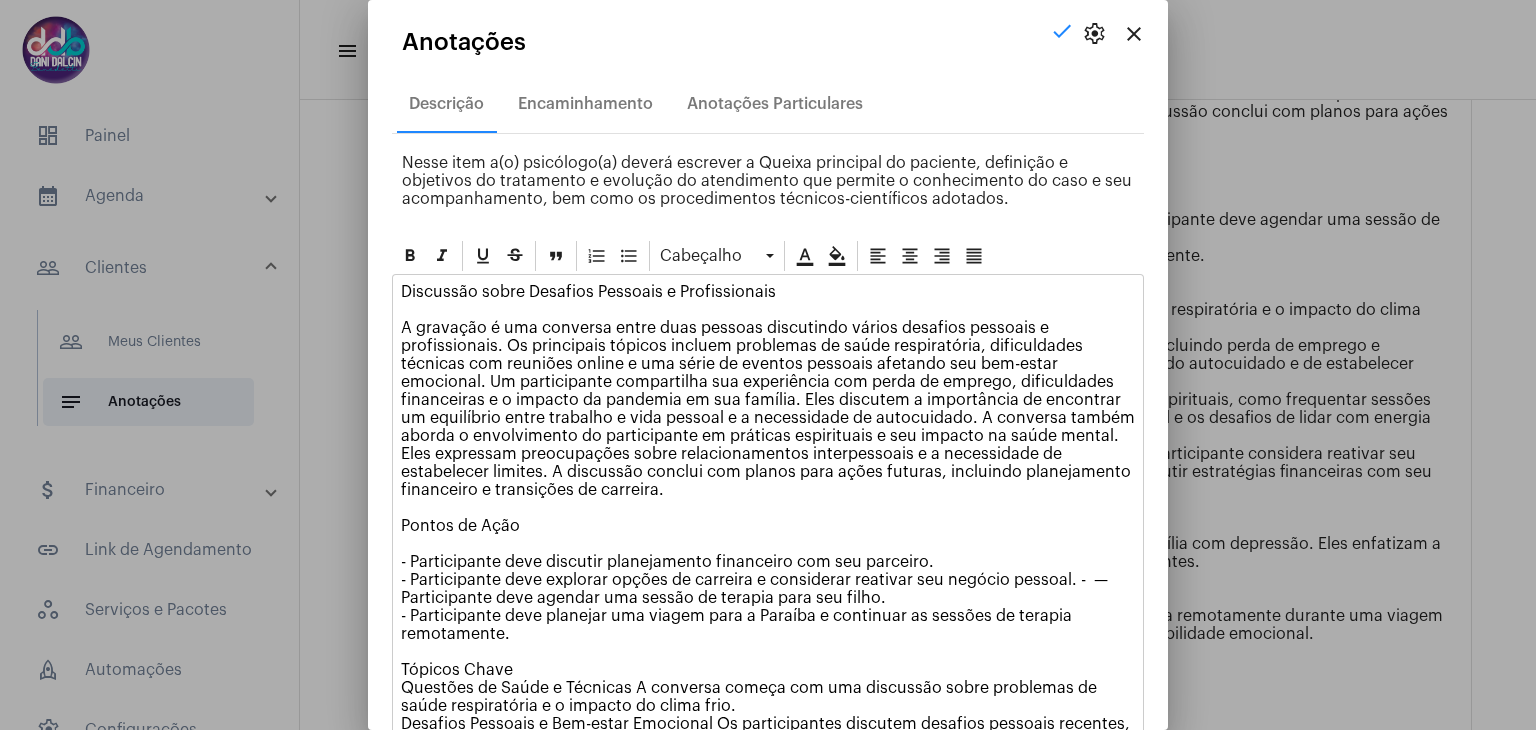 scroll, scrollTop: 443, scrollLeft: 0, axis: vertical 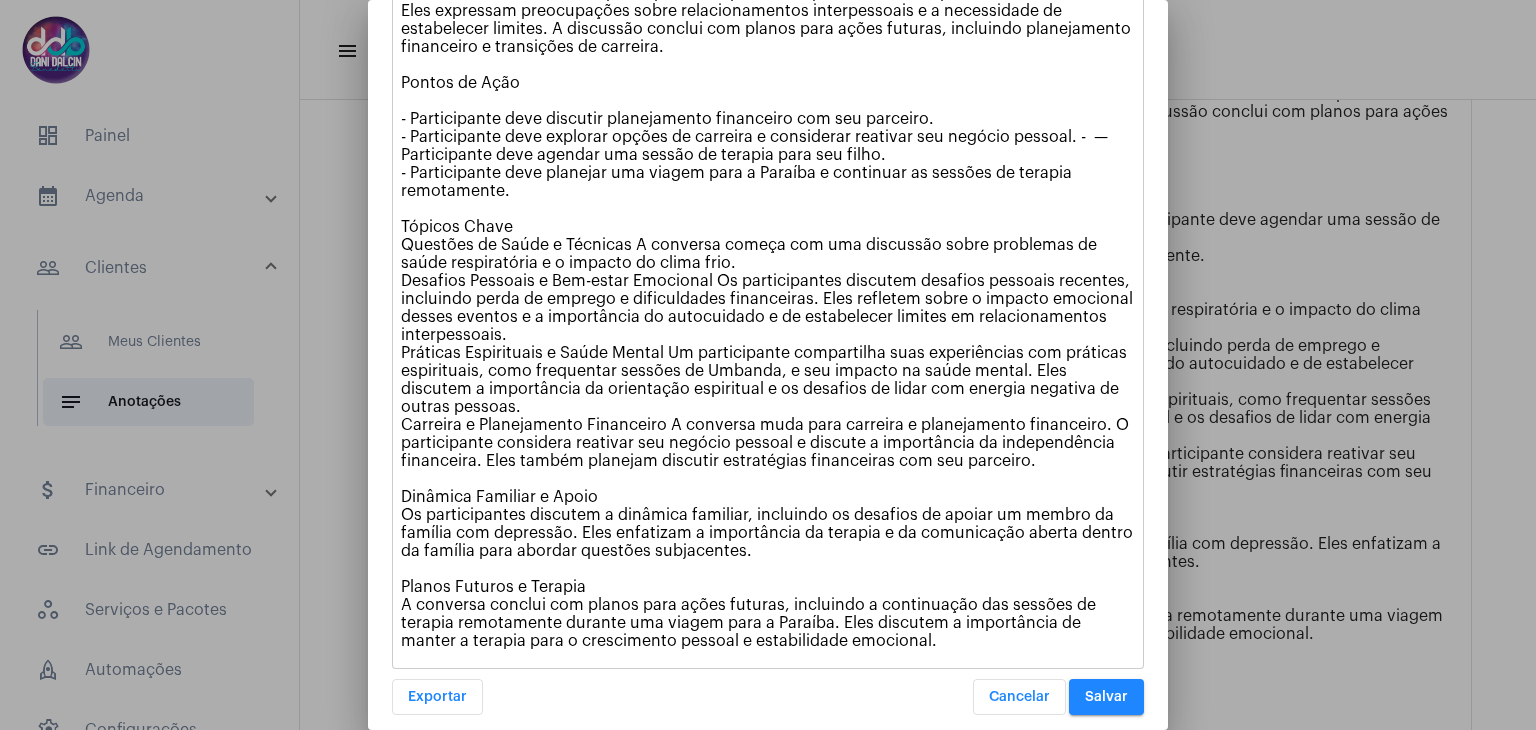 drag, startPoint x: 403, startPoint y: 285, endPoint x: 989, endPoint y: 619, distance: 674.5013 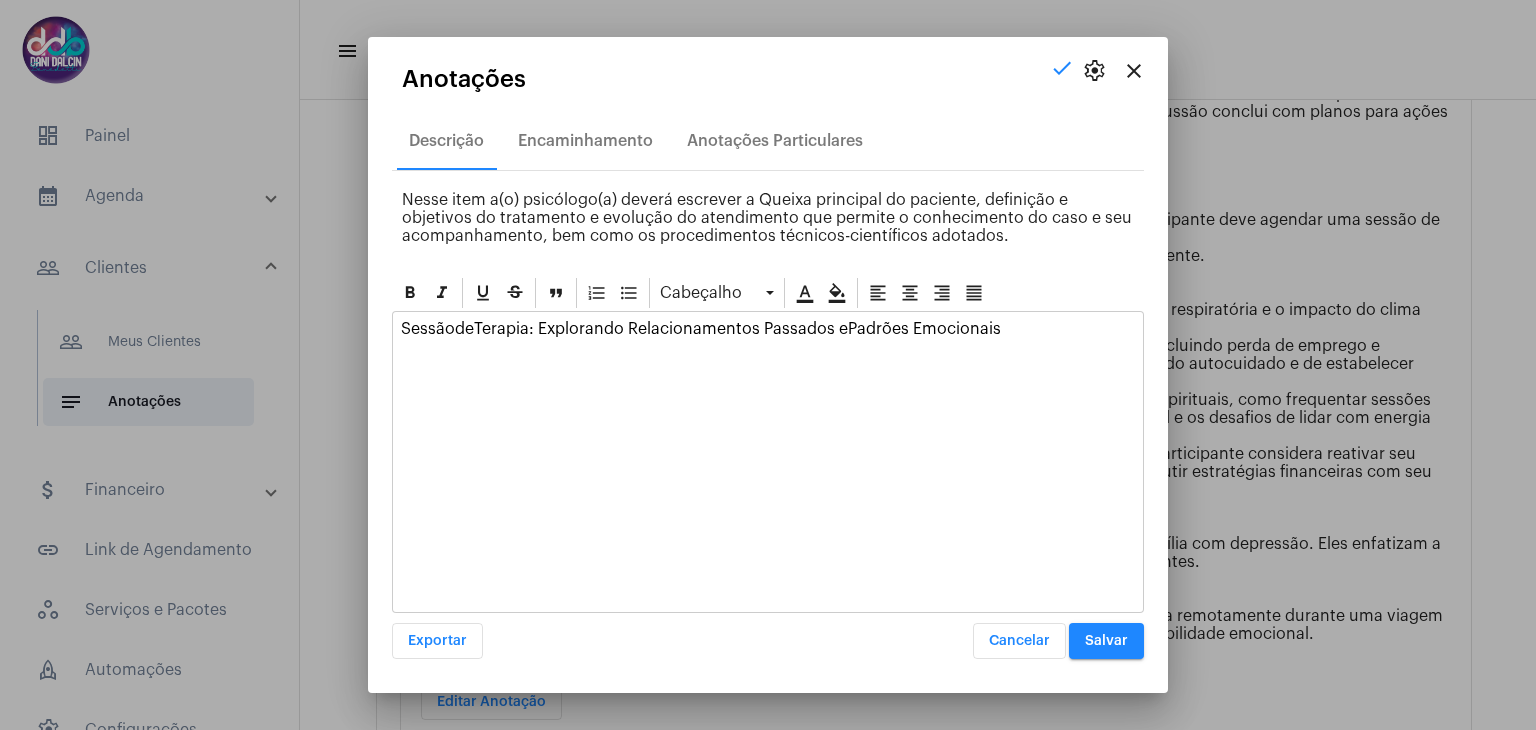 click on "SessãodeTerapia: Explorando Relacionamentos Passados ePadrões Emocionais" 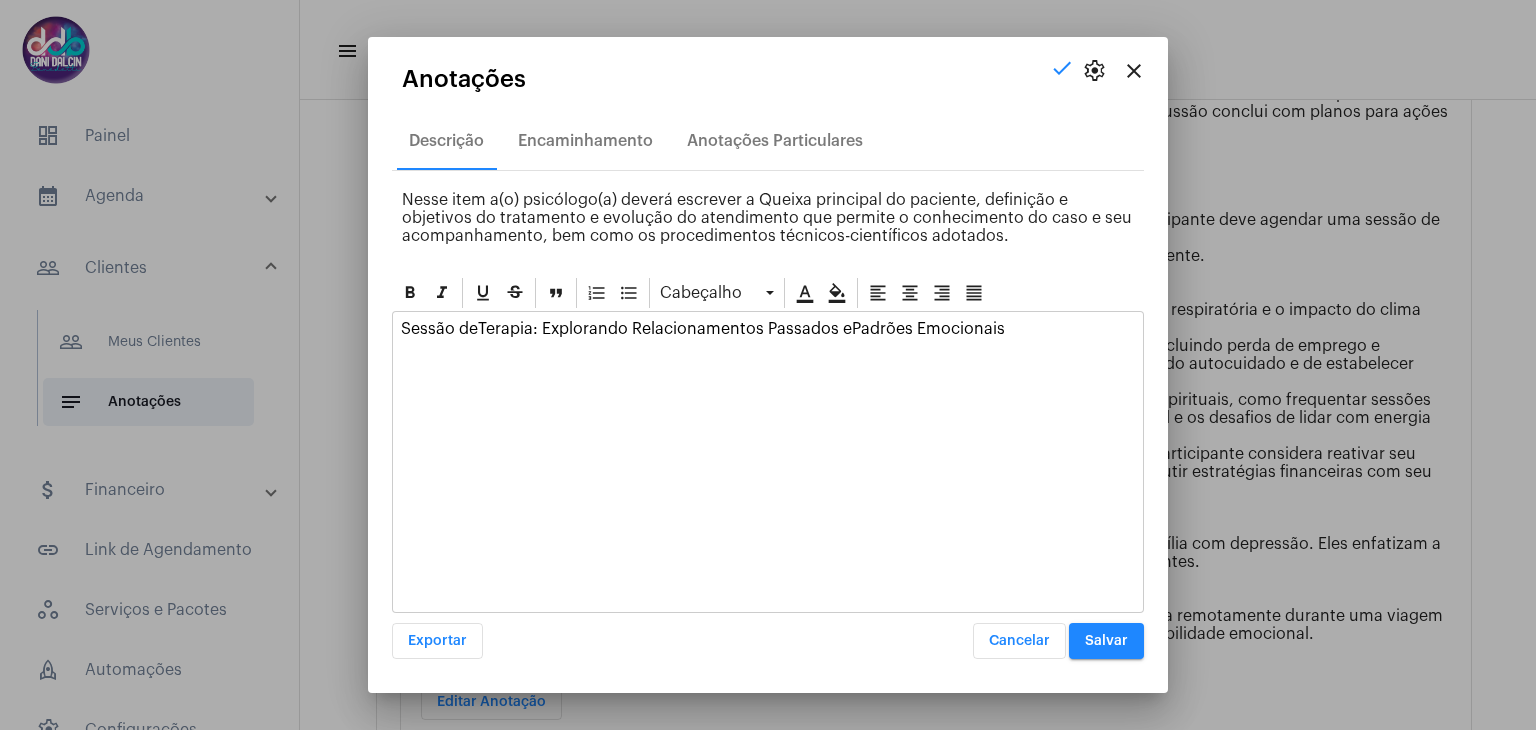 click on "Sessão deTerapia: Explorando Relacionamentos Passados ePadrões Emocionais" 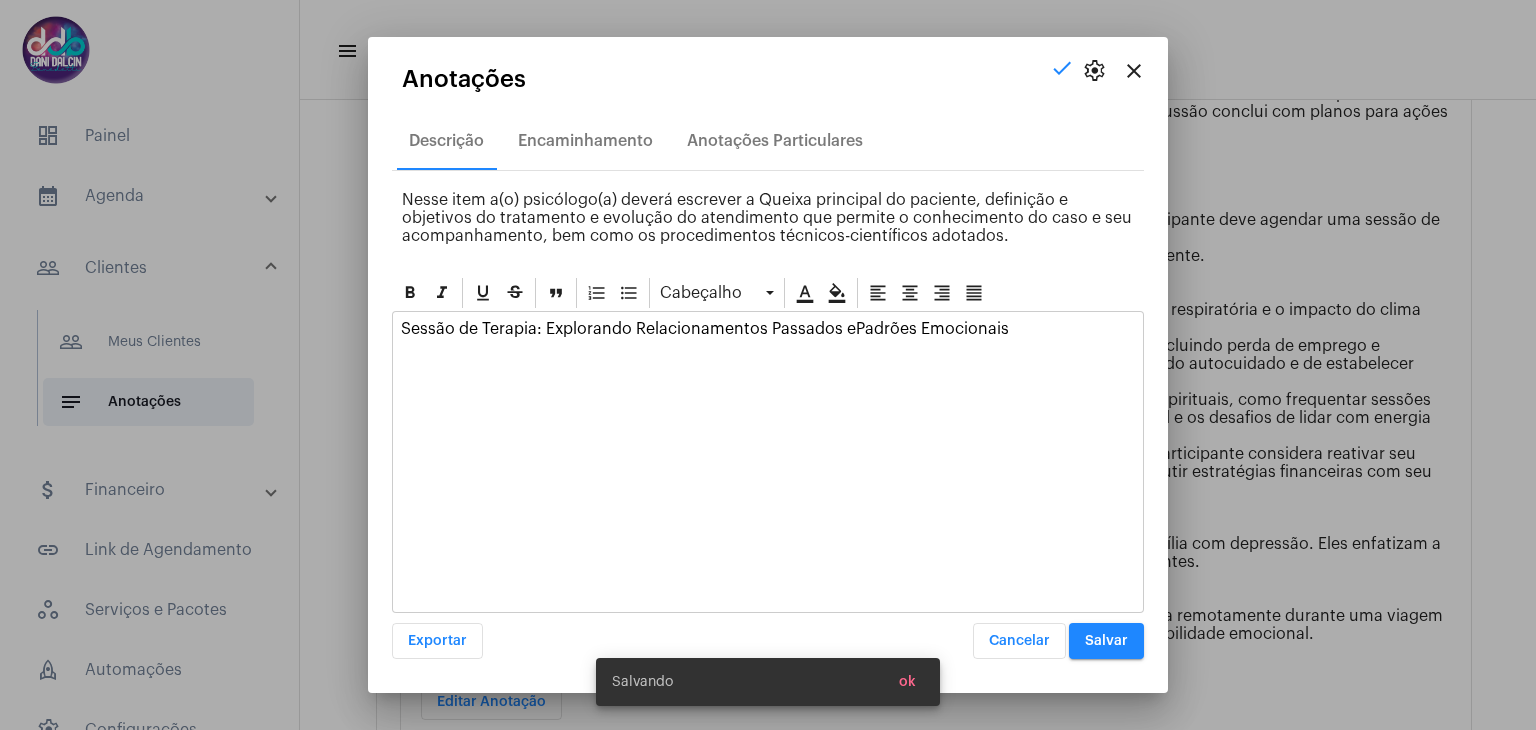 click on "Sessão de Terapia: Explorando Relacionamentos Passados ePadrões Emocionais" 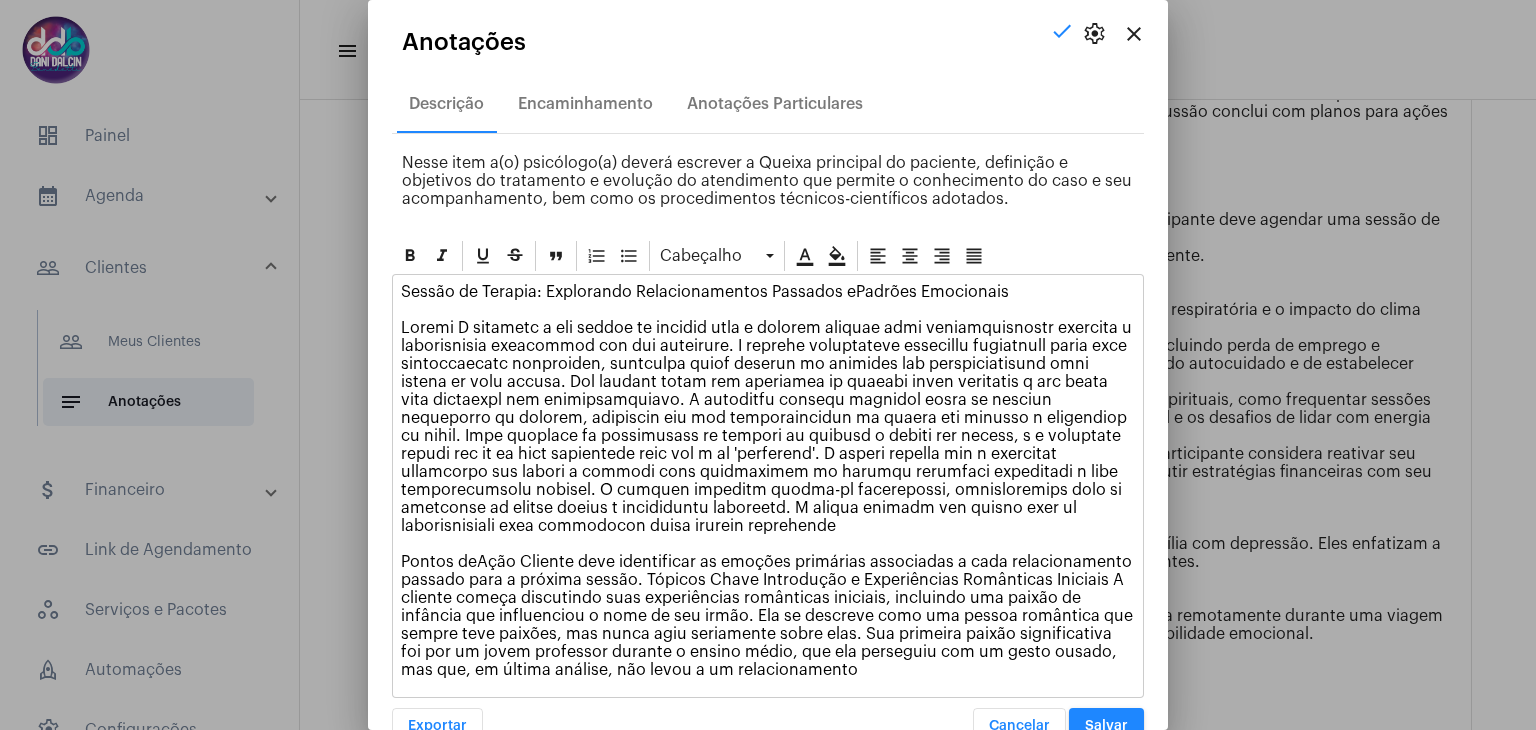 click on "Sessão de Terapia: Explorando Relacionamentos Passados ePadrões Emocionais Pontos deAção Cliente deve identificar as emoções primárias associadas a cada relacionamento passado para a próxima sessão. Tópicos Chave Introdução e Experiências Românticas Iniciais A cliente começa discutindo suas experiências românticas iniciais, incluindo uma paixão de infância que influenciou o nome de seu irmão. Ela se descreve como uma pessoa romântica que sempre teve paixões, mas nunca agiu seriamente sobre elas. Sua primeira paixão significativa foi por um jovem professor durante o ensino médio, que ela perseguiu com um gesto ousado, mas que, em última análise, não levou a um relacionamento" 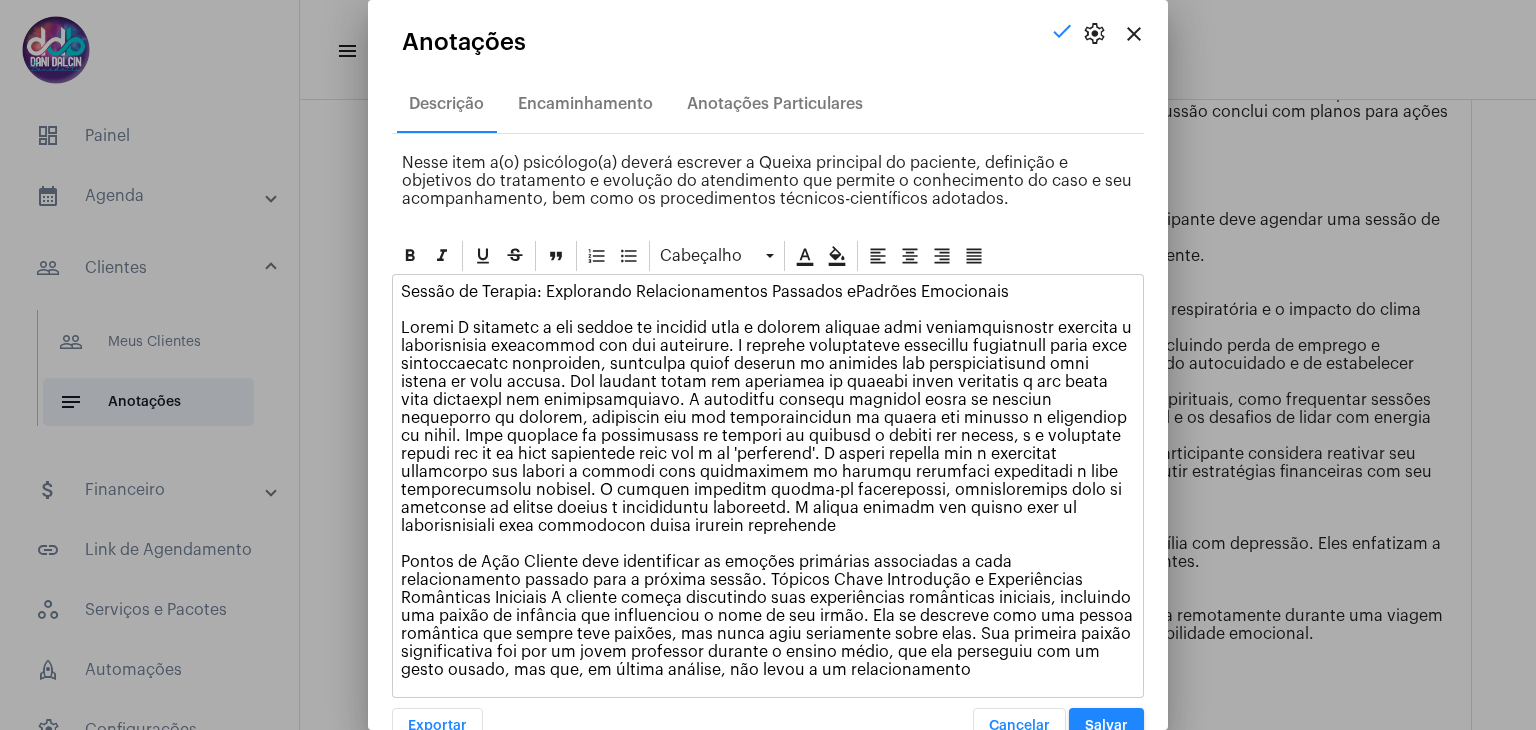 click on "[DATE]" 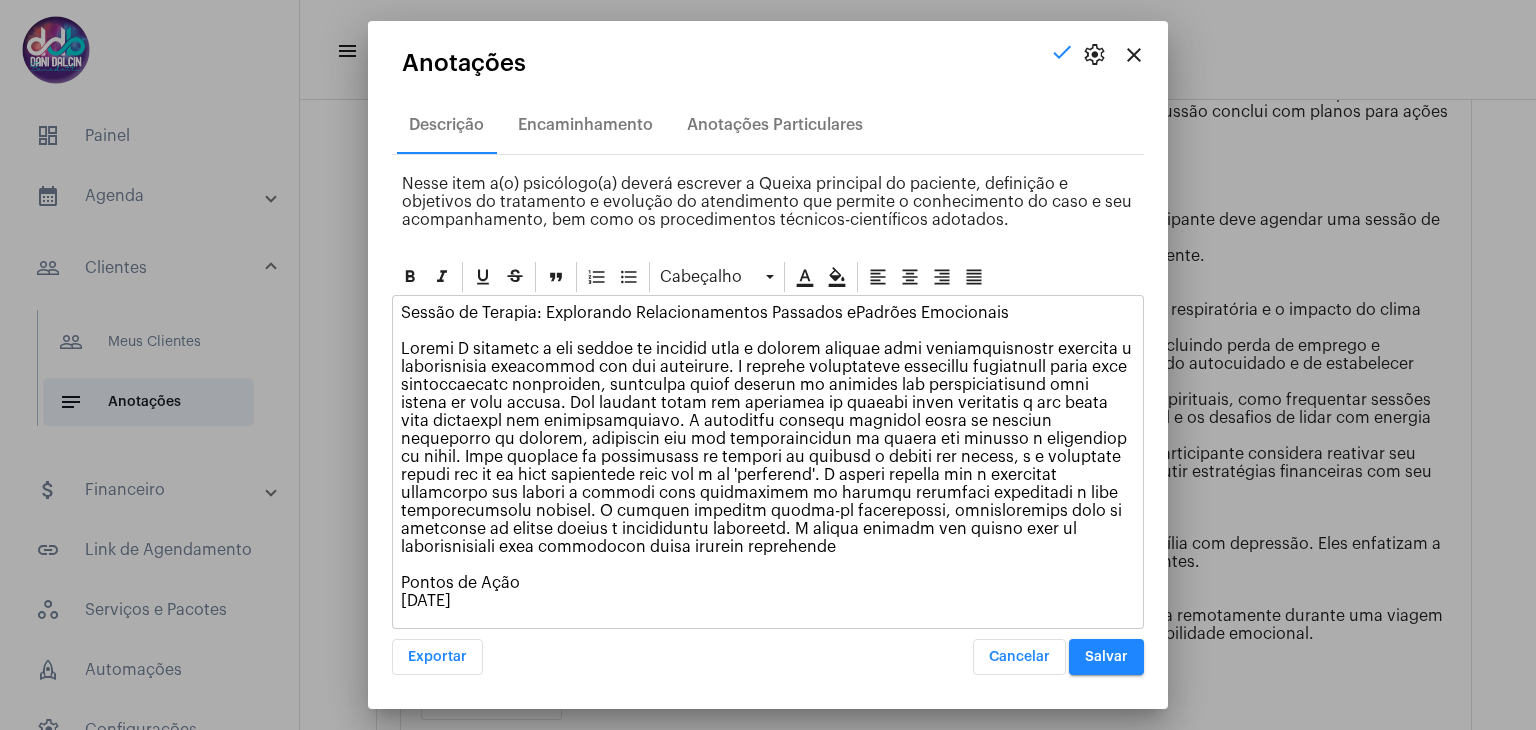 scroll, scrollTop: 56, scrollLeft: 0, axis: vertical 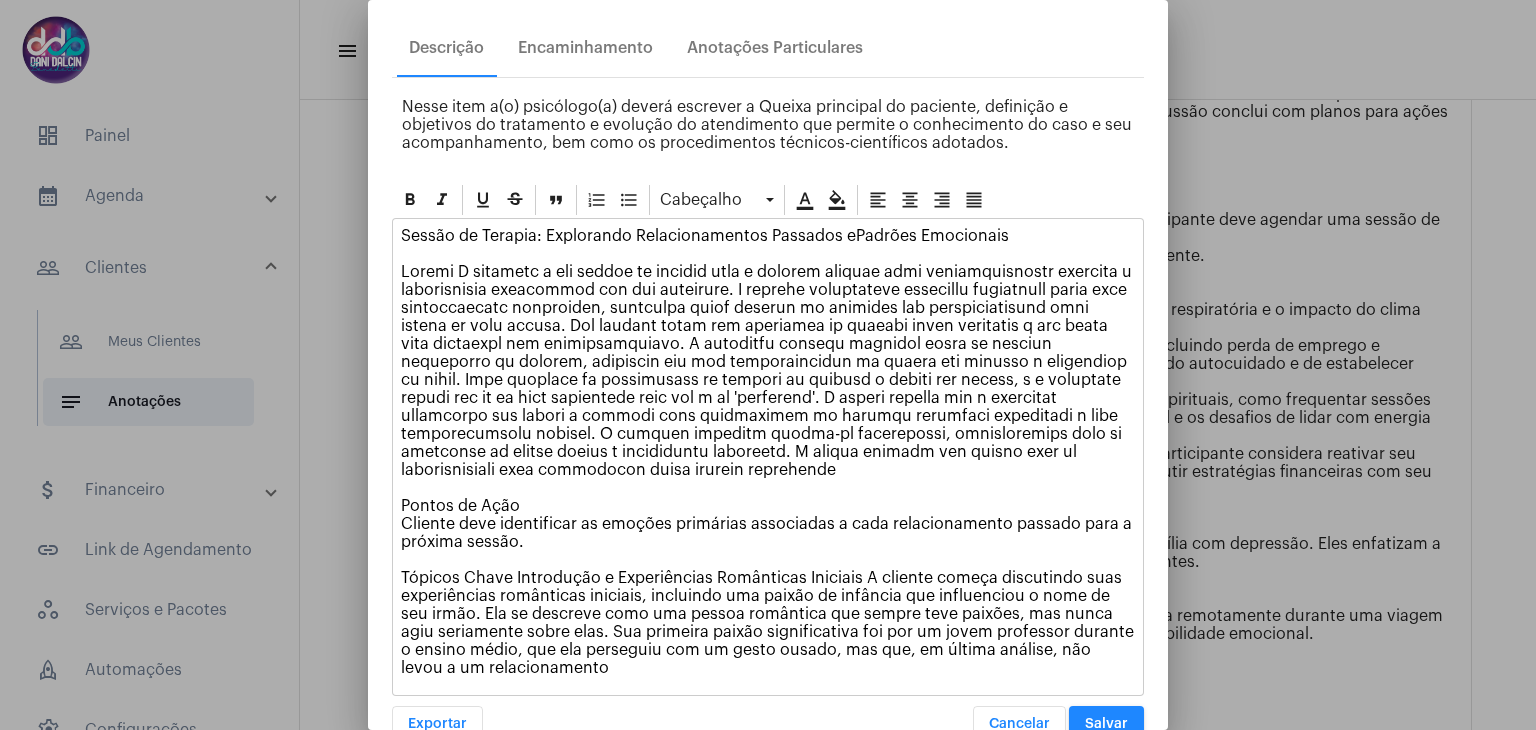 click on "Sessão de Terapia: Explorando Relacionamentos Passados ePadrões Emocionais Pontos de Ação  Cliente deve identificar as emoções primárias associadas a cada relacionamento passado para a próxima sessão.  Tópicos Chave Introdução e Experiências Românticas Iniciais A cliente começa discutindo suas experiências românticas iniciais, incluindo uma paixão de infância que influenciou o nome de seu irmão. Ela se descreve como uma pessoa romântica que sempre teve paixões, mas nunca agiu seriamente sobre elas. Sua primeira paixão significativa foi por um jovem professor durante o ensino médio, que ela perseguiu com um gesto ousado, mas que, em última análise, não levou a um relacionamento" 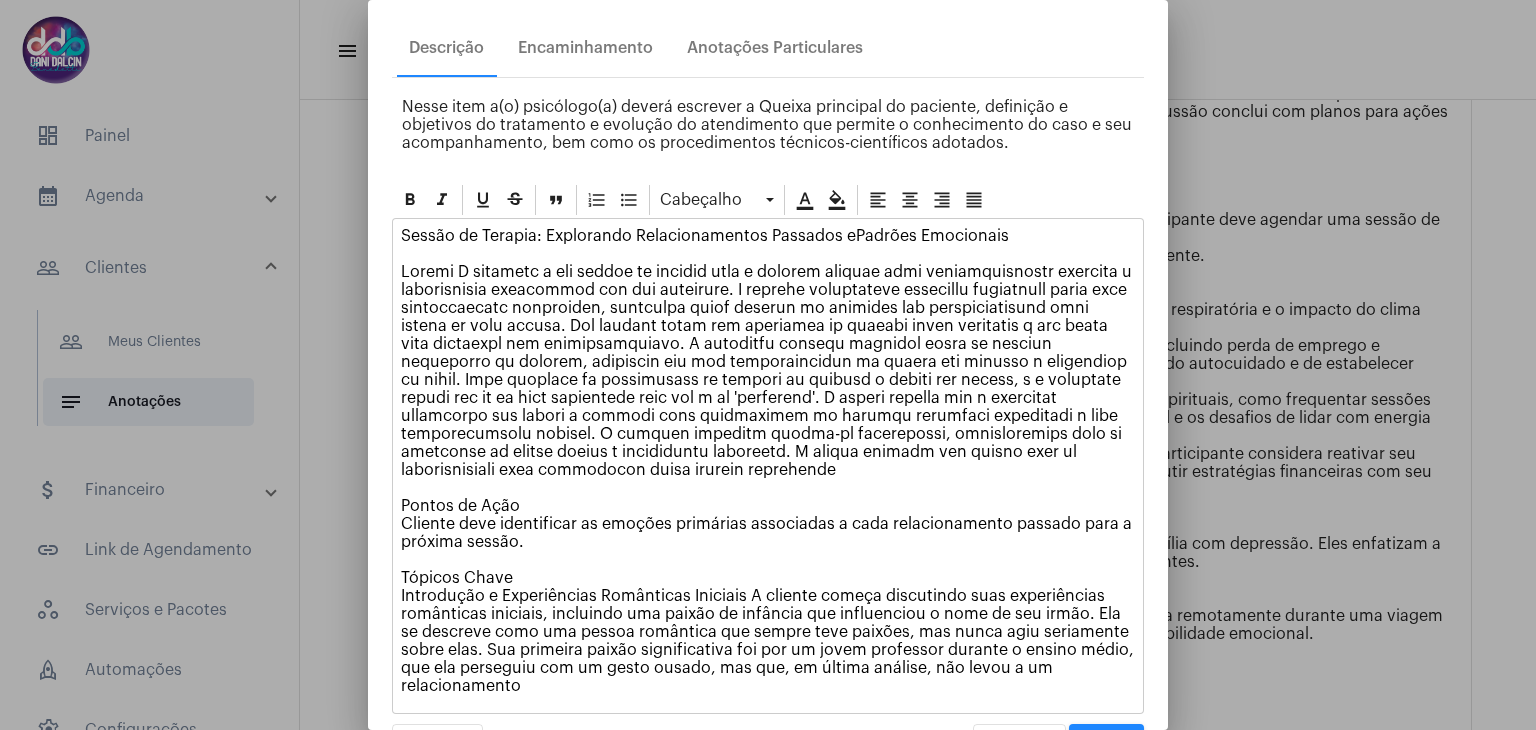 click on "Sessão de Terapia: Explorando Relacionamentos Passados ePadrões Emocionais Pontos de Ação  Cliente deve identificar as emoções primárias associadas a cada relacionamento passado para a próxima sessão.  Tópicos Chave  Introdução e Experiências Românticas Iniciais A cliente começa discutindo suas experiências românticas iniciais, incluindo uma paixão de infância que influenciou o nome de seu irmão. Ela se descreve como uma pessoa romântica que sempre teve paixões, mas nunca agiu seriamente sobre elas. Sua primeira paixão significativa foi por um jovem professor durante o ensino médio, que ela perseguiu com um gesto ousado, mas que, em última análise, não levou a um relacionamento" 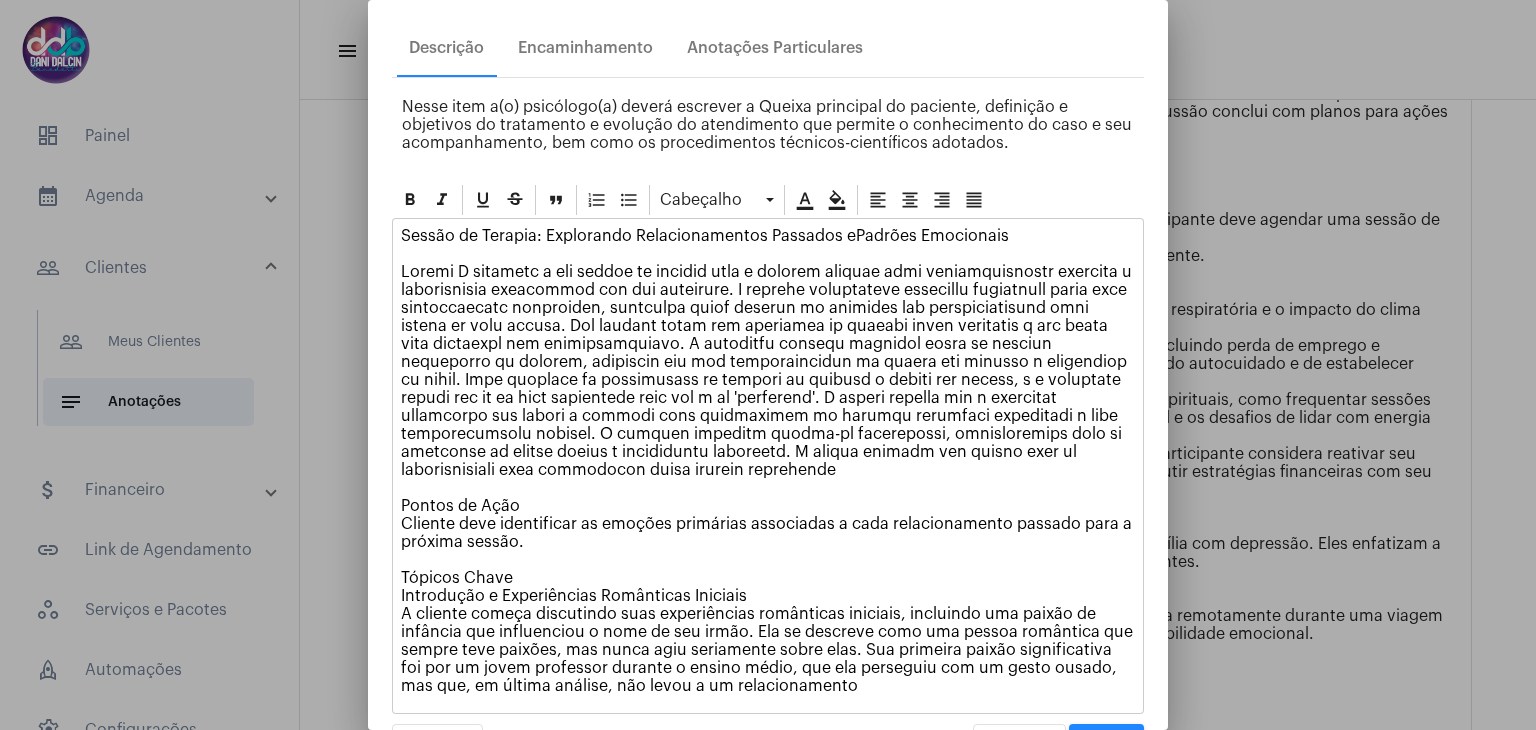 scroll, scrollTop: 108, scrollLeft: 0, axis: vertical 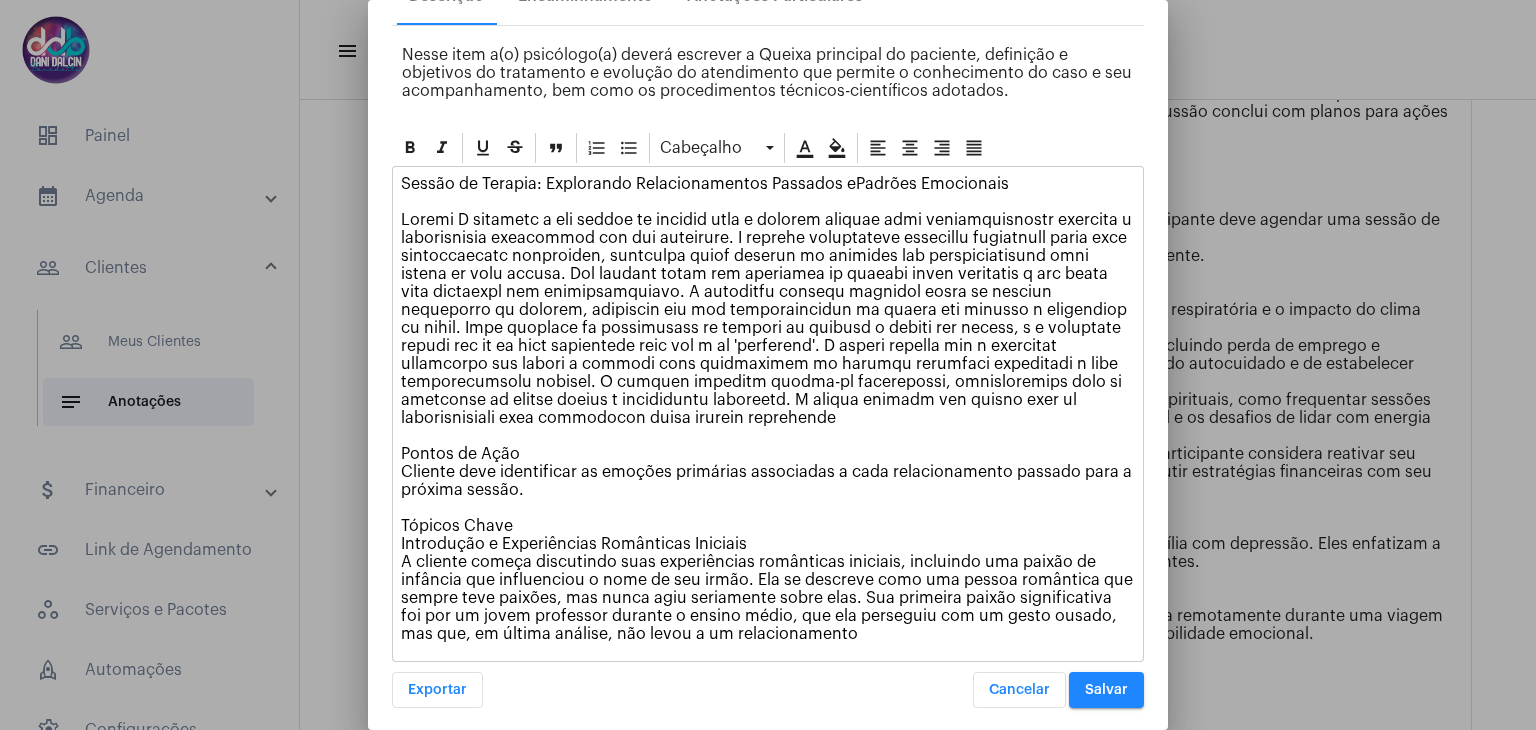 click on "[DATE]" 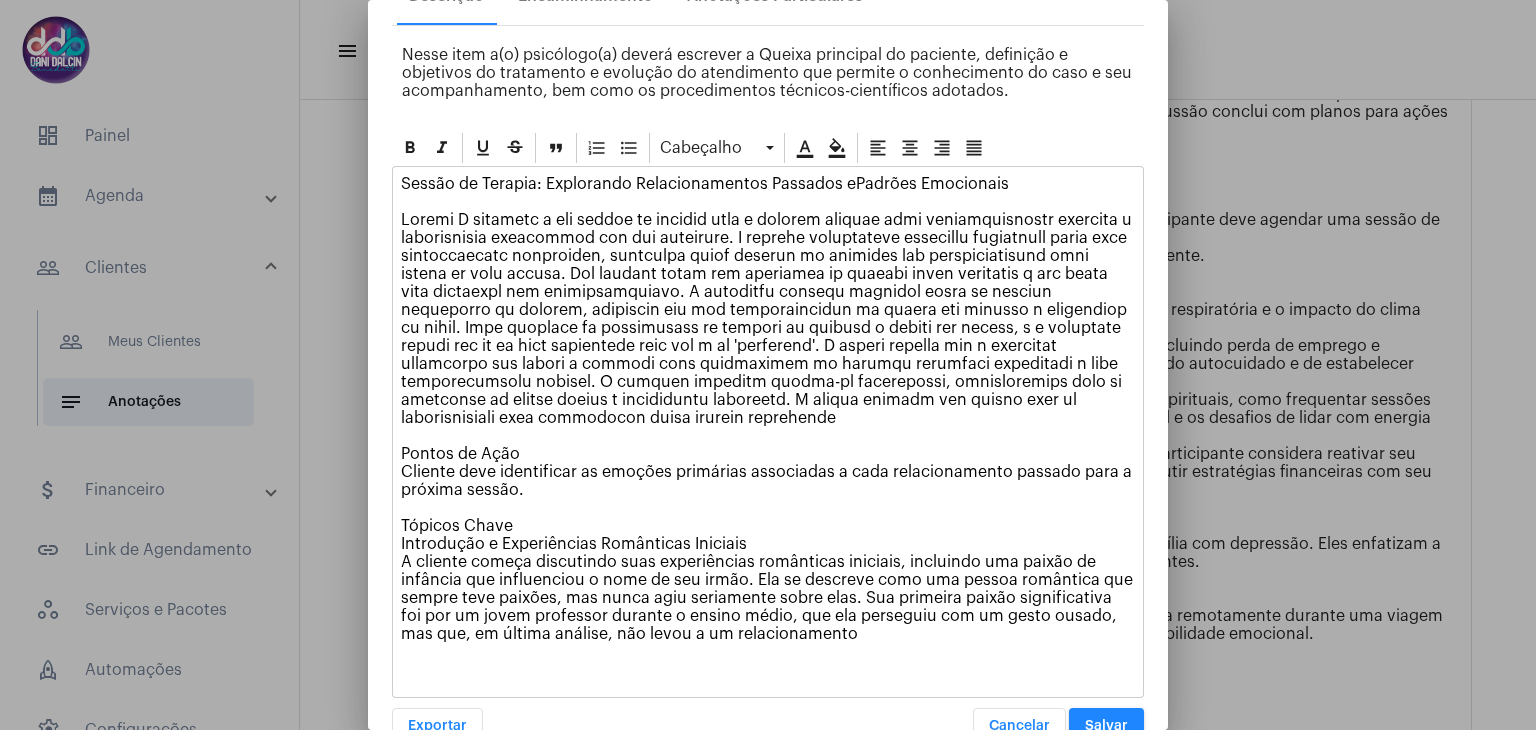 scroll, scrollTop: 277, scrollLeft: 0, axis: vertical 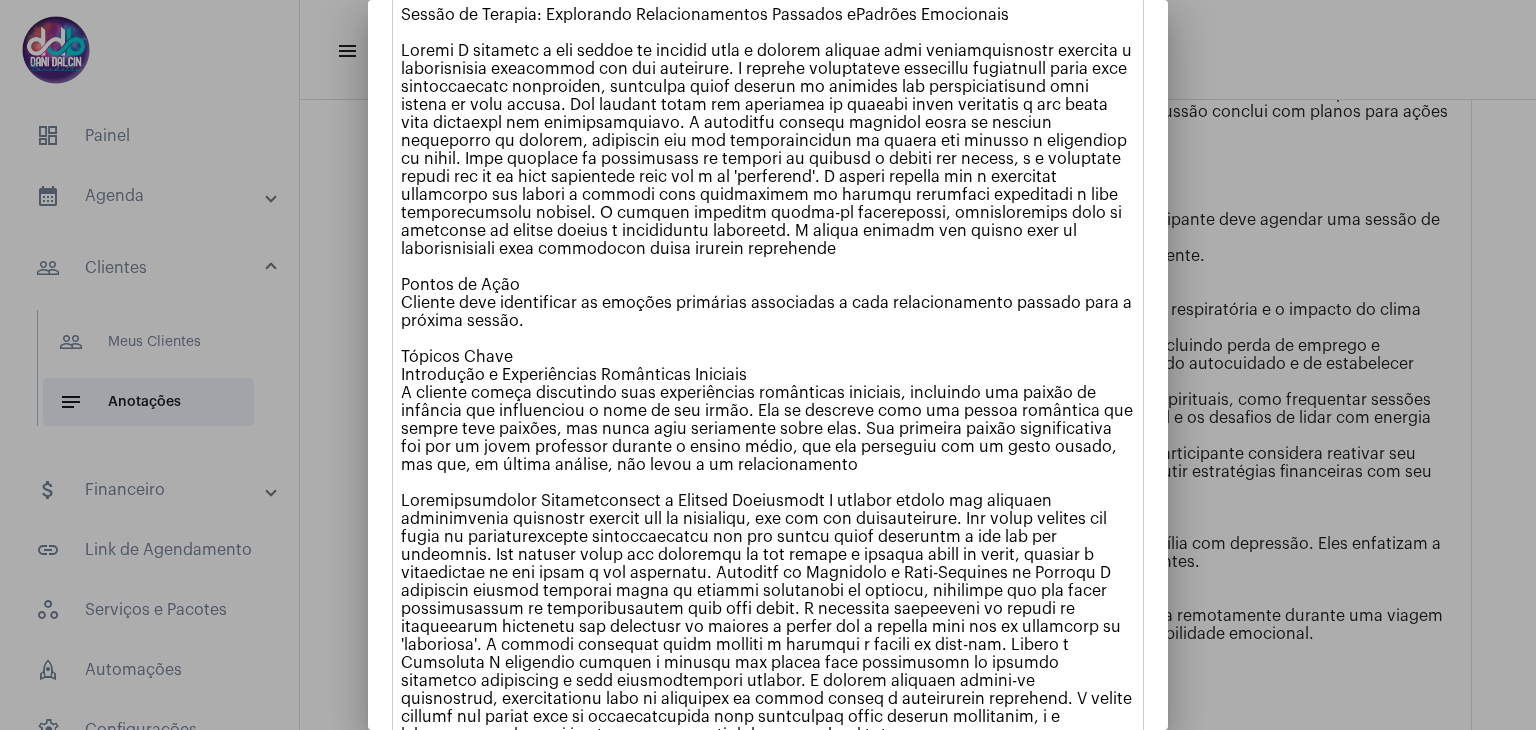 click on "[DATE]" 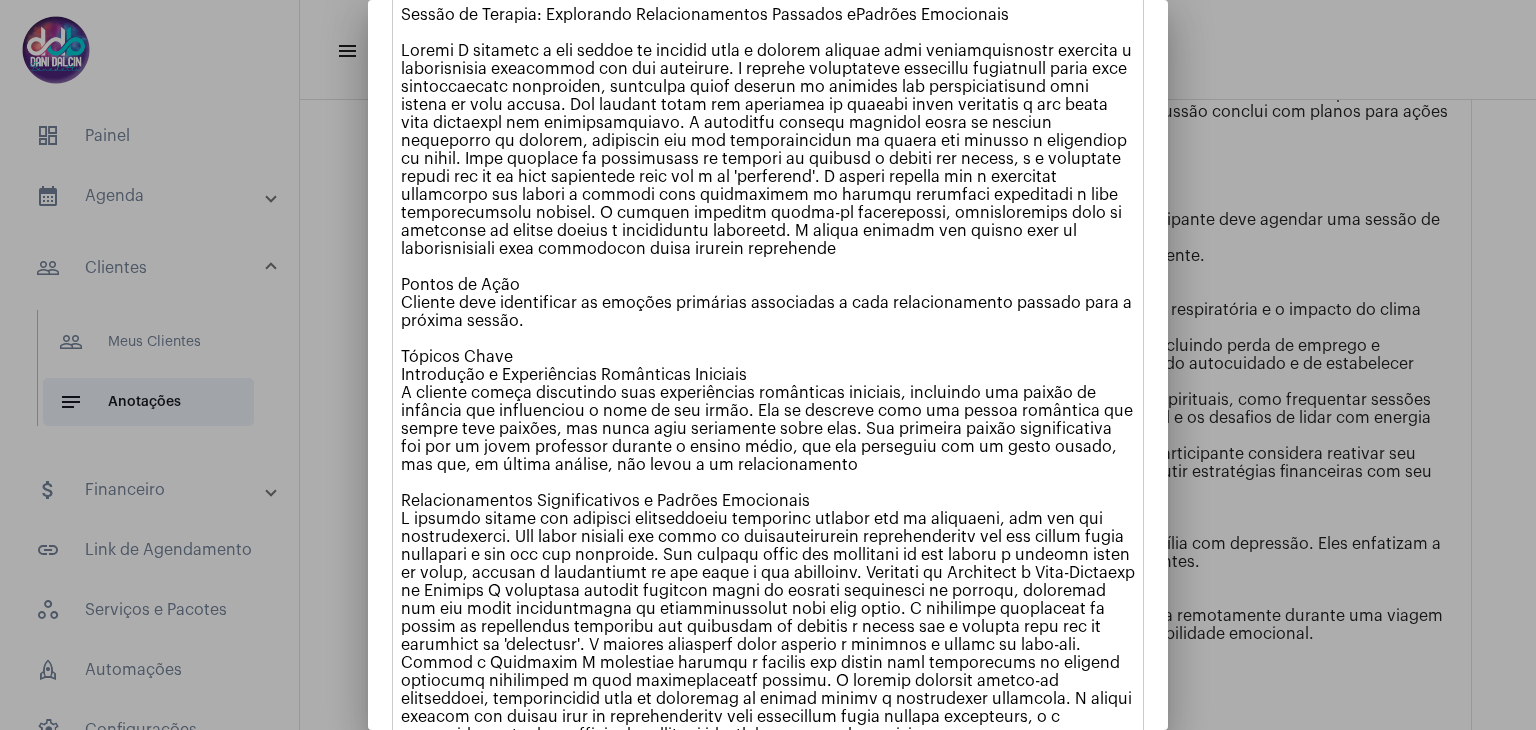 click on "Sessão de Terapia: Explorando Relacionamentos Passados ePadrões Emocionais Pontos de Ação  Cliente deve identificar as emoções primárias associadas a cada relacionamento passado para a próxima sessão.  Tópicos Chave  Introdução e Experiências Românticas Iniciais  A cliente começa discutindo suas experiências românticas iniciais, incluindo uma paixão de infância que influenciou o nome de seu irmão. Ela se descreve como uma pessoa romântica que sempre teve paixões, mas nunca agiu seriamente sobre elas. Sua primeira paixão significativa foi por um jovem professor durante o ensino médio, que ela perseguiu com um gesto ousado, mas que, em última análise, não levou a um relacionamento Relacionamentos Significativos e Padrões Emocionais" 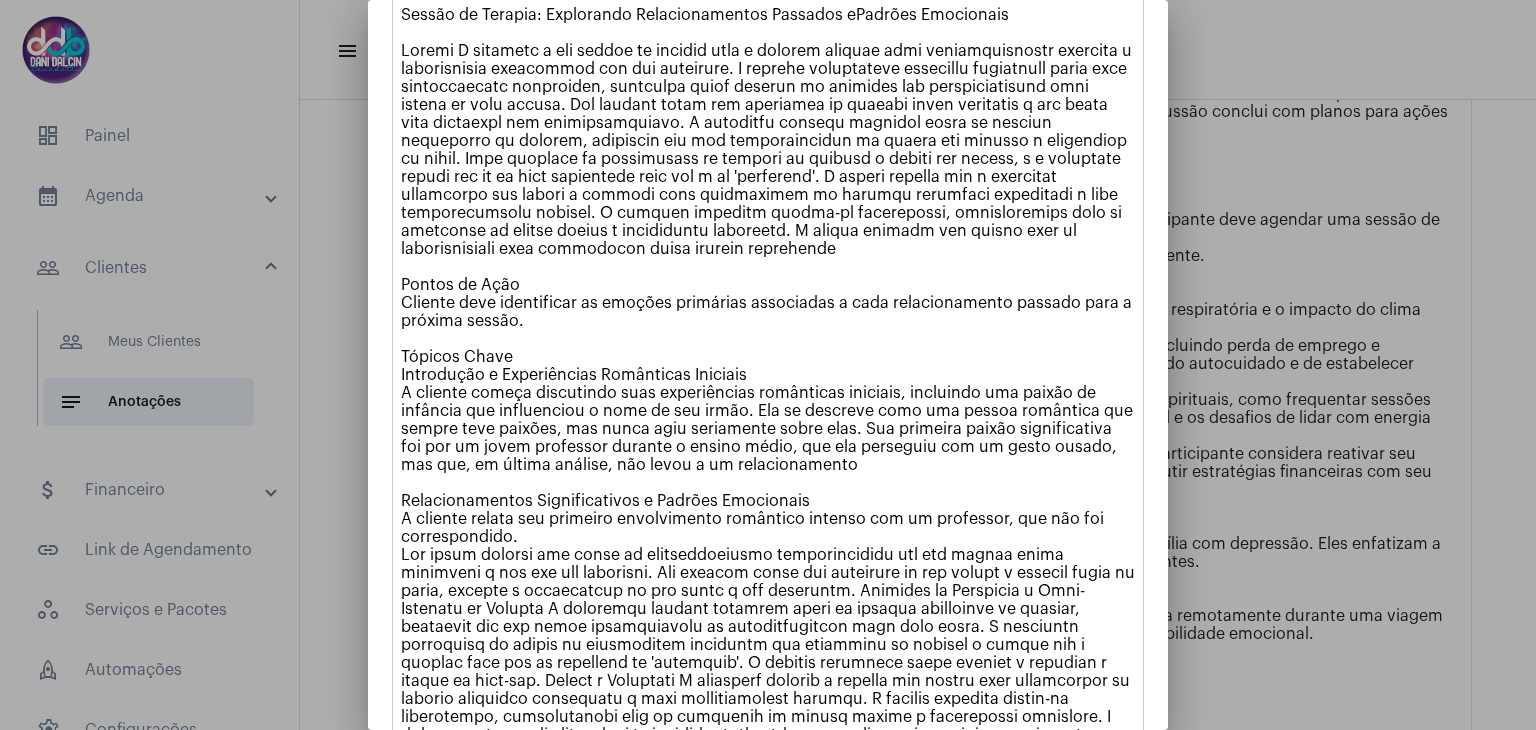click on "Sessão de Terapia: Explorando Relacionamentos Passados ePadrões Emocionais Pontos de Ação Cliente deve identificar as emoções primárias associadas a cada relacionamento passado para a próxima sessão. Tópicos Chave Introdução e Experiências Românticas Iniciais A cliente começa discutindo suas experiências românticas iniciais, incluindo uma paixão de infância que influenciou o nome de seu irmão. Ela se descreve como uma pessoa romântica que sempre teve paixões, mas nunca agiu seriamente sobre elas. Sua primeira paixão significativa foi por um jovem professor durante o ensino médio, que ela perseguiu com um gesto ousado, mas que, em última análise, não levou a um relacionamento Relacionamentos Significativos e Padrões Emocionais A cliente relata seu primeiro envolvimento romântico intenso com um professor, que não foi correspondido." 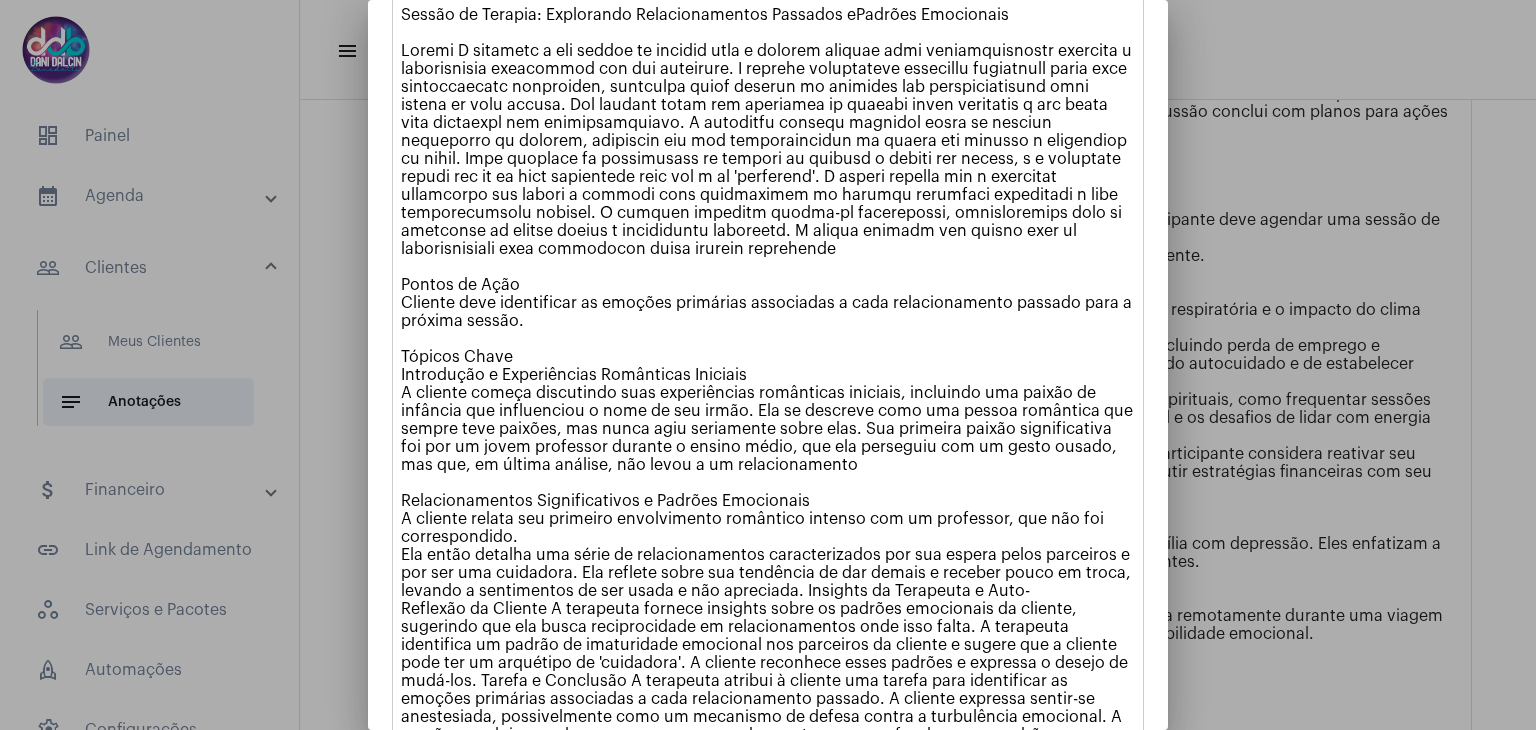 click on "Sessão de Terapia: Explorando Relacionamentos Passados ePadrões Emocionais Pontos de Ação Cliente deve identificar as emoções primárias associadas a cada relacionamento passado para a próxima sessão. Tópicos Chave Introdução e Experiências Românticas Iniciais A cliente começa discutindo suas experiências românticas iniciais, incluindo uma paixão de infância que influenciou o nome de seu irmão. Ela se descreve como uma pessoa romântica que sempre teve paixões, mas nunca agiu seriamente sobre elas. Sua primeira paixão significativa foi por um jovem professor durante o ensino médio, que ela perseguiu com um gesto ousado, mas que, em última análise, não levou a um relacionamento Relacionamentos Significativos e Padrões Emocionais A cliente relata seu primeiro envolvimento romântico intenso com um professor, que não foi correspondido." 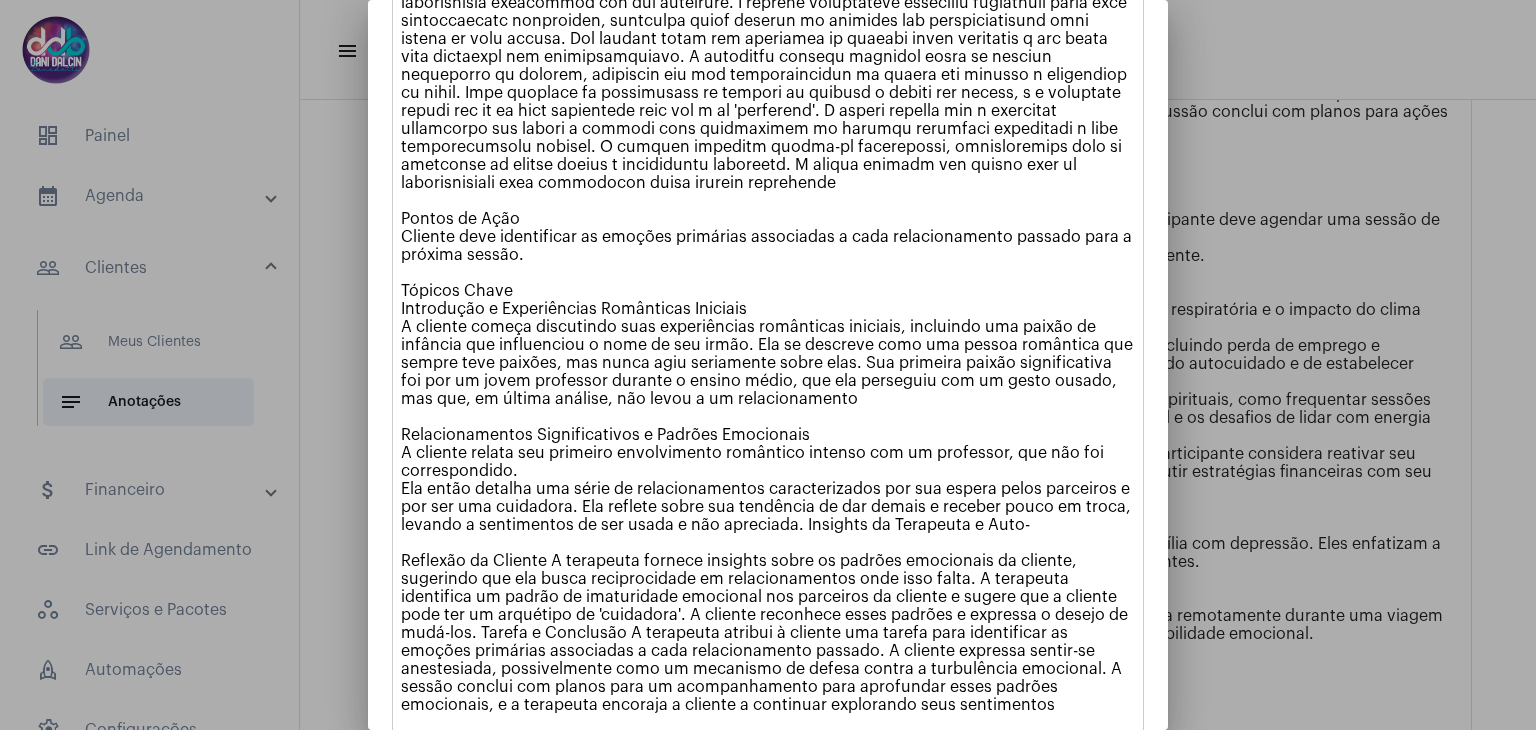 scroll, scrollTop: 377, scrollLeft: 0, axis: vertical 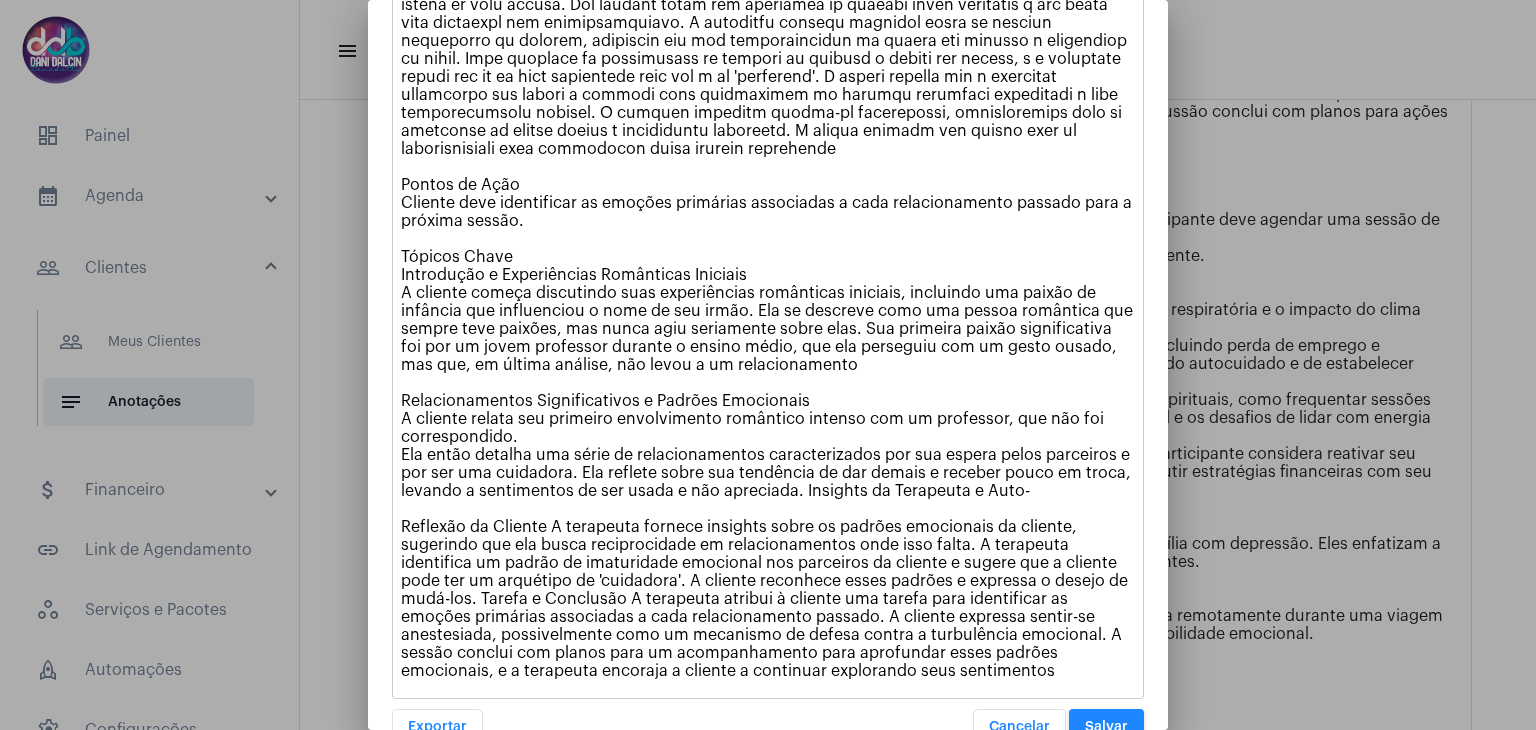 click on "Sessão de Terapia: Explorando Relacionamentos Passados ePadrões Emocionais Pontos de Ação Cliente deve identificar as emoções primárias associadas a cada relacionamento passado para a próxima sessão. Tópicos Chave Introdução e Experiências Românticas Iniciais A cliente começa discutindo suas experiências românticas iniciais, incluindo uma paixão de infância que influenciou o nome de seu irmão. Ela se descreve como uma pessoa romântica que sempre teve paixões, mas nunca agiu seriamente sobre elas. Sua primeira paixão significativa foi por um jovem professor durante o ensino médio, que ela perseguiu com um gesto ousado, mas que, em última análise, não levou a um relacionamento Relacionamentos Significativos e Padrões Emocionais A cliente relata seu primeiro envolvimento romântico intenso com um professor, que não foi correspondido." 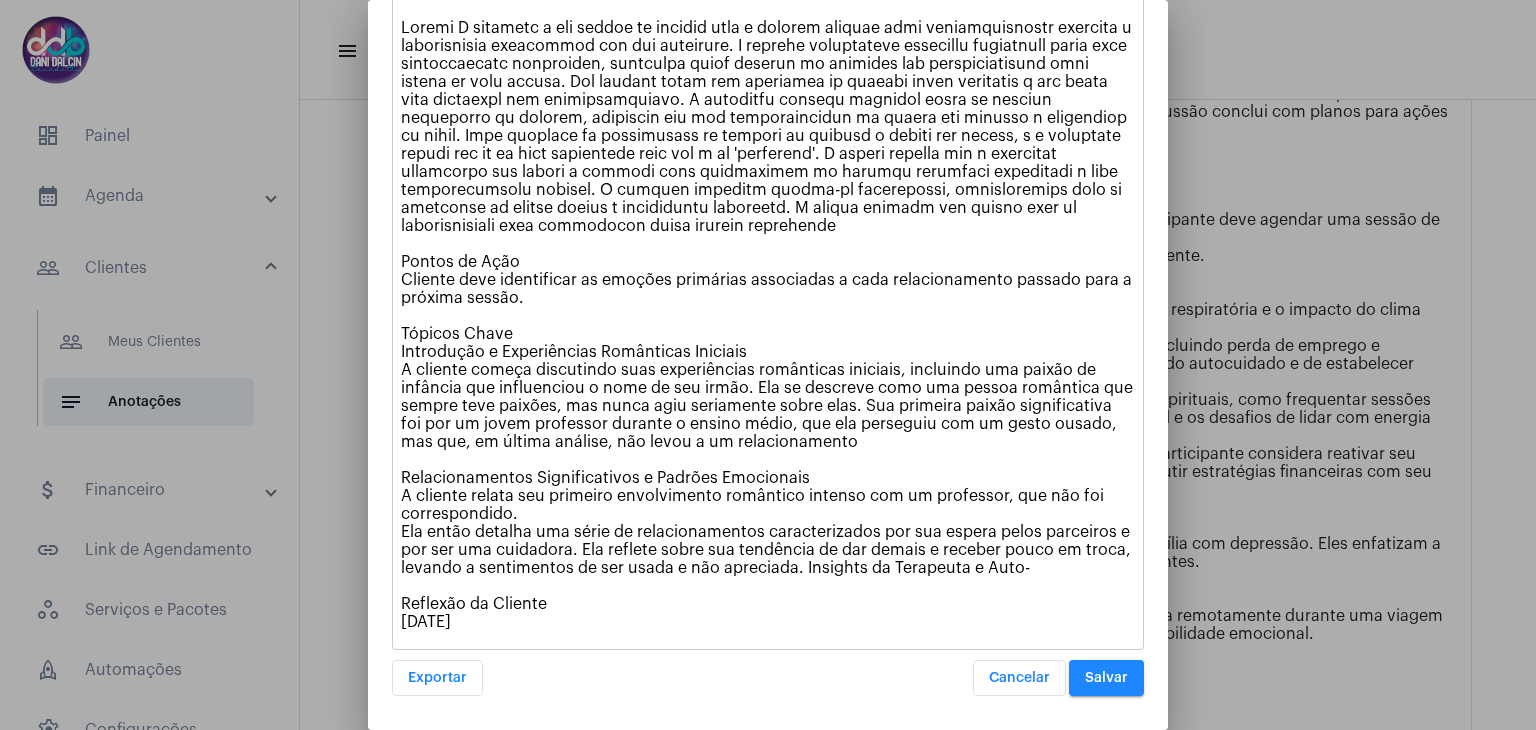 click on "[DATE]" 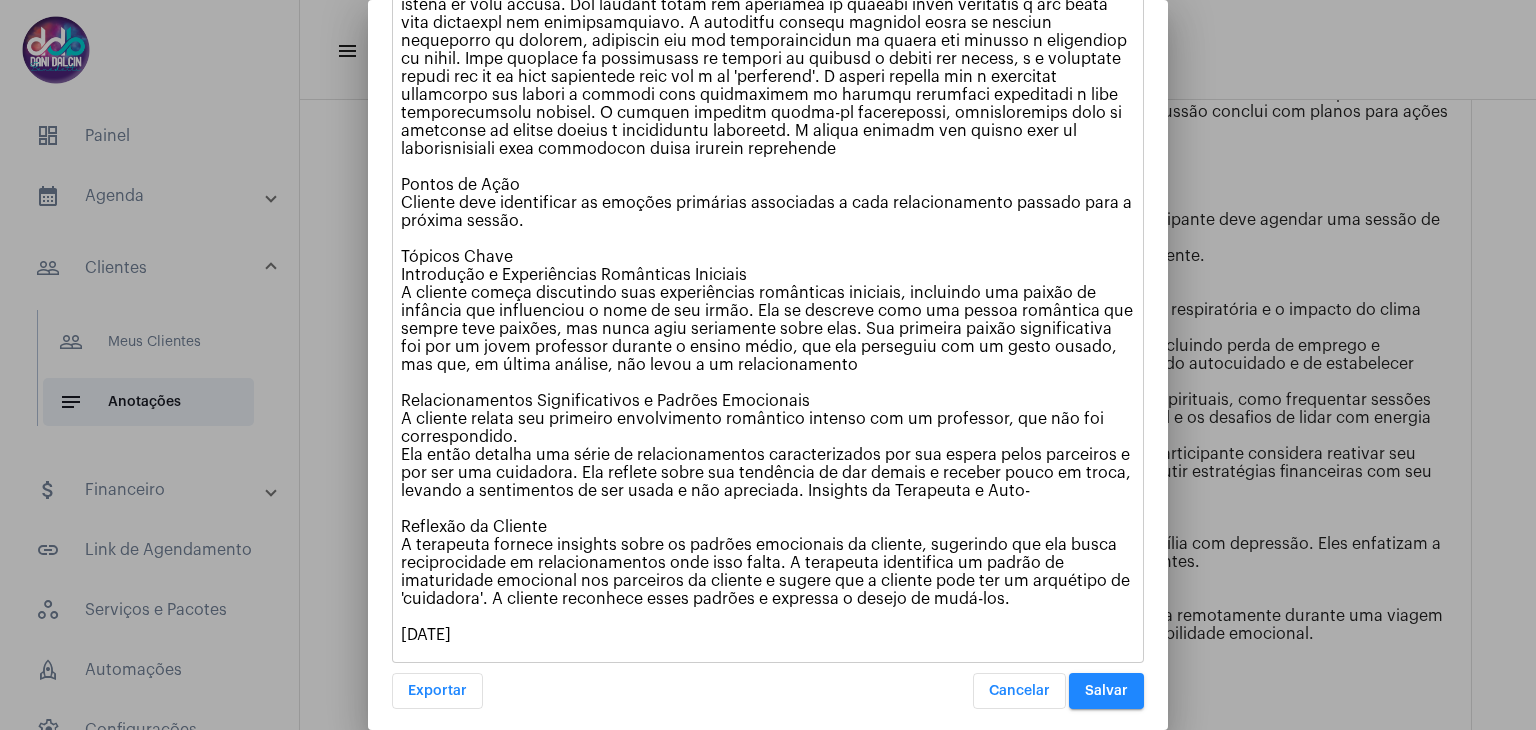 click on "[DATE]" 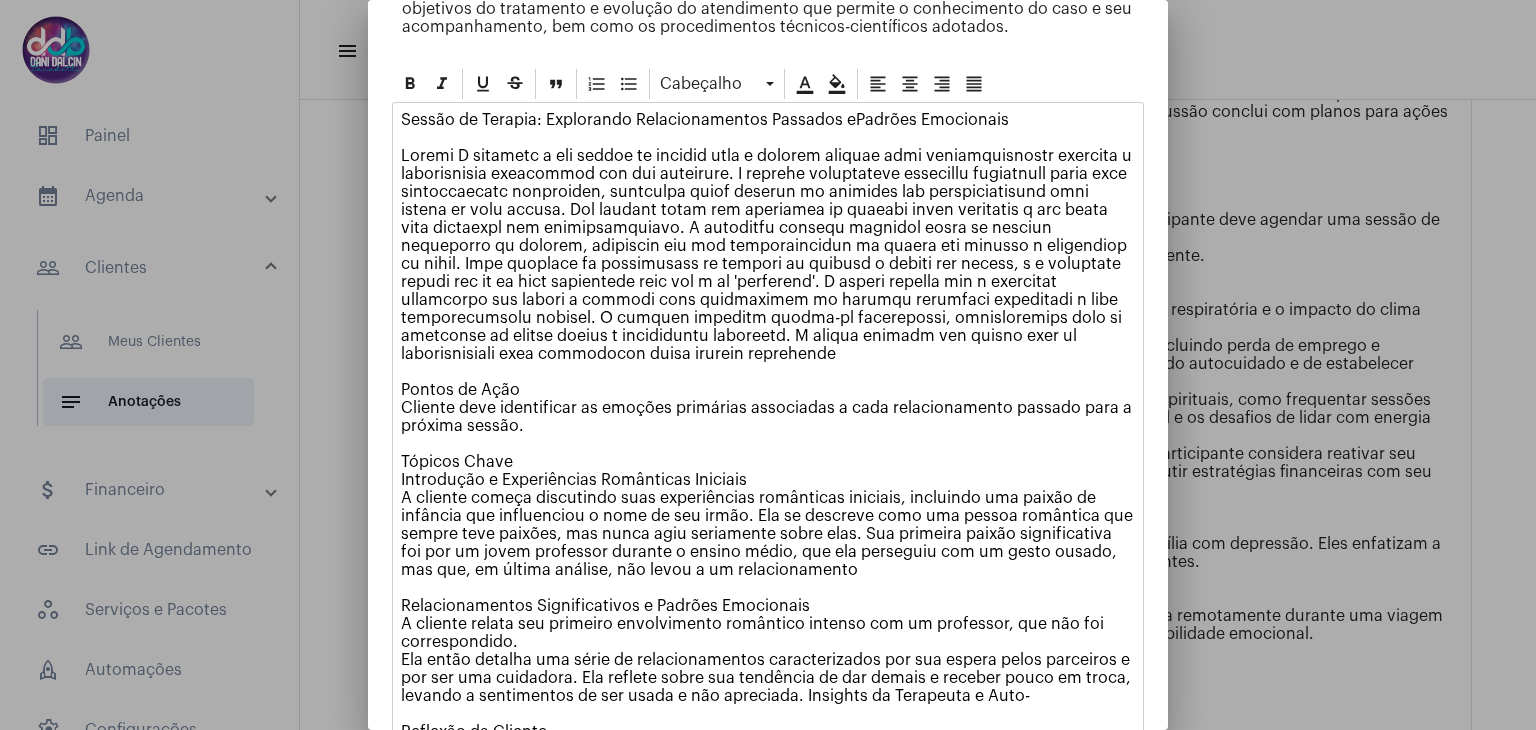 scroll, scrollTop: 60, scrollLeft: 0, axis: vertical 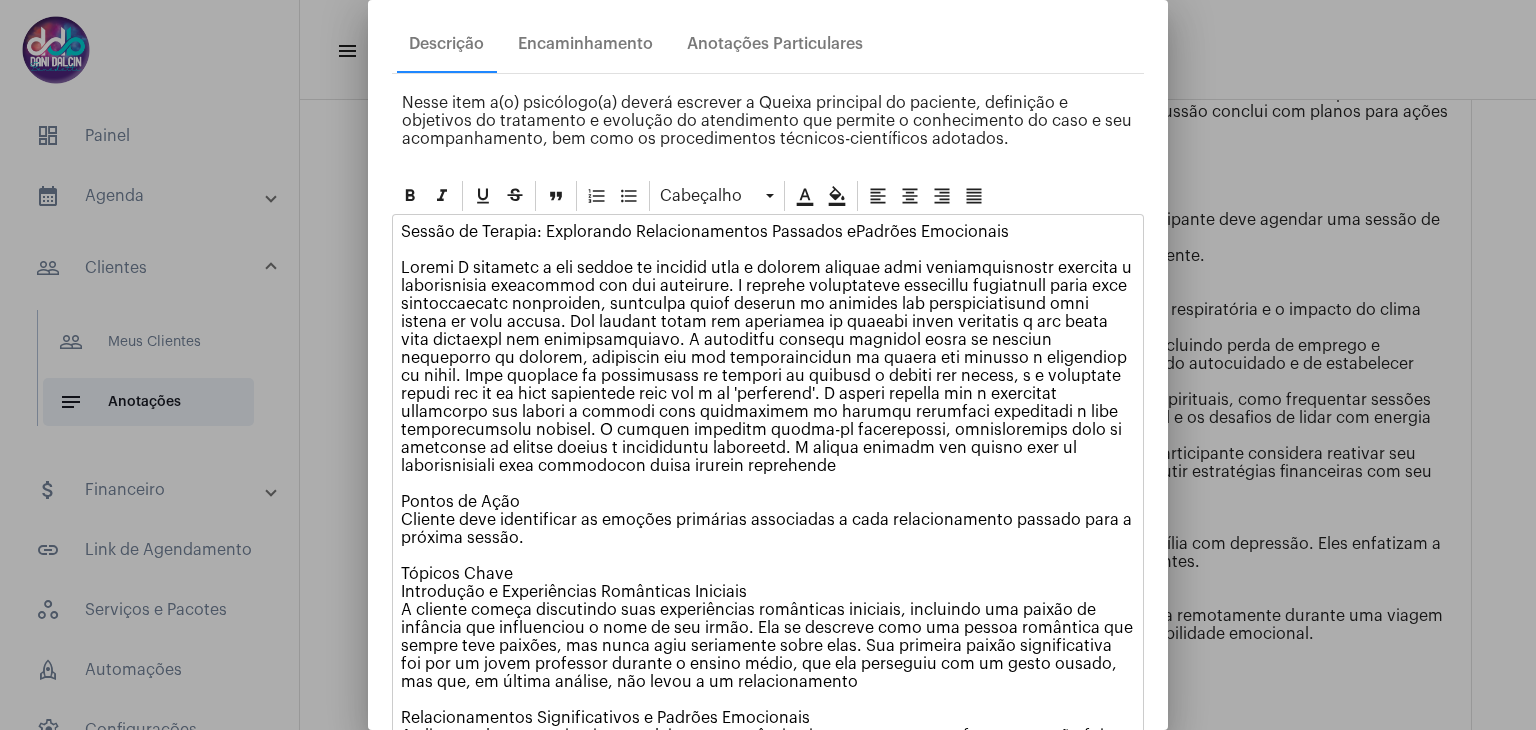 drag, startPoint x: 400, startPoint y: 406, endPoint x: 629, endPoint y: 423, distance: 229.63014 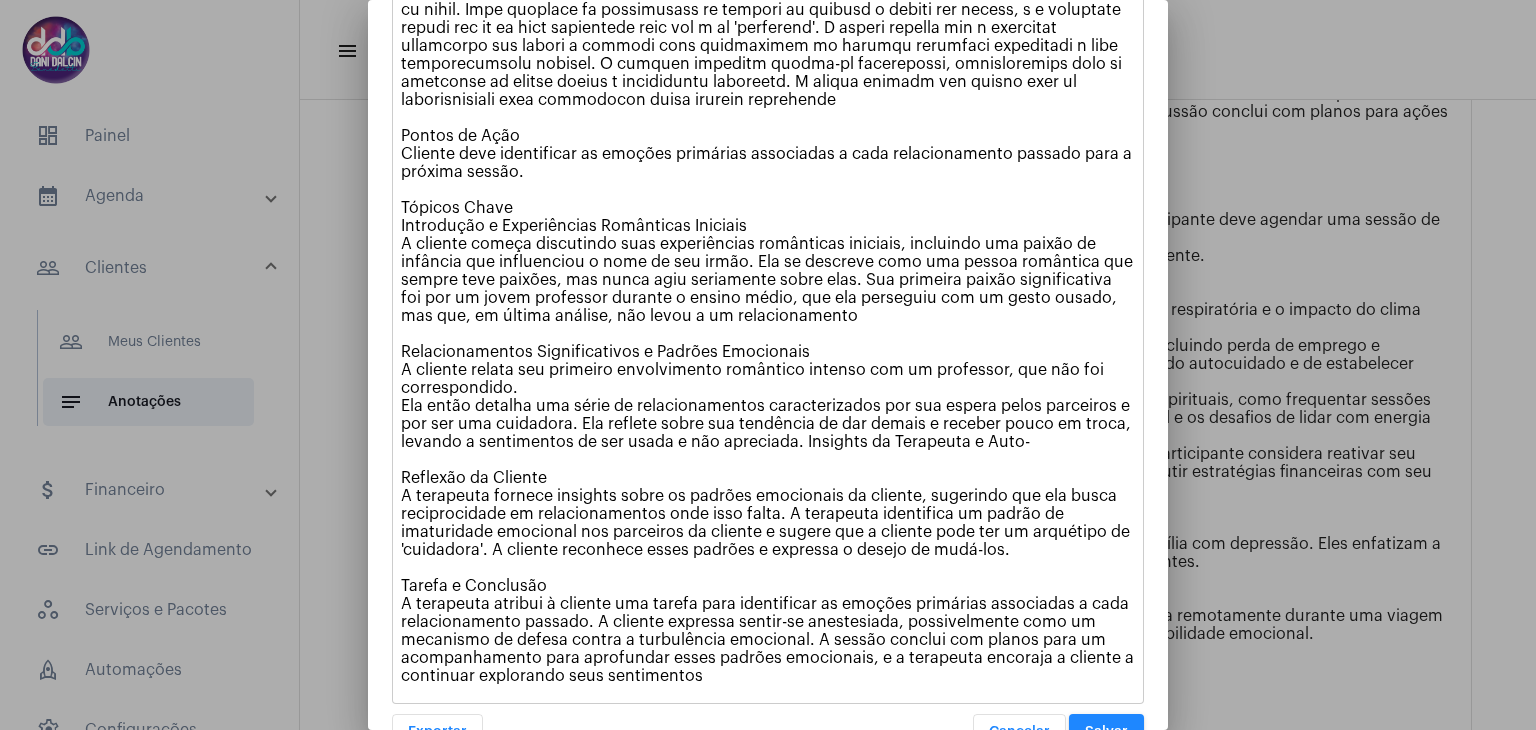 scroll, scrollTop: 460, scrollLeft: 0, axis: vertical 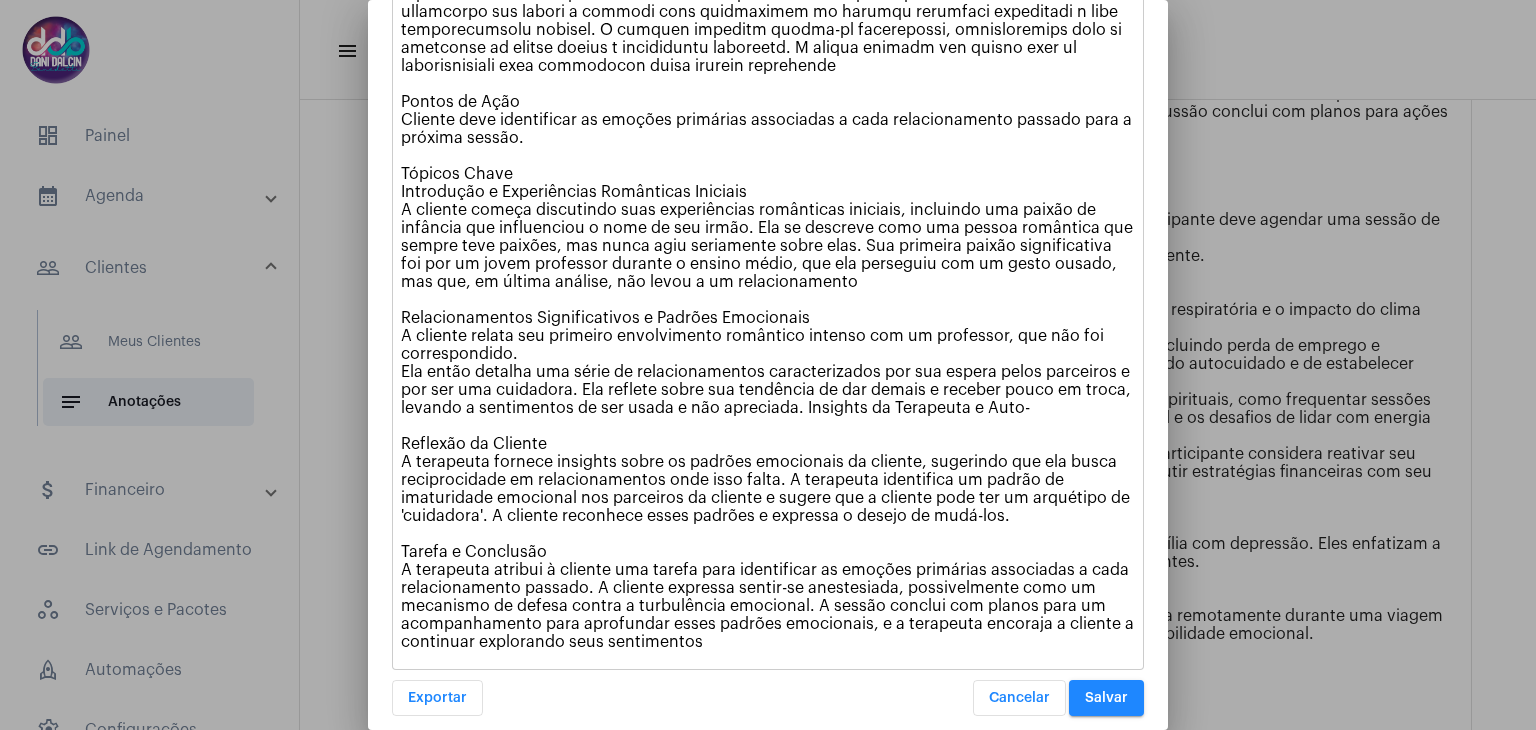 click on "Sessão de Terapia: Explorando Relacionamentos Passados ePadrões Emocionais Pontos de Ação  Cliente deve identificar as emoções primárias associadas a cada relacionamento passado para a próxima sessão.  Tópicos Chave  Introdução e Experiências Românticas Iniciais  A cliente começa discutindo suas experiências românticas iniciais, incluindo uma paixão de infância que influenciou o nome de seu irmão. Ela se descreve como uma pessoa romântica que sempre teve paixões, mas nunca agiu seriamente sobre elas. Sua primeira paixão significativa foi por um jovem professor durante o ensino médio, que ela perseguiu com um gesto ousado, mas que, em última análise, não levou a um relacionamento Relacionamentos Significativos e Padrões Emocionais  A cliente relata seu primeiro envolvimento romântico intenso com um professor, que não foi correspondido.  Reflexão da Cliente  Tarefa e Conclusão" 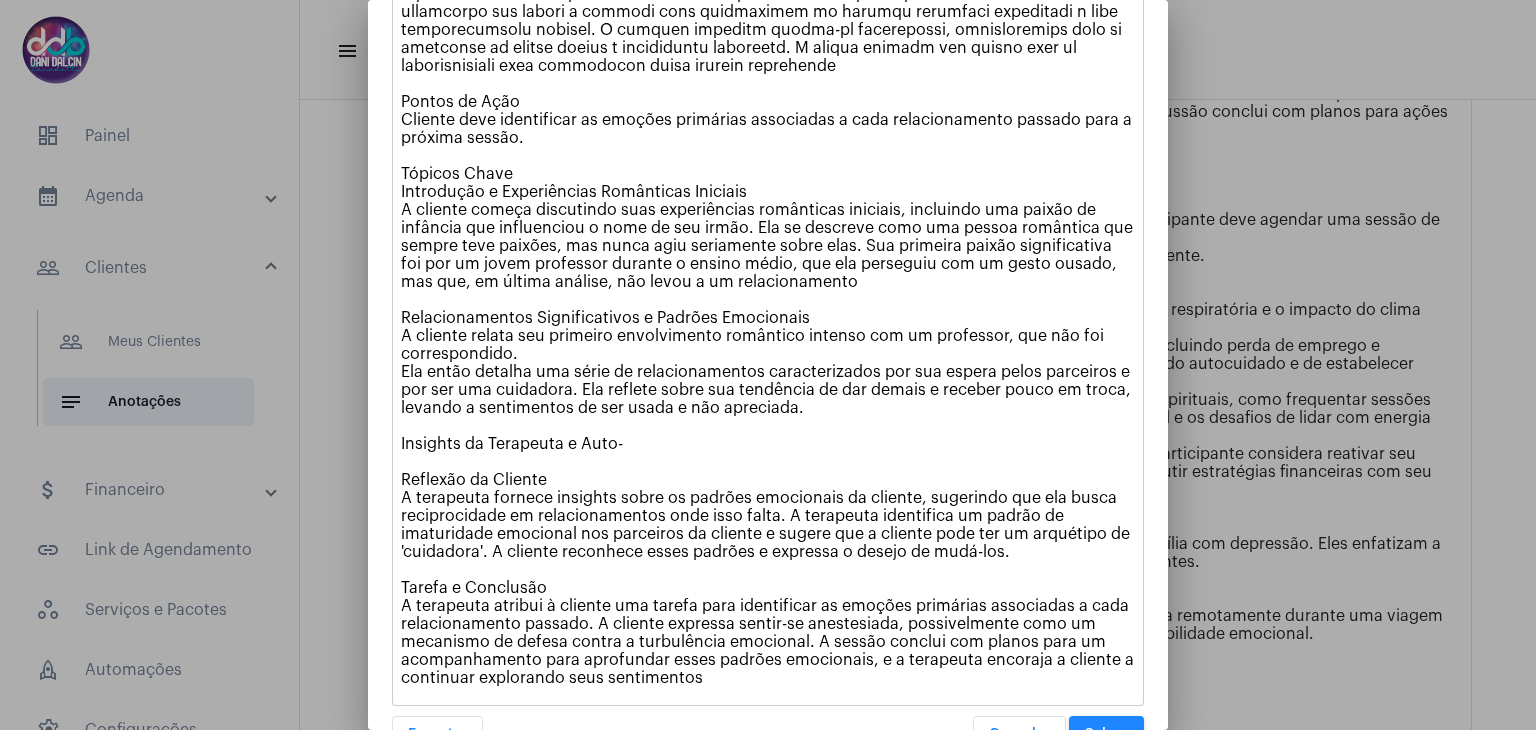click on "[DATE]" 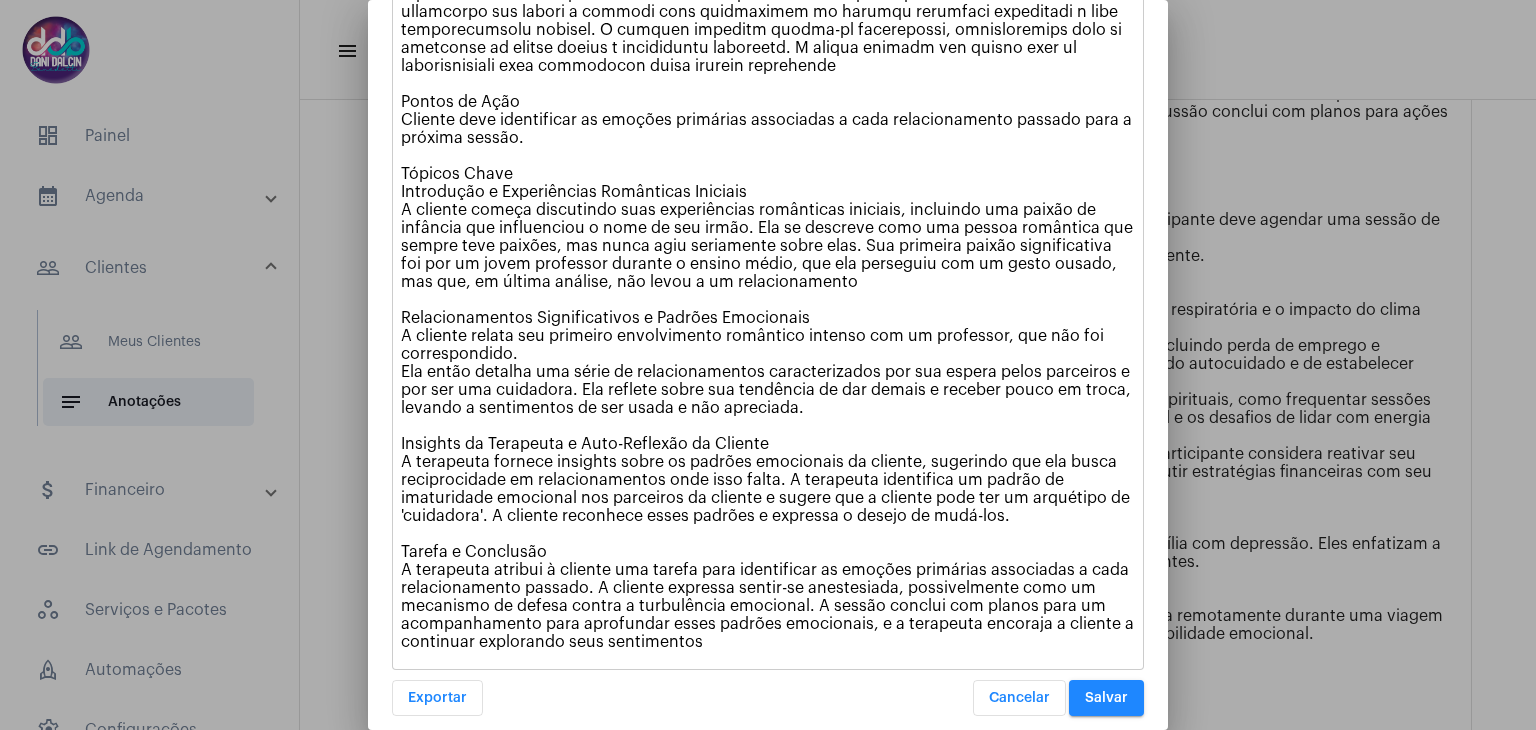 click on "Salvar" at bounding box center [1106, 698] 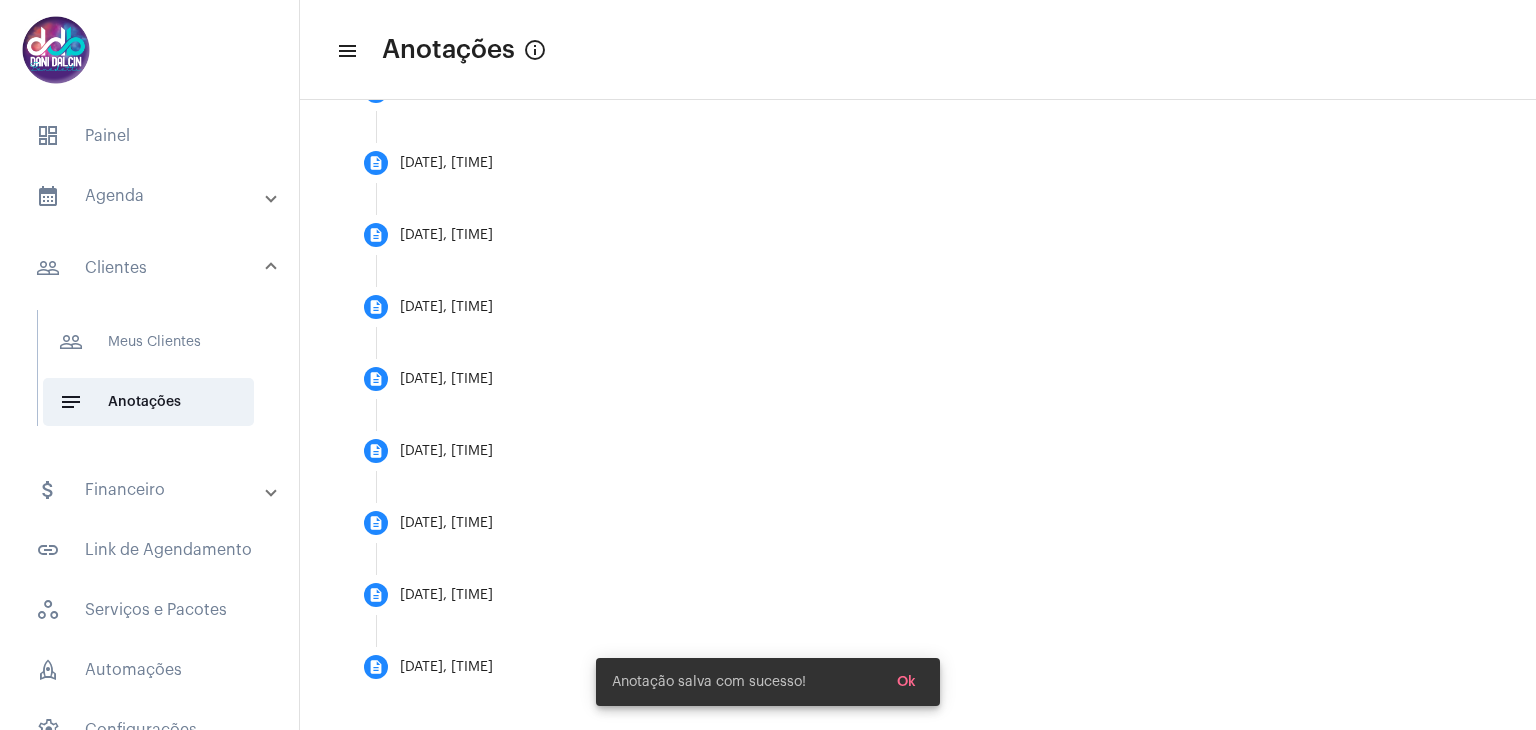 scroll, scrollTop: 800, scrollLeft: 0, axis: vertical 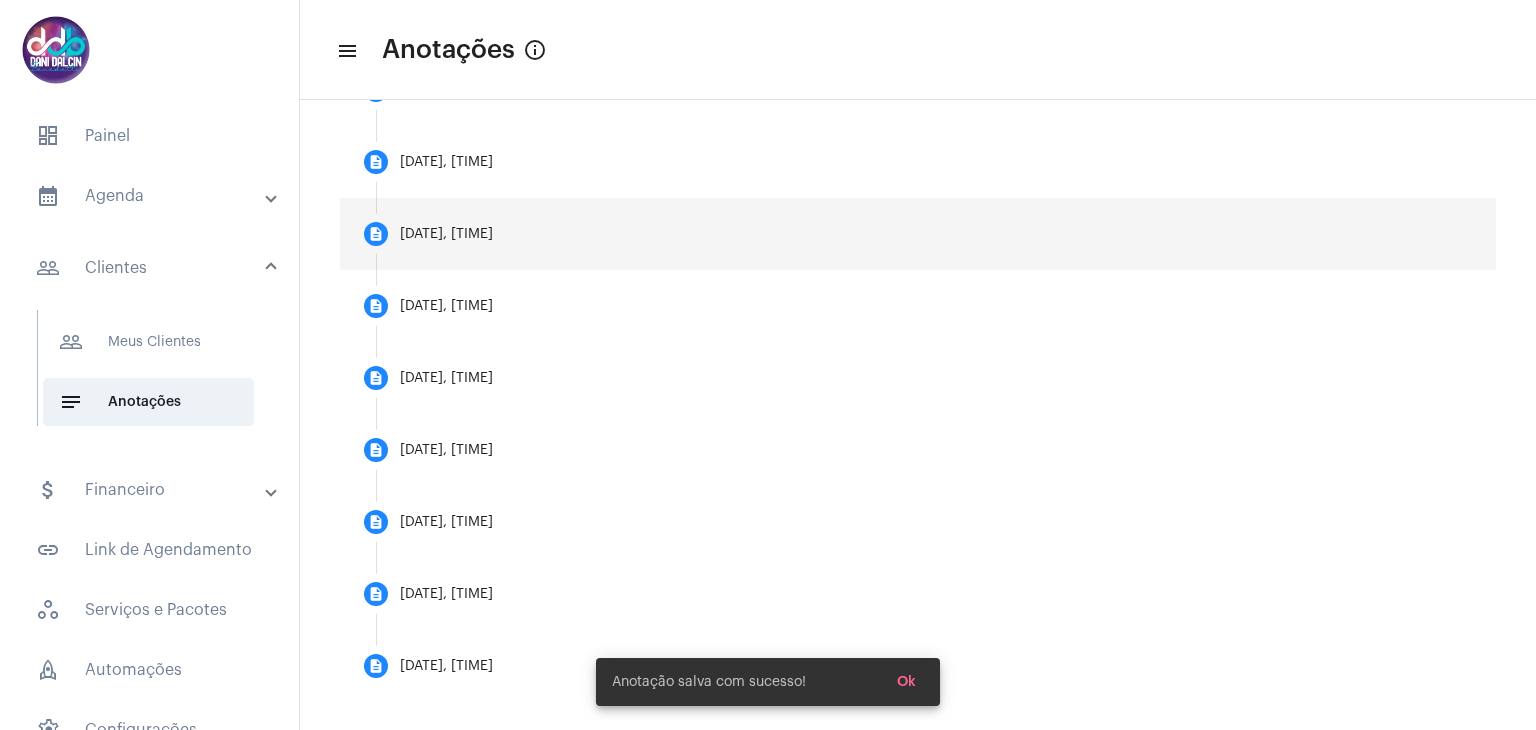click on "description [DATE], [TIME]" at bounding box center [918, 234] 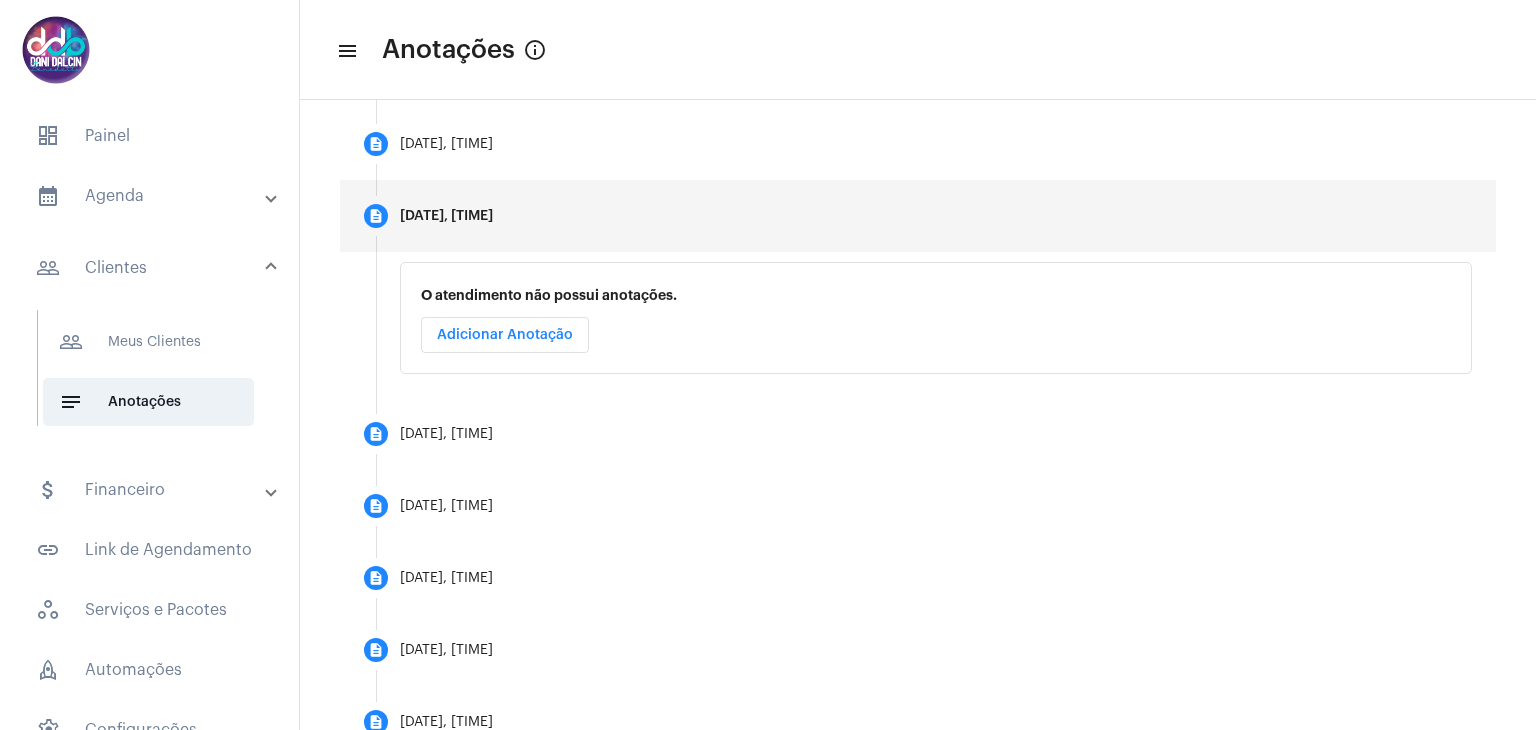 scroll, scrollTop: 654, scrollLeft: 0, axis: vertical 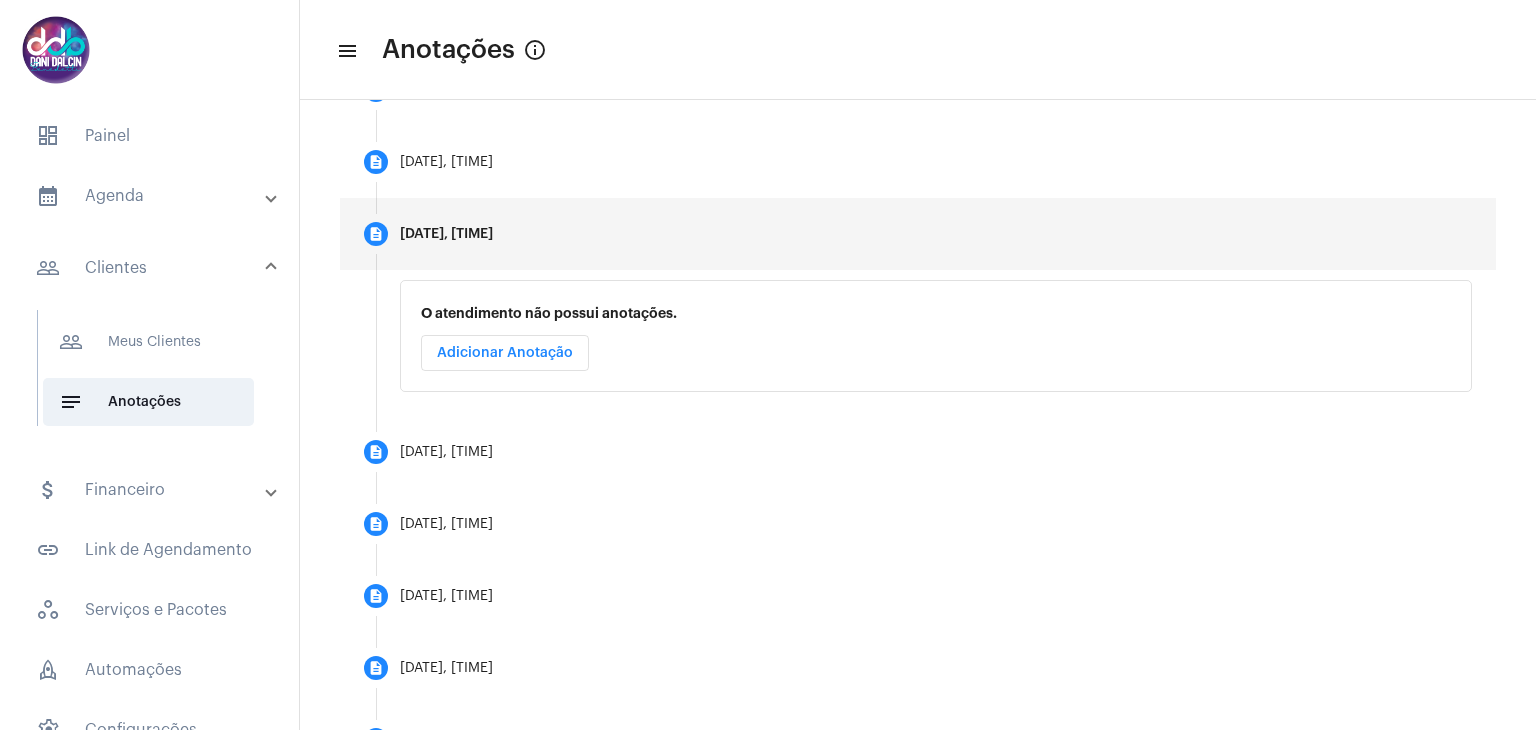 click on "Adicionar Anotação" at bounding box center (505, 353) 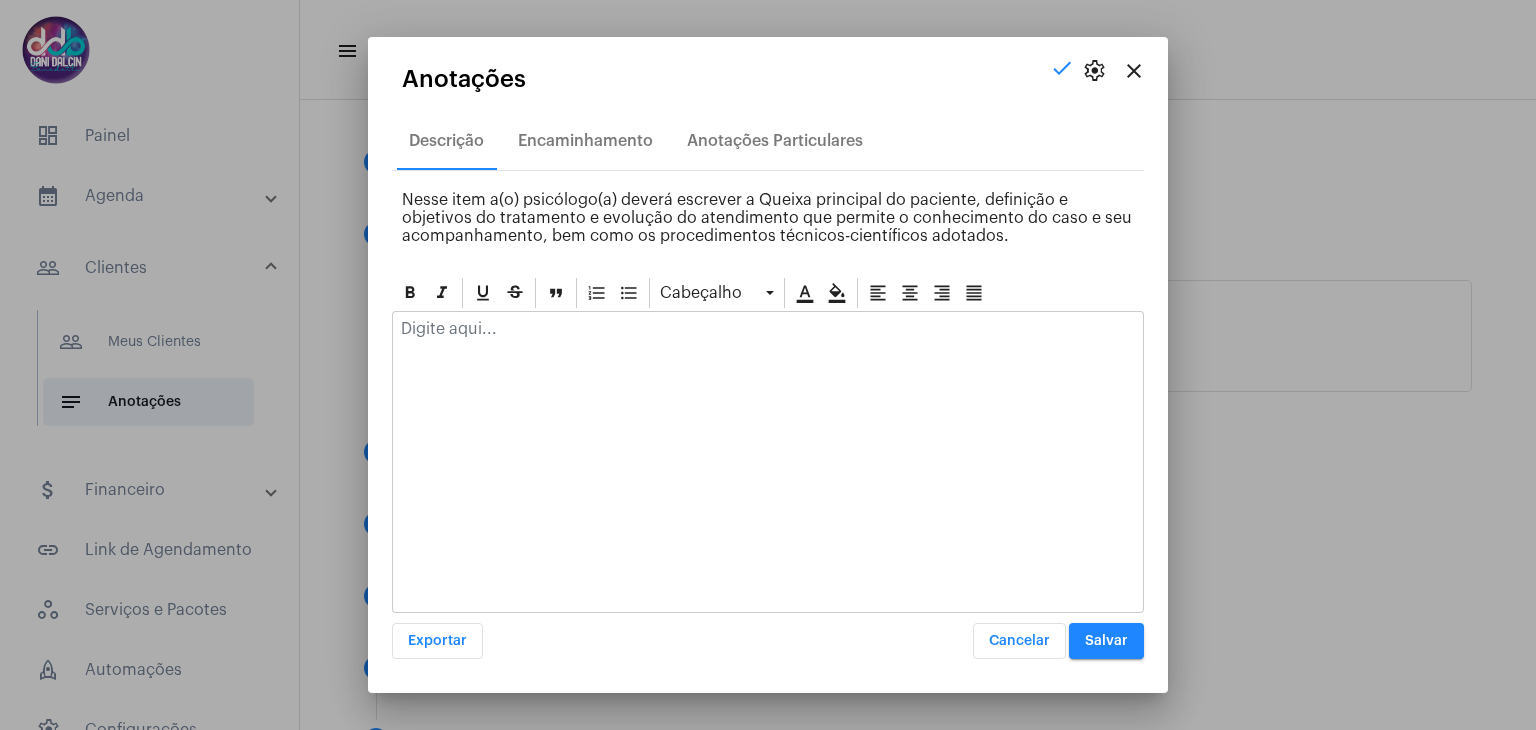 click 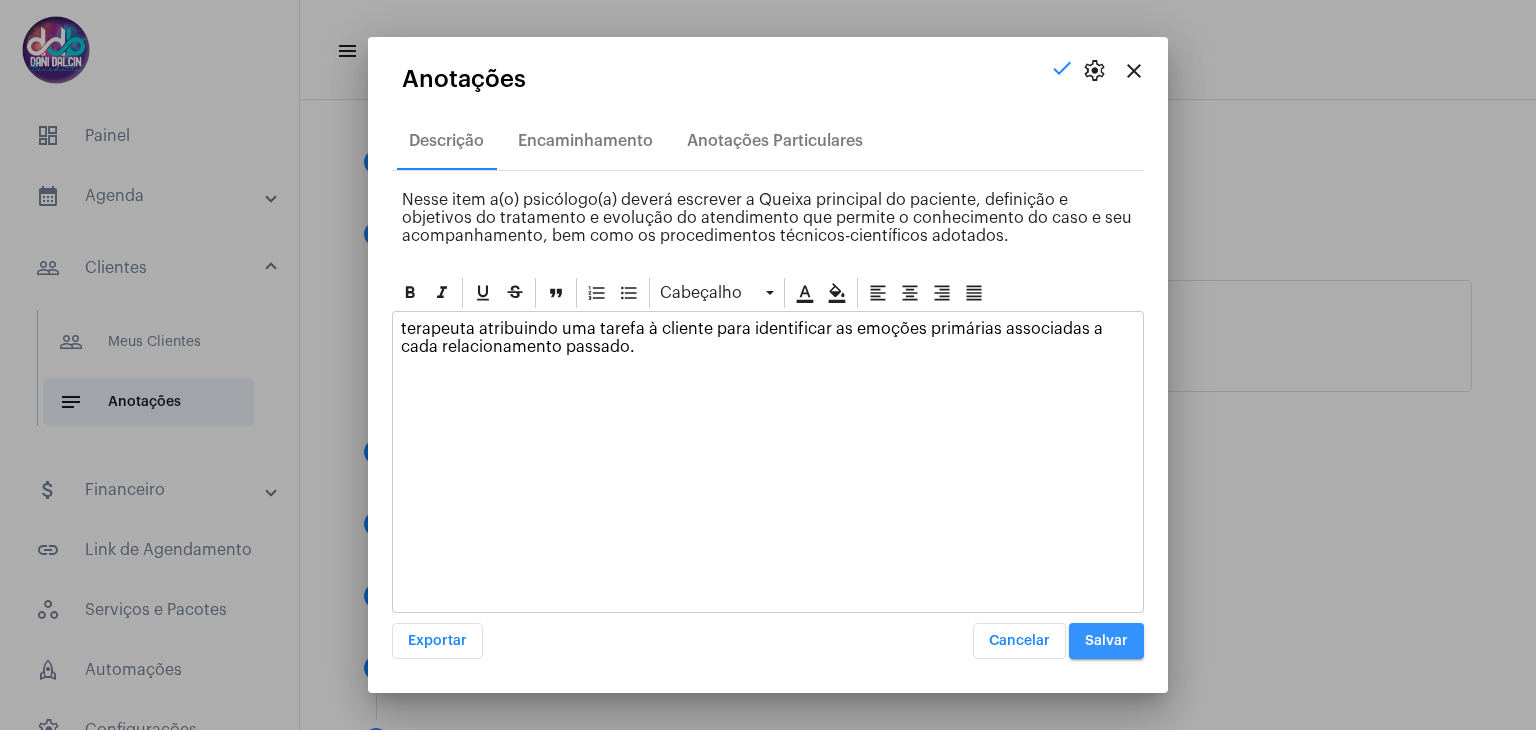click on "Salvar" at bounding box center [1106, 641] 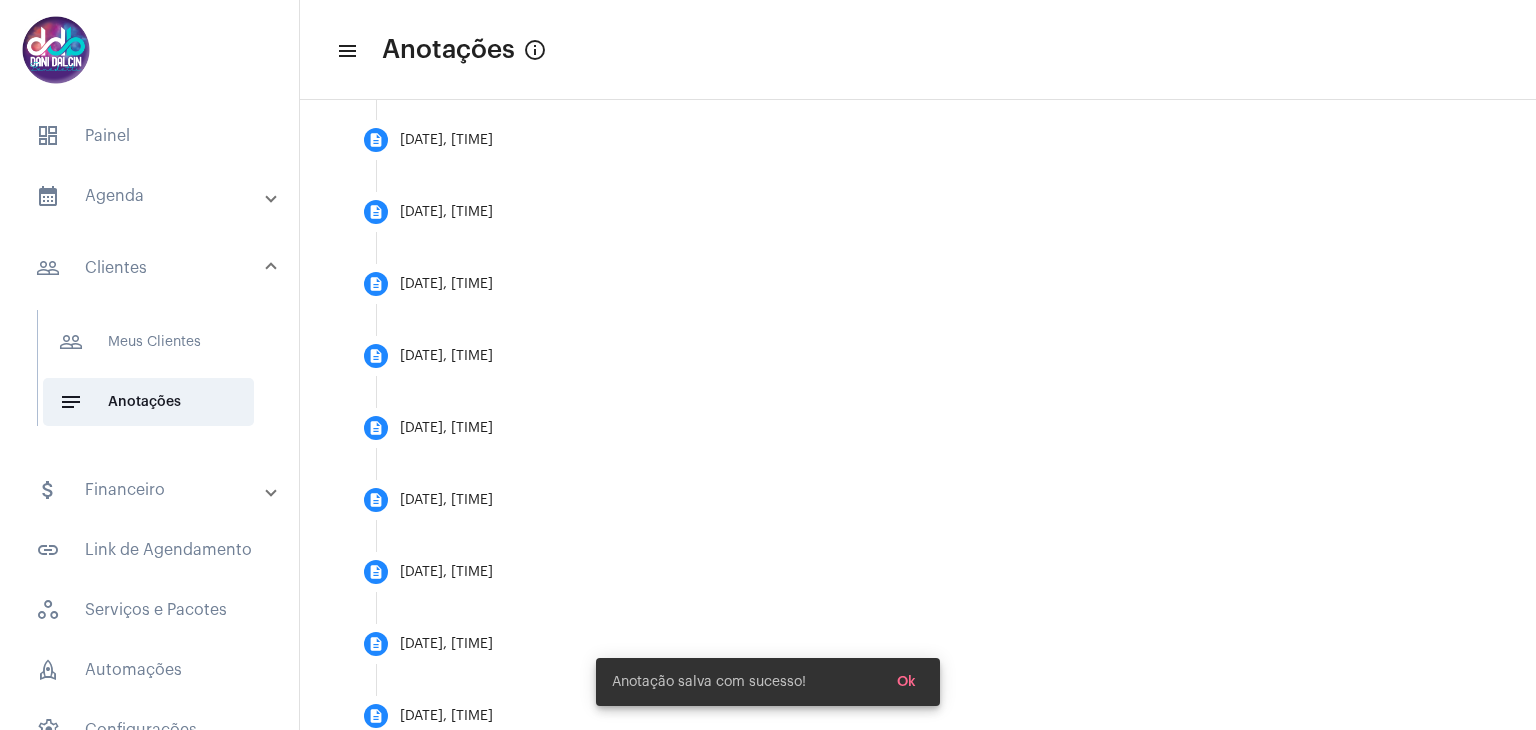 scroll, scrollTop: 800, scrollLeft: 0, axis: vertical 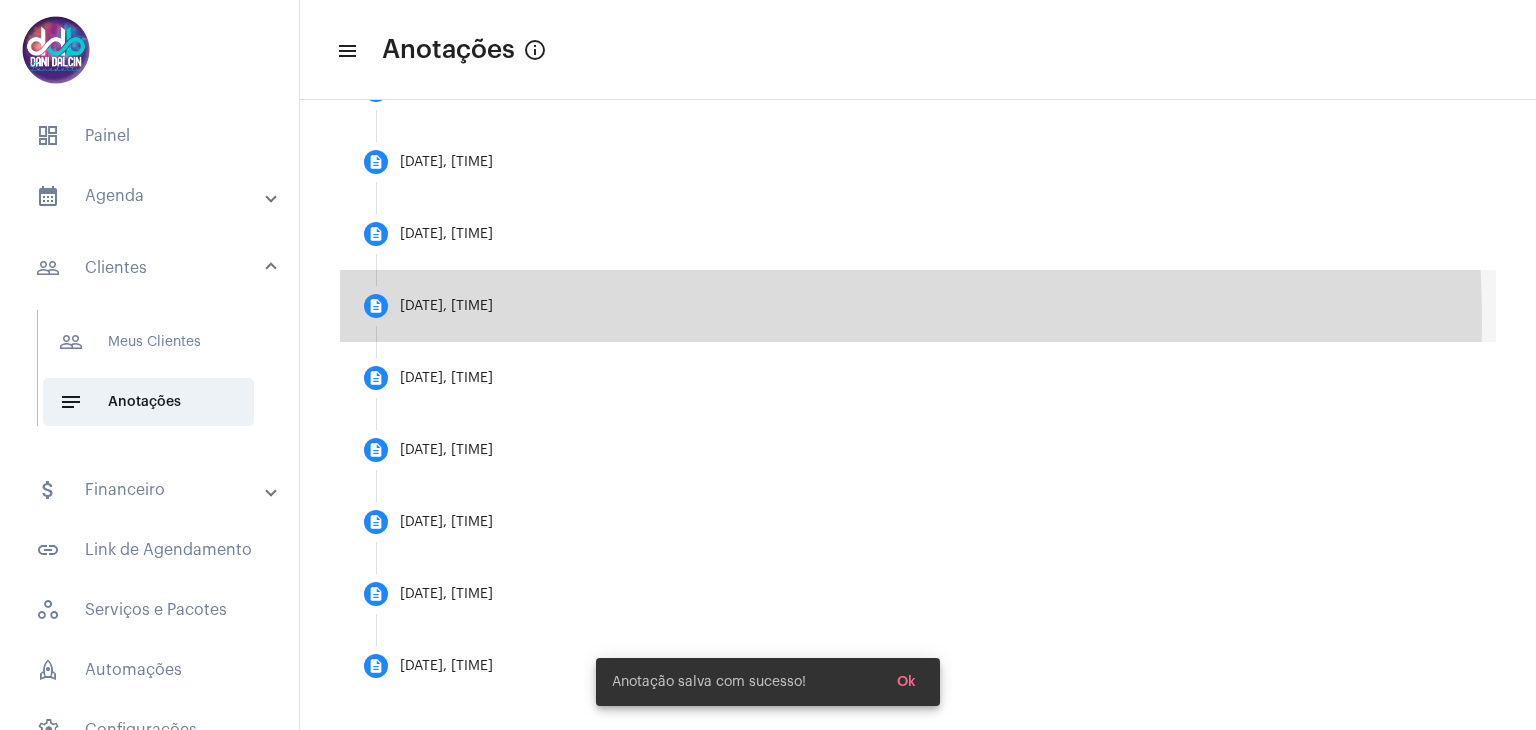 click on "description [DATE], [TIME]" at bounding box center (918, 306) 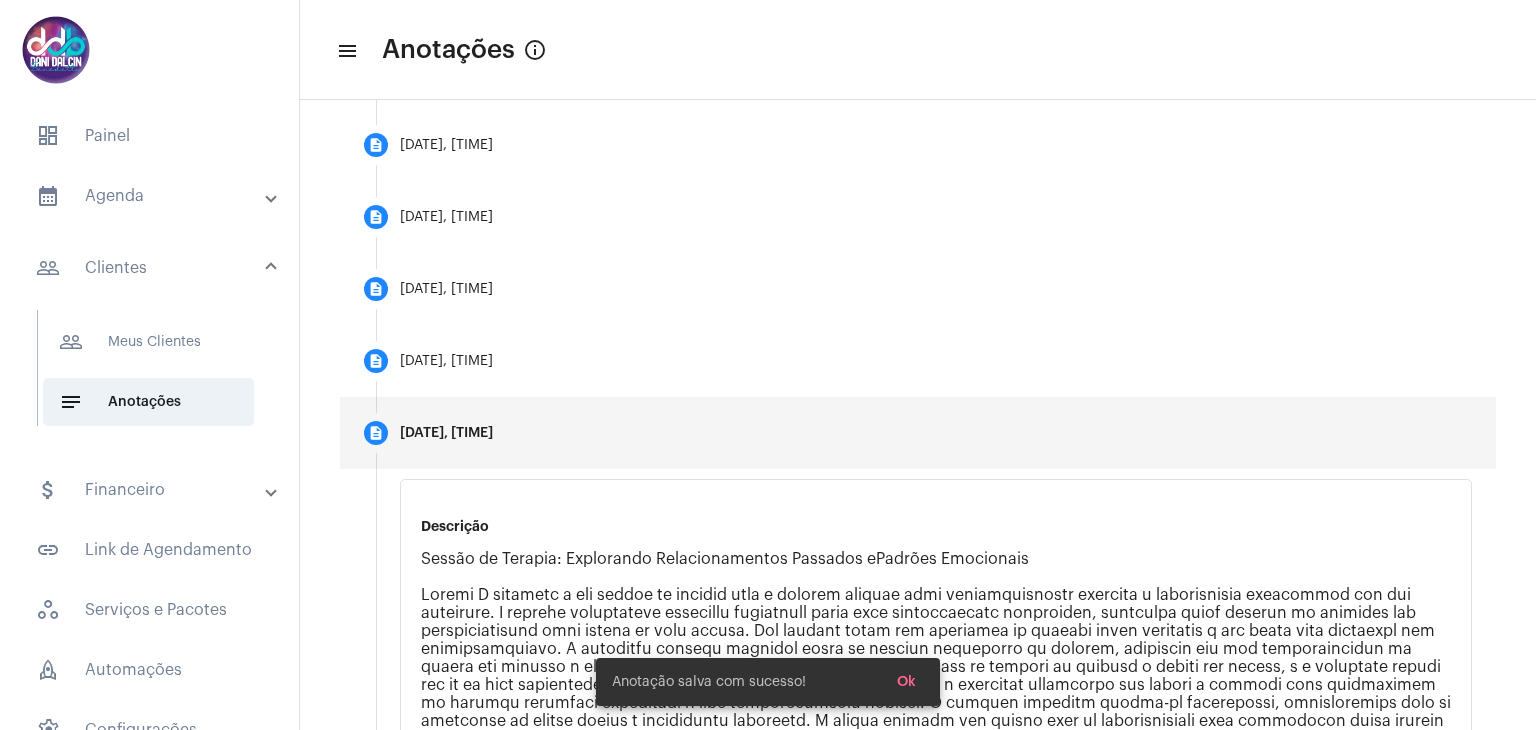 scroll, scrollTop: 654, scrollLeft: 0, axis: vertical 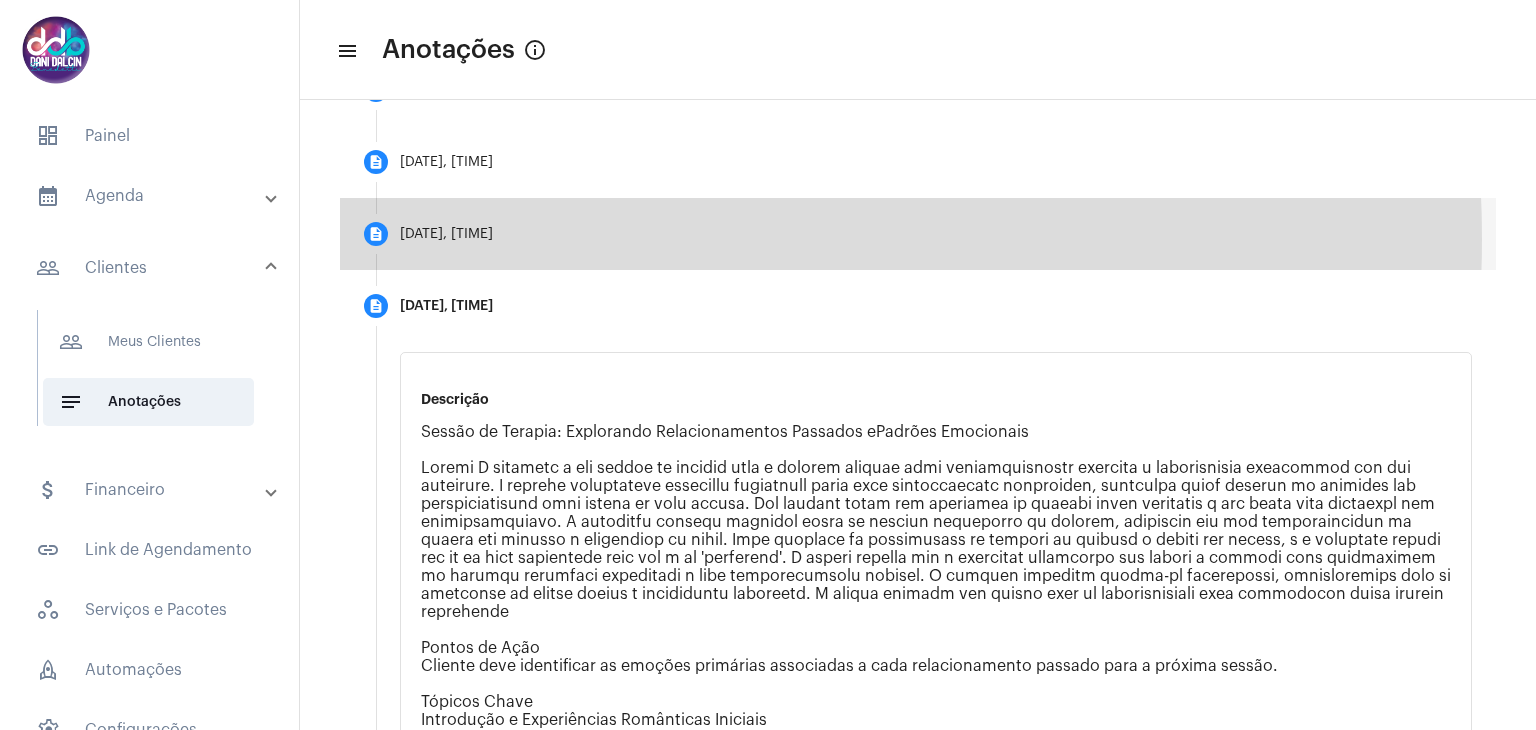 click on "[DATE], [TIME]" at bounding box center [446, 234] 